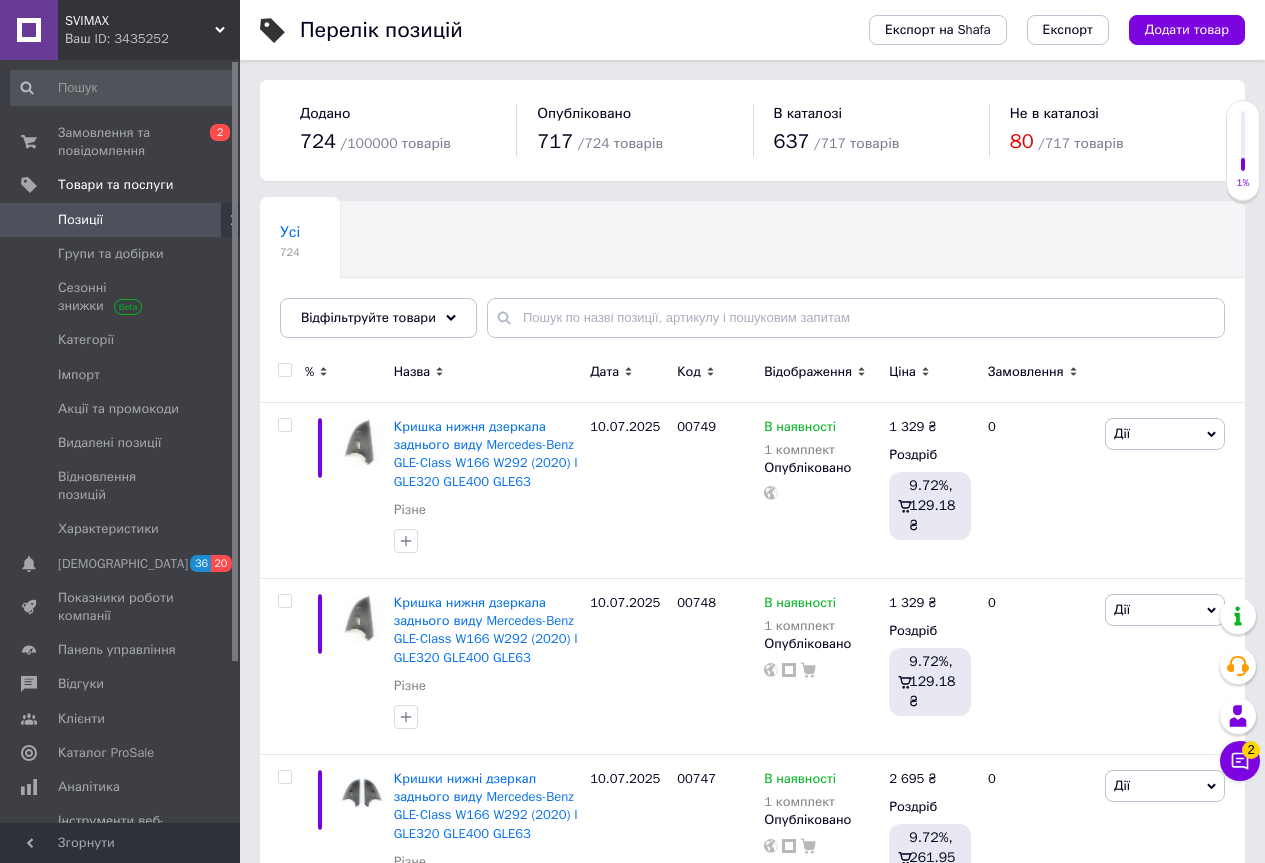 scroll, scrollTop: 100, scrollLeft: 0, axis: vertical 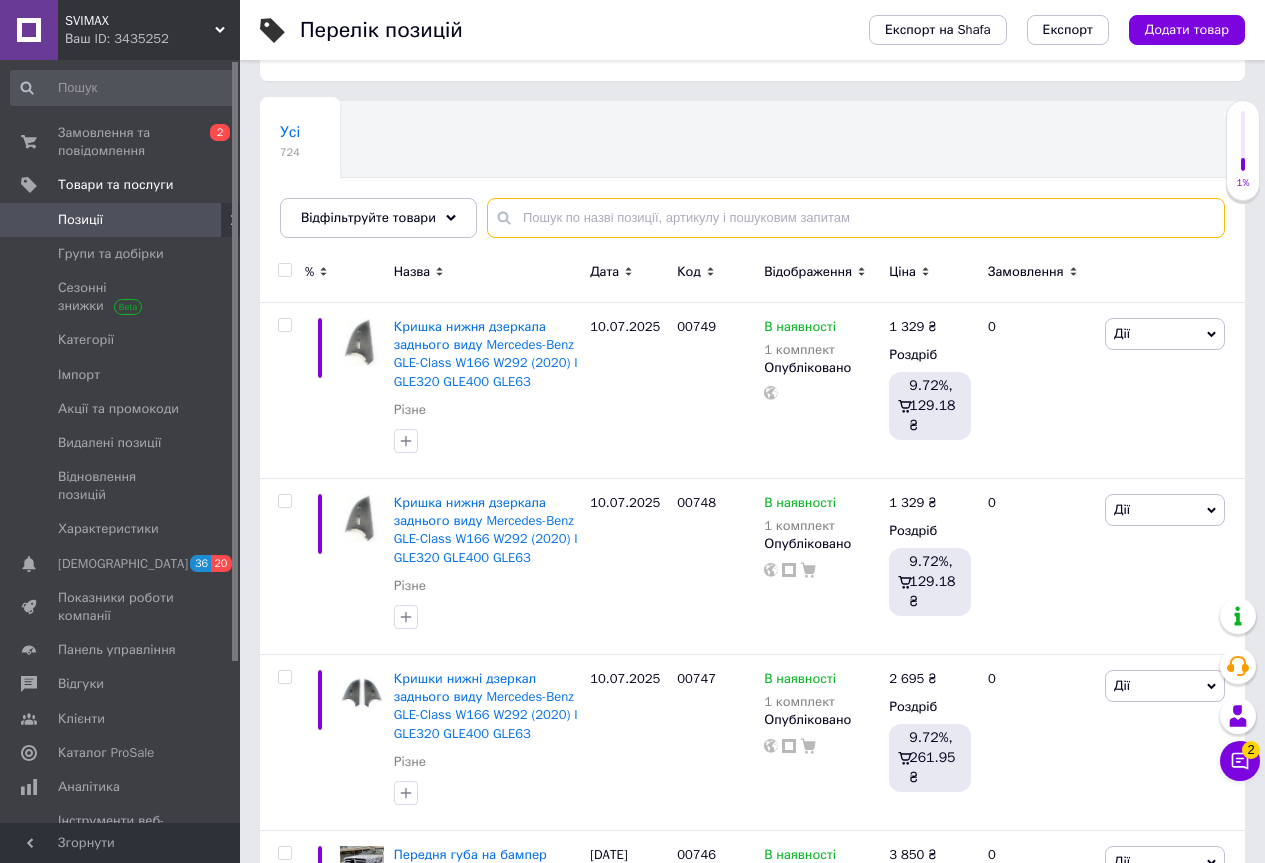 click at bounding box center (856, 218) 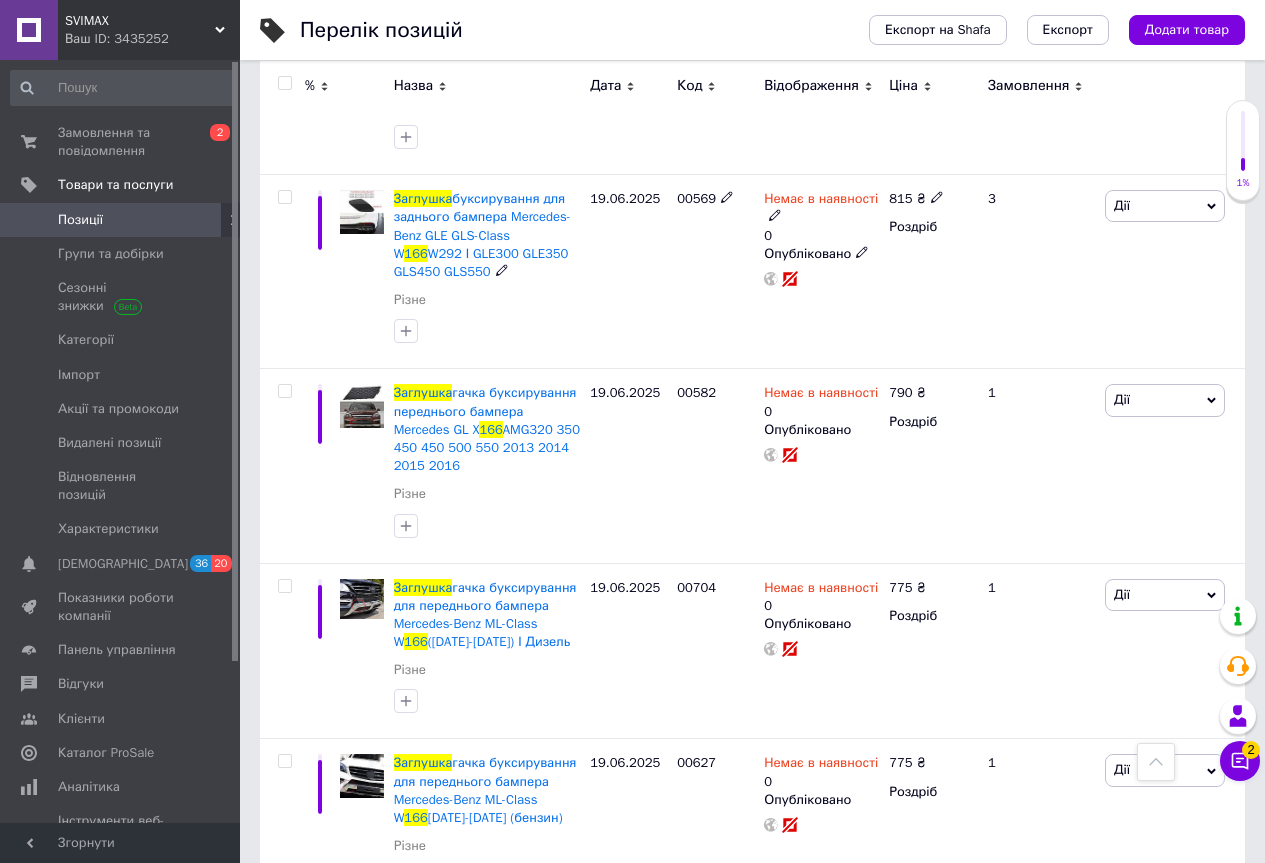 scroll, scrollTop: 800, scrollLeft: 0, axis: vertical 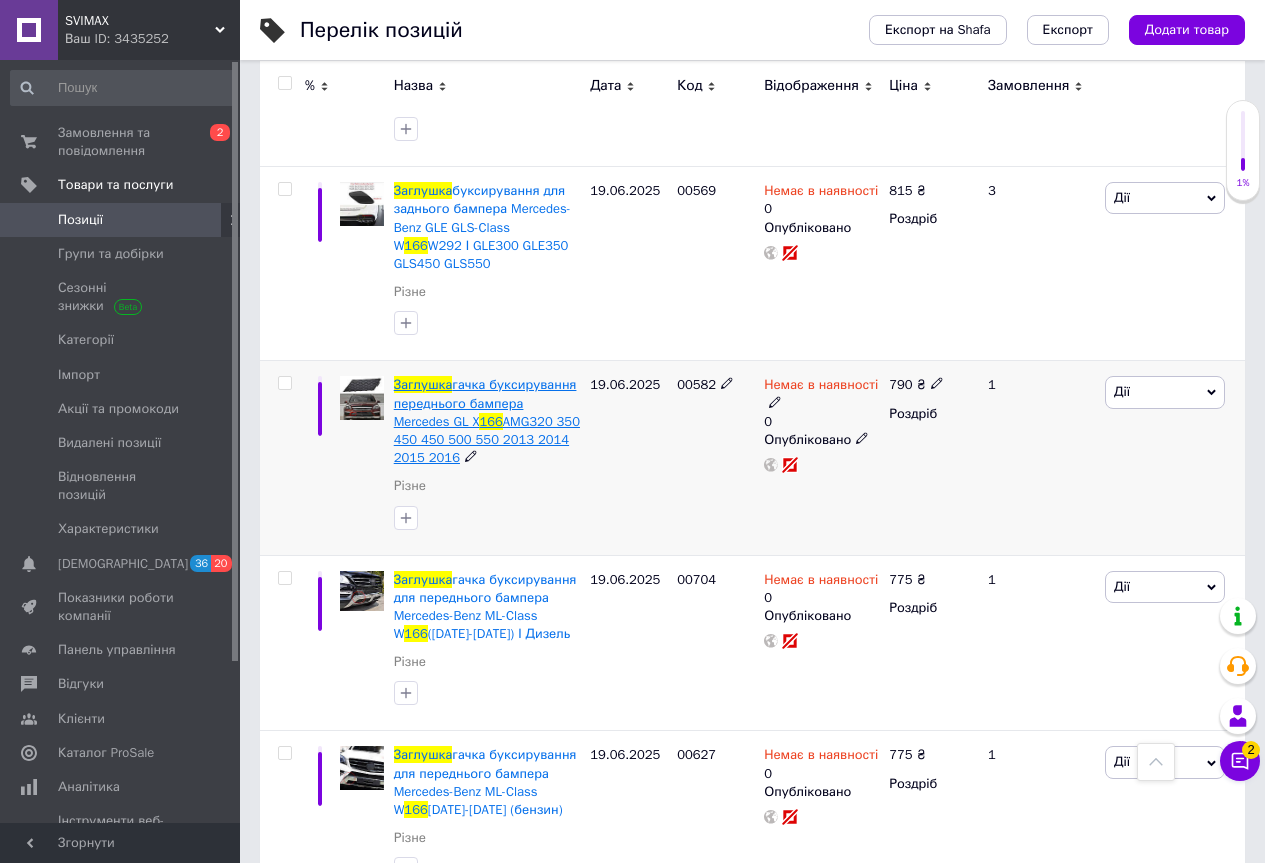 type on "заглушка 166" 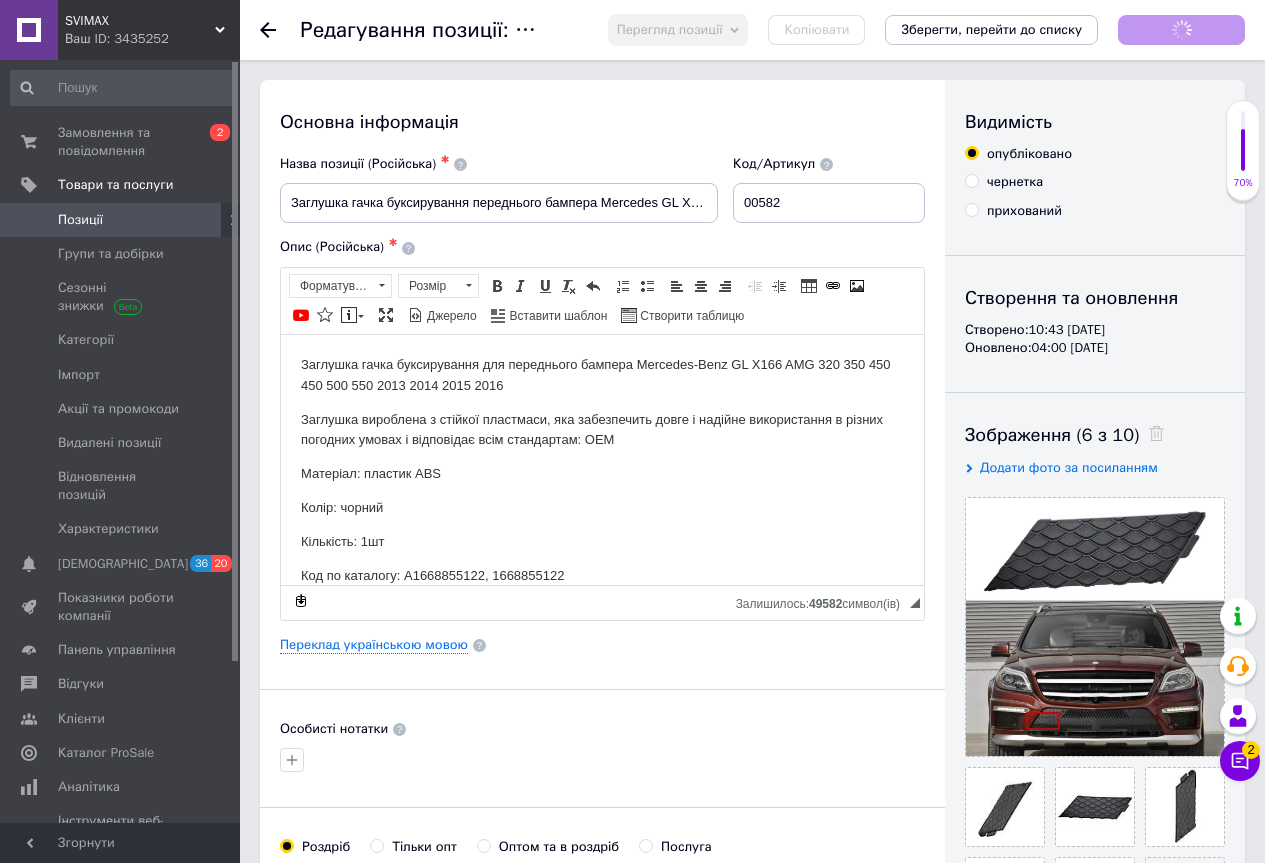 scroll, scrollTop: 0, scrollLeft: 0, axis: both 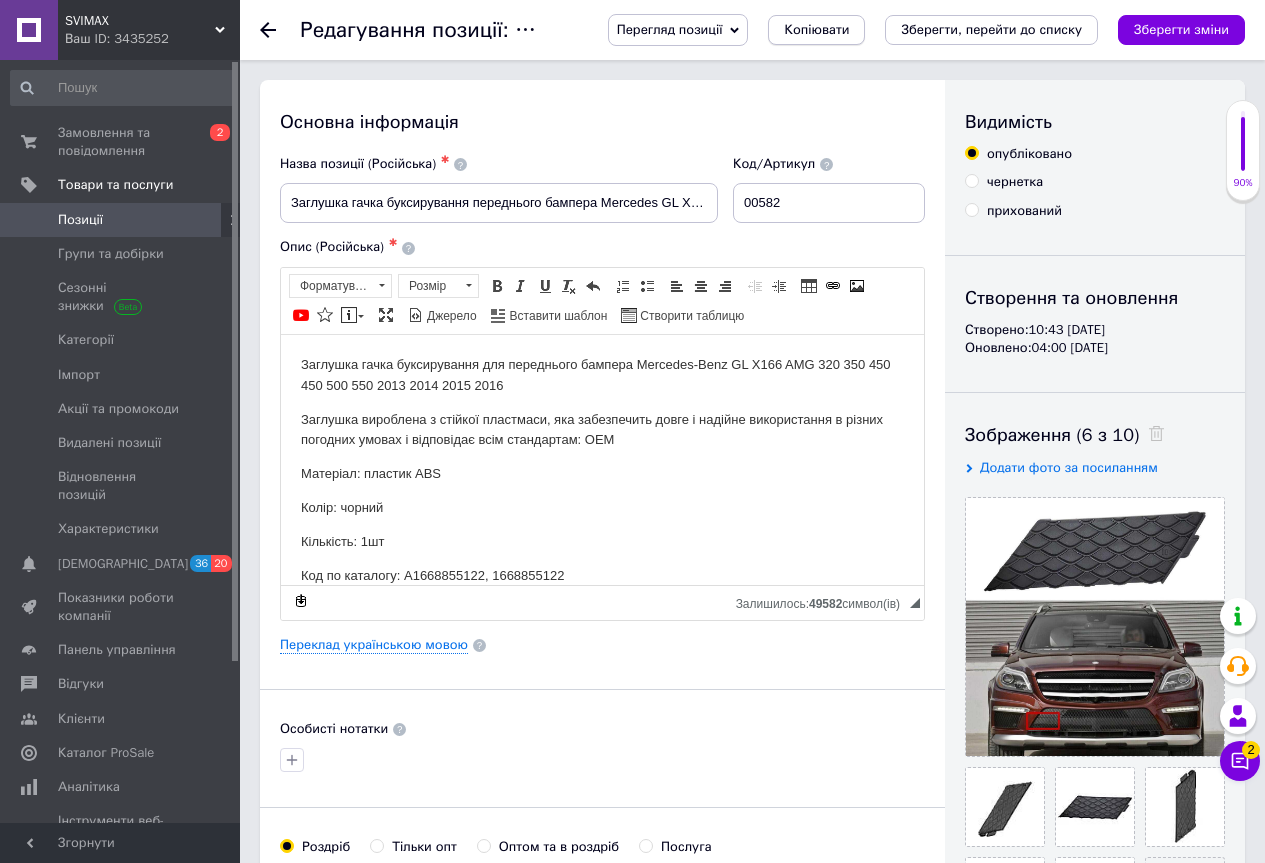 click on "Копіювати" at bounding box center (816, 30) 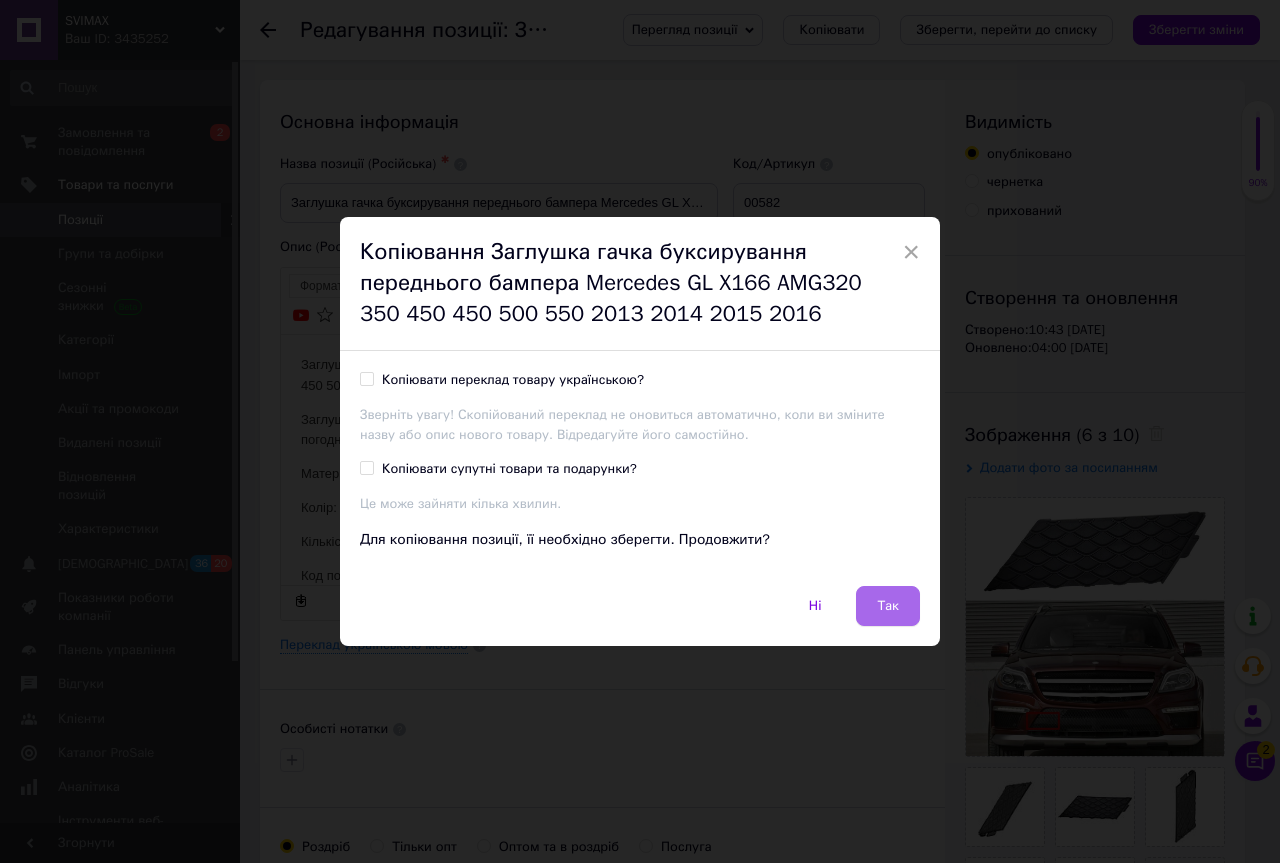 click on "Так" at bounding box center [888, 606] 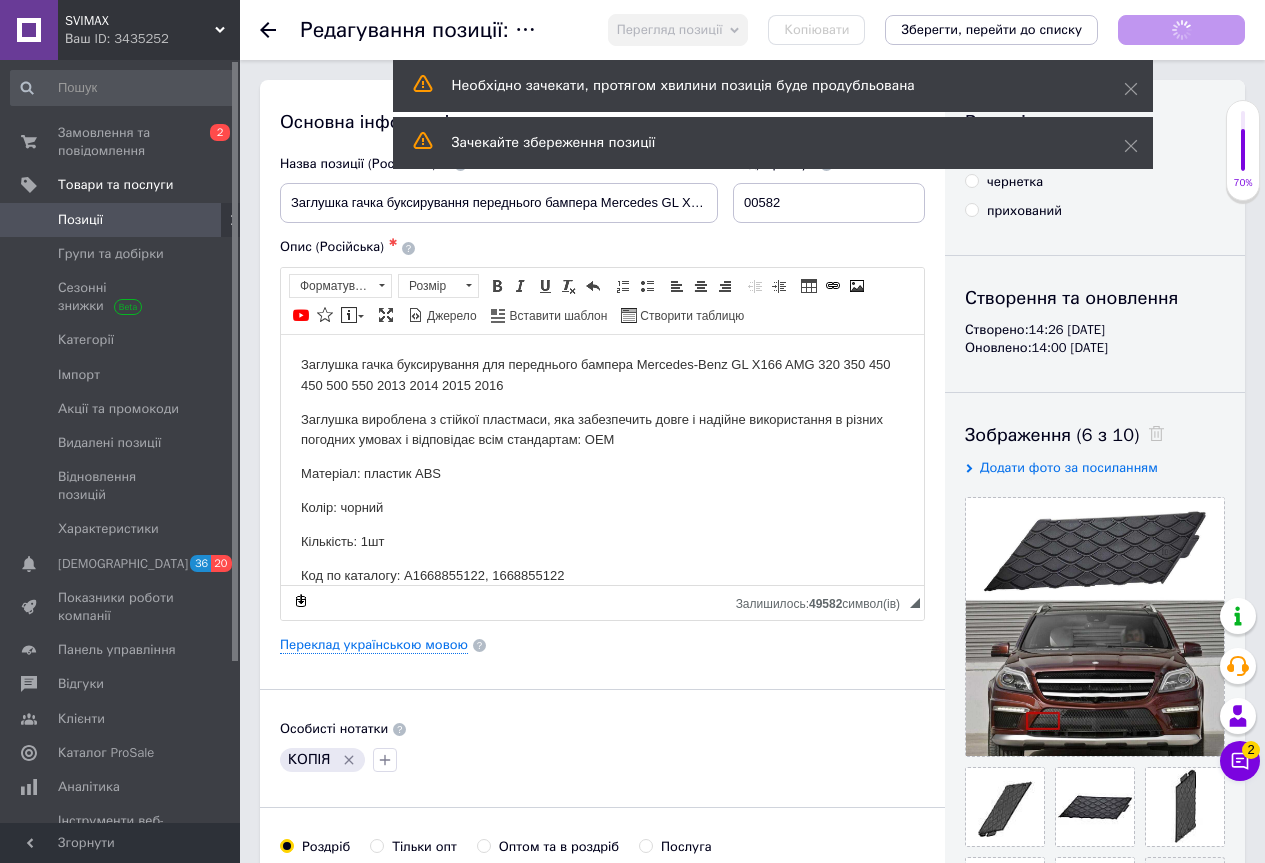 scroll, scrollTop: 0, scrollLeft: 0, axis: both 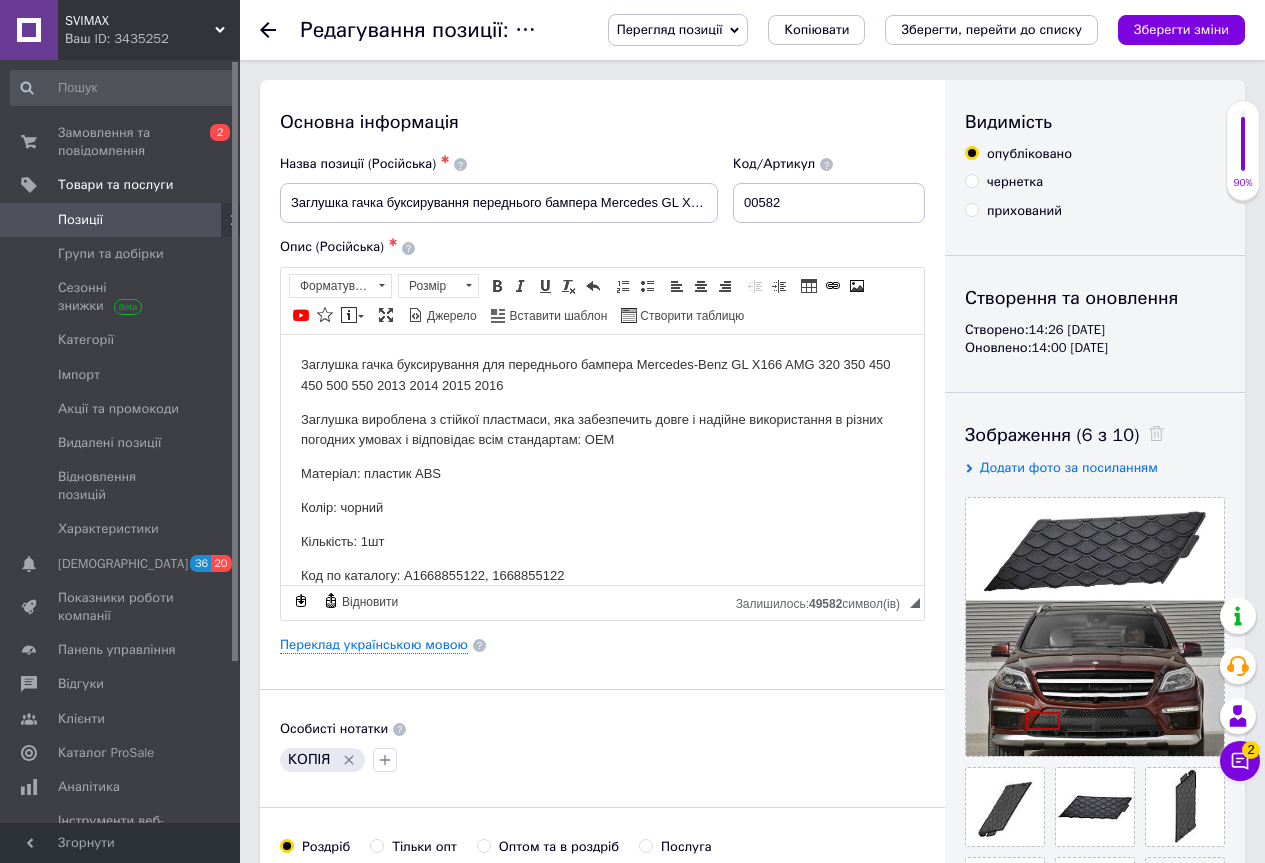 click 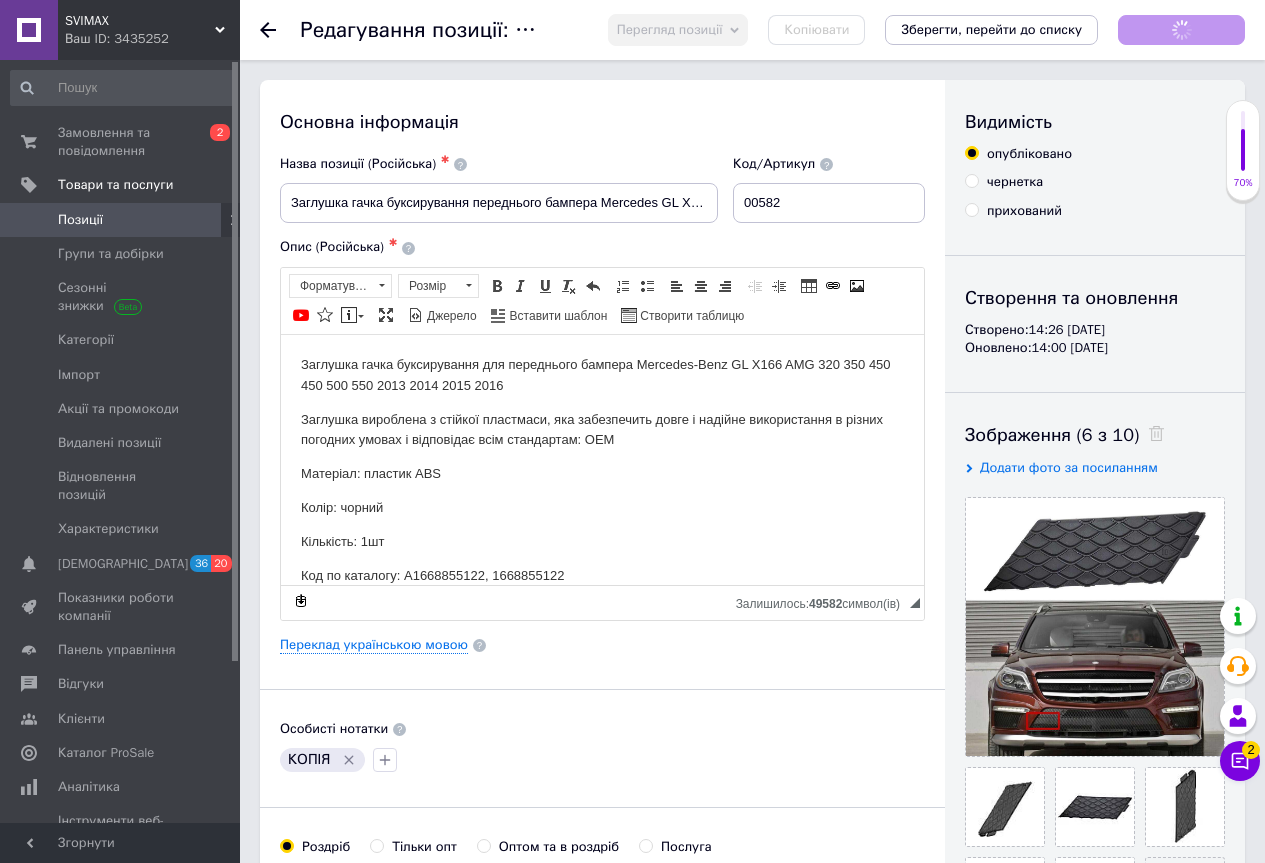 scroll, scrollTop: 0, scrollLeft: 0, axis: both 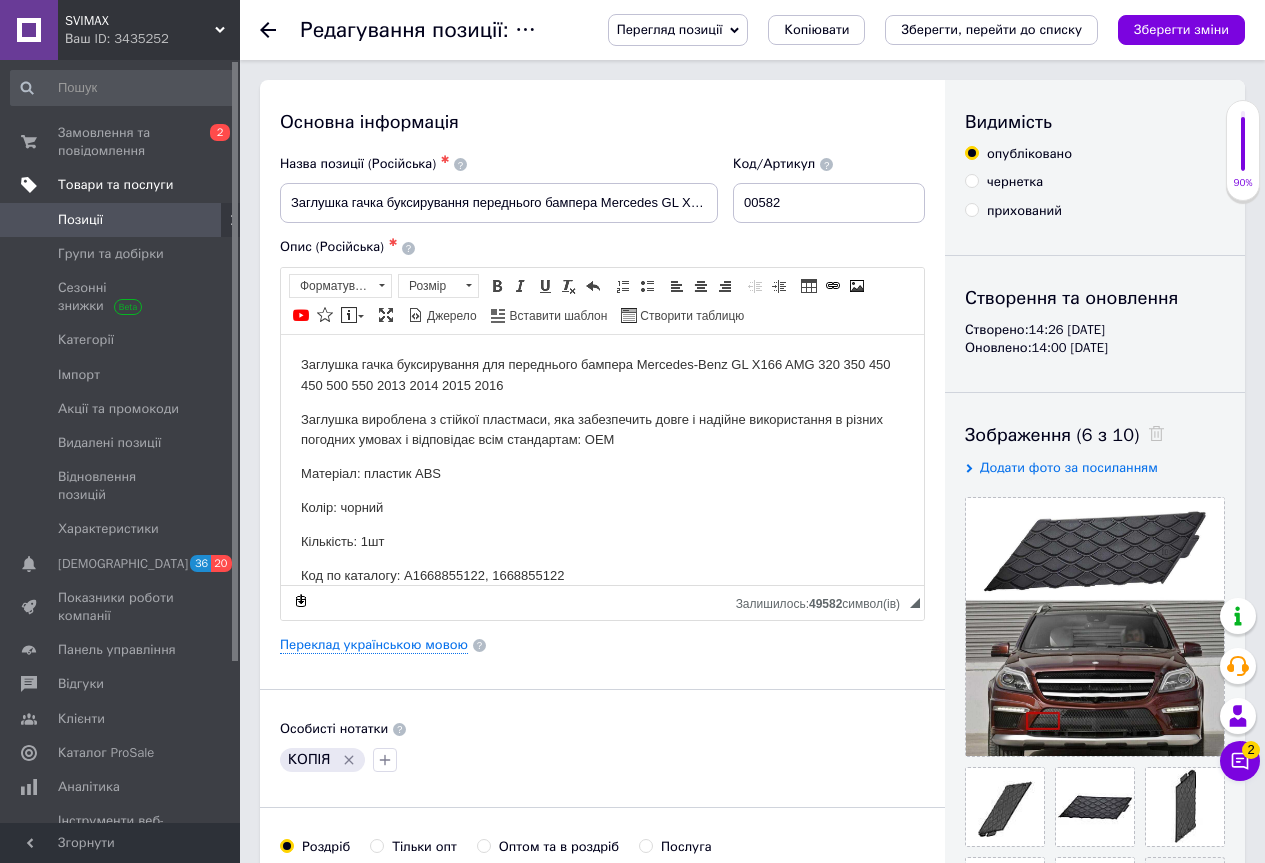 click on "Товари та послуги" at bounding box center [115, 185] 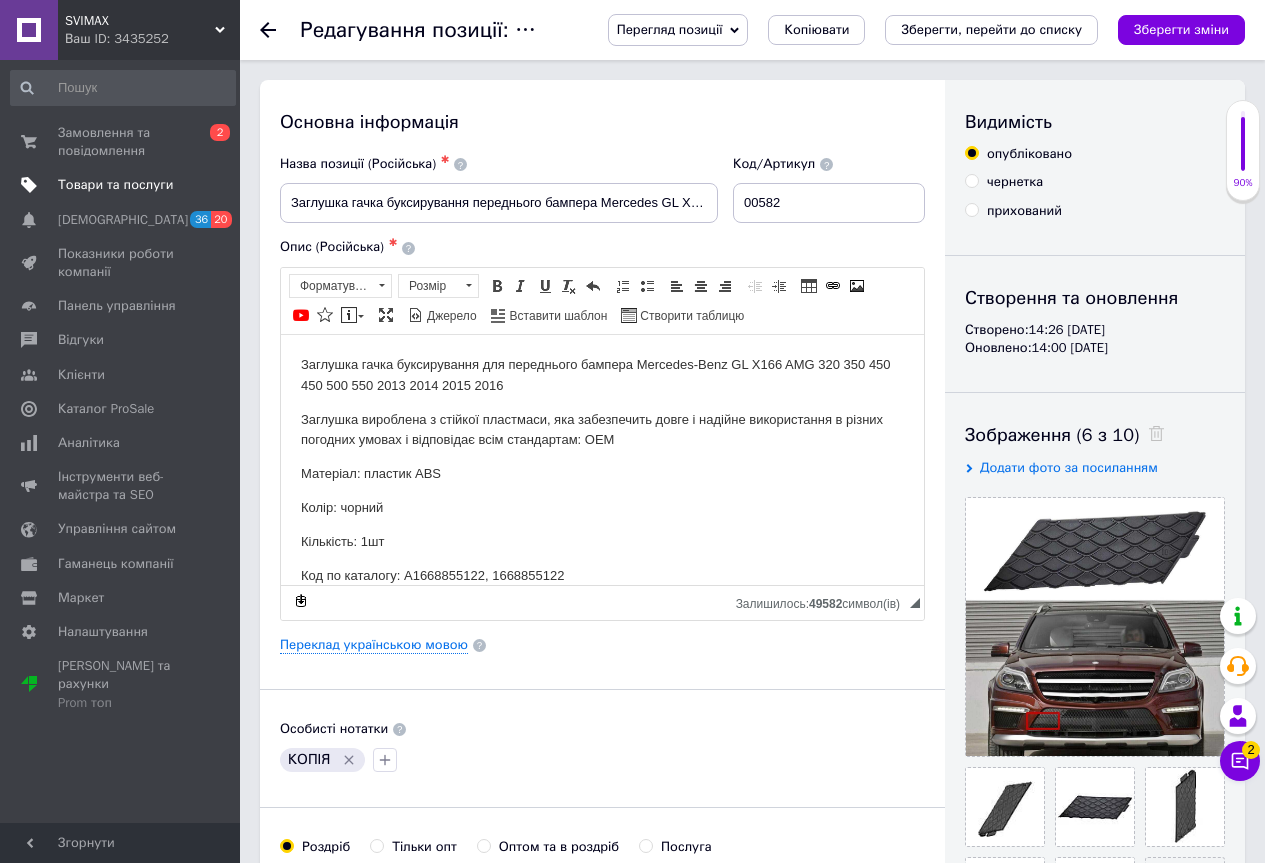click on "Товари та послуги" at bounding box center (115, 185) 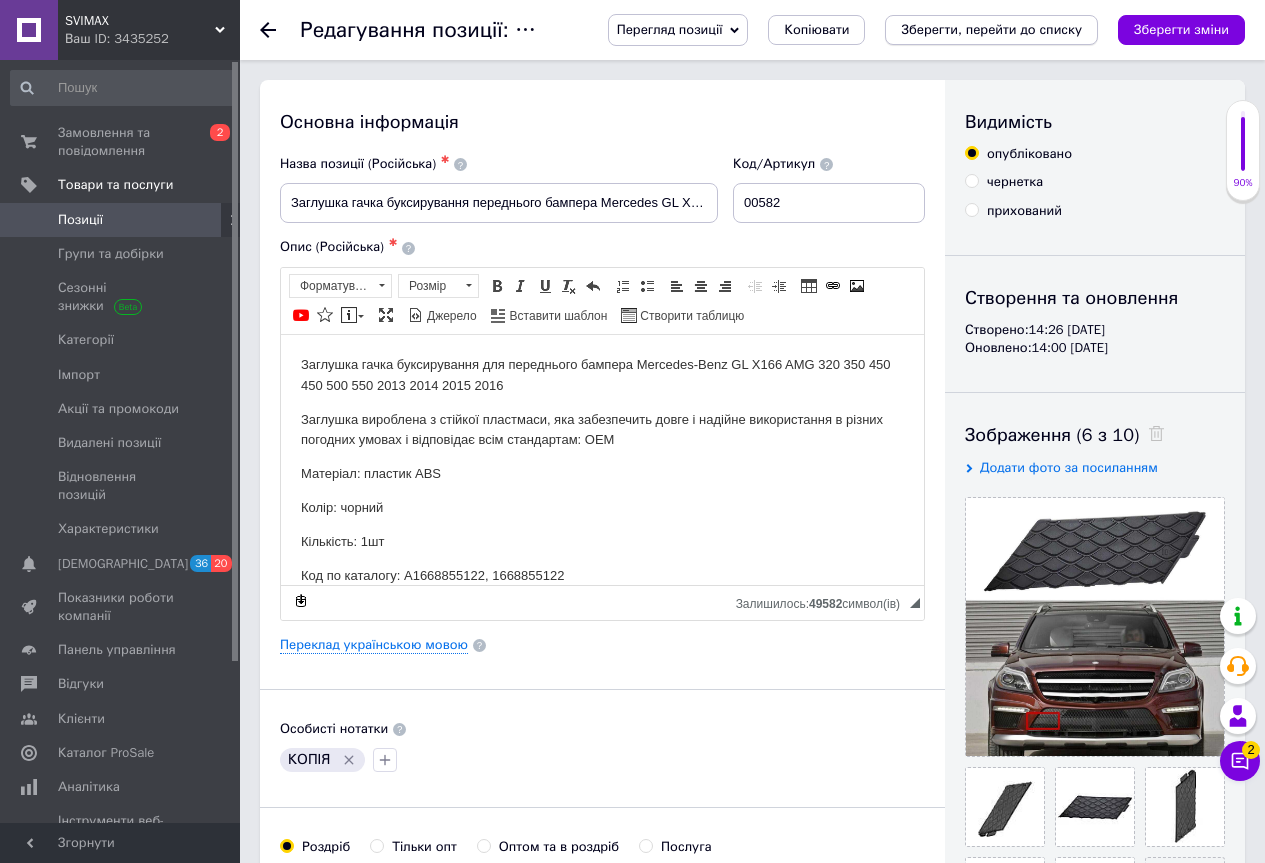 click on "Зберегти, перейти до списку" at bounding box center [991, 29] 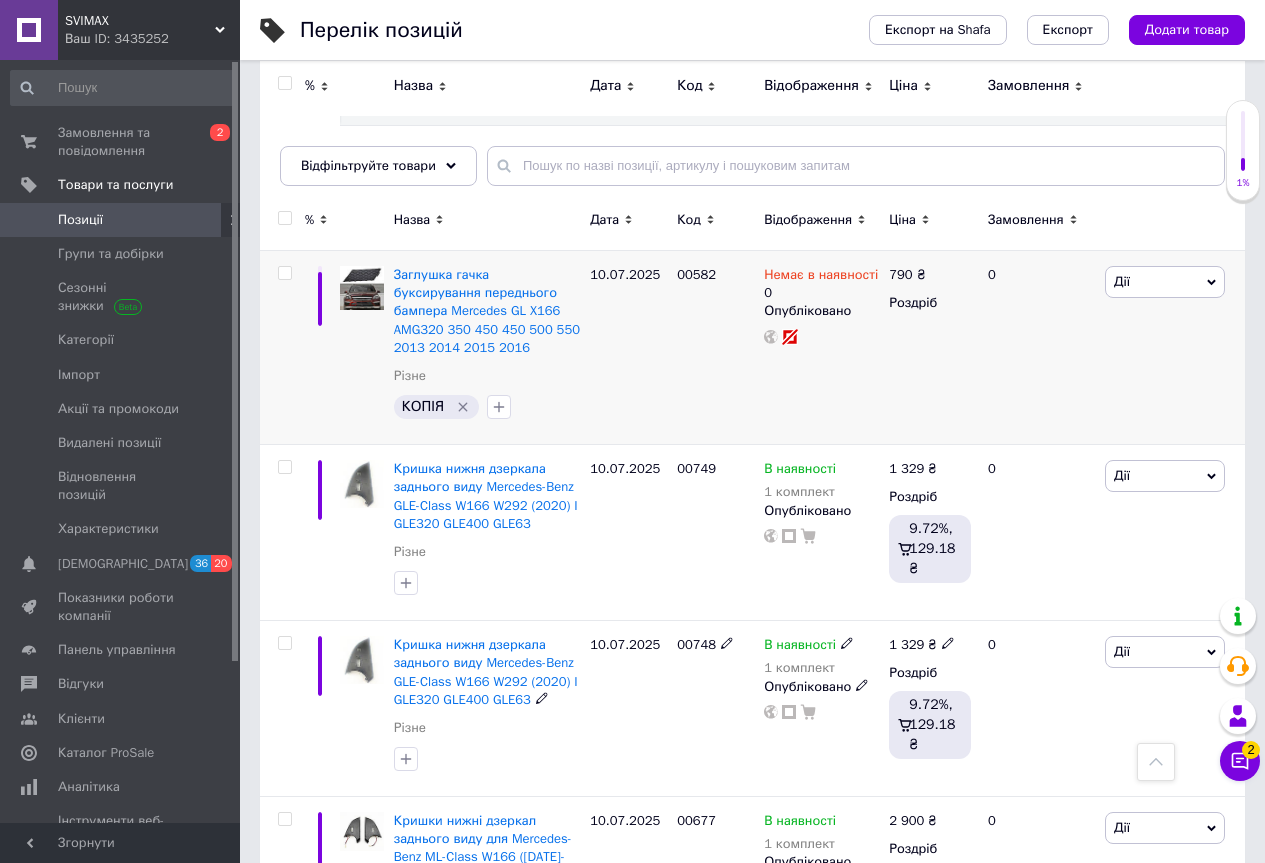 scroll, scrollTop: 0, scrollLeft: 0, axis: both 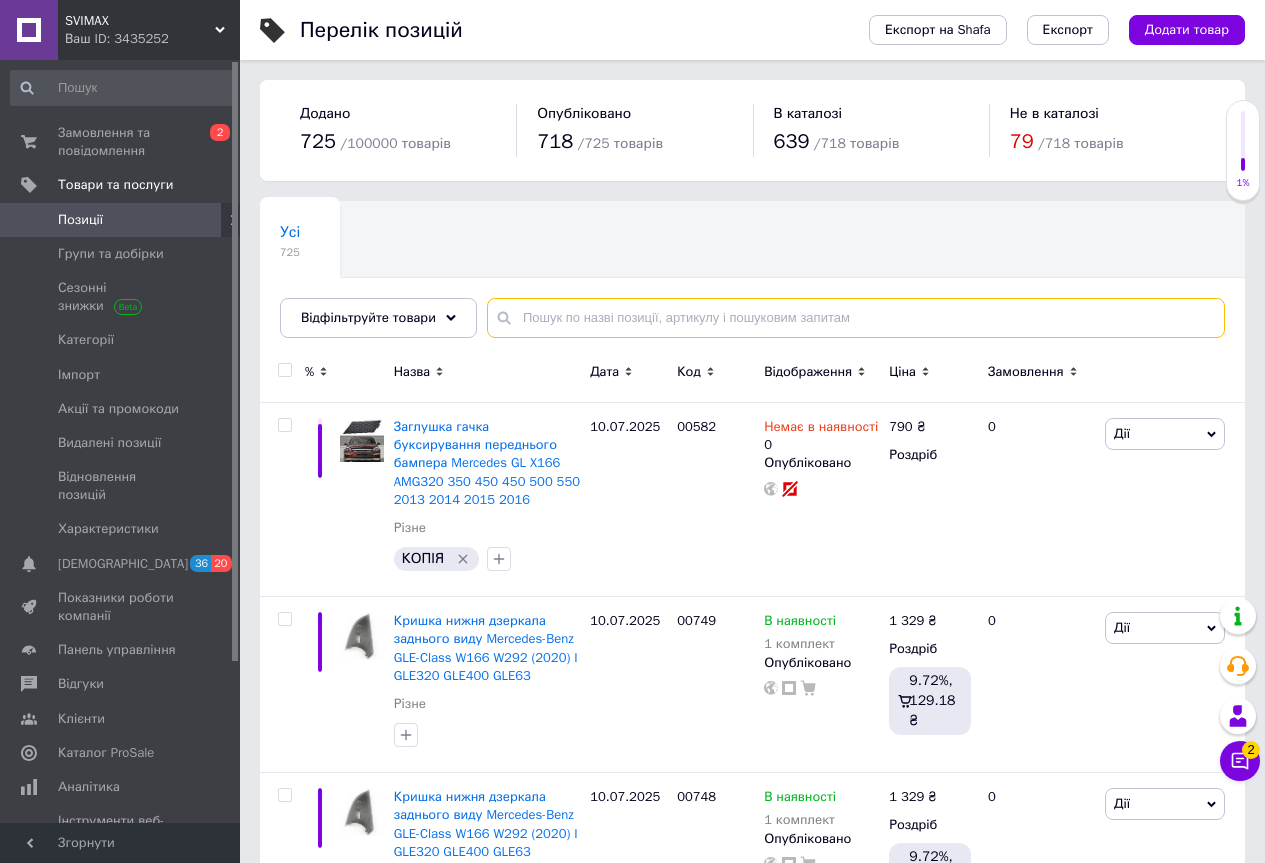 click at bounding box center [856, 318] 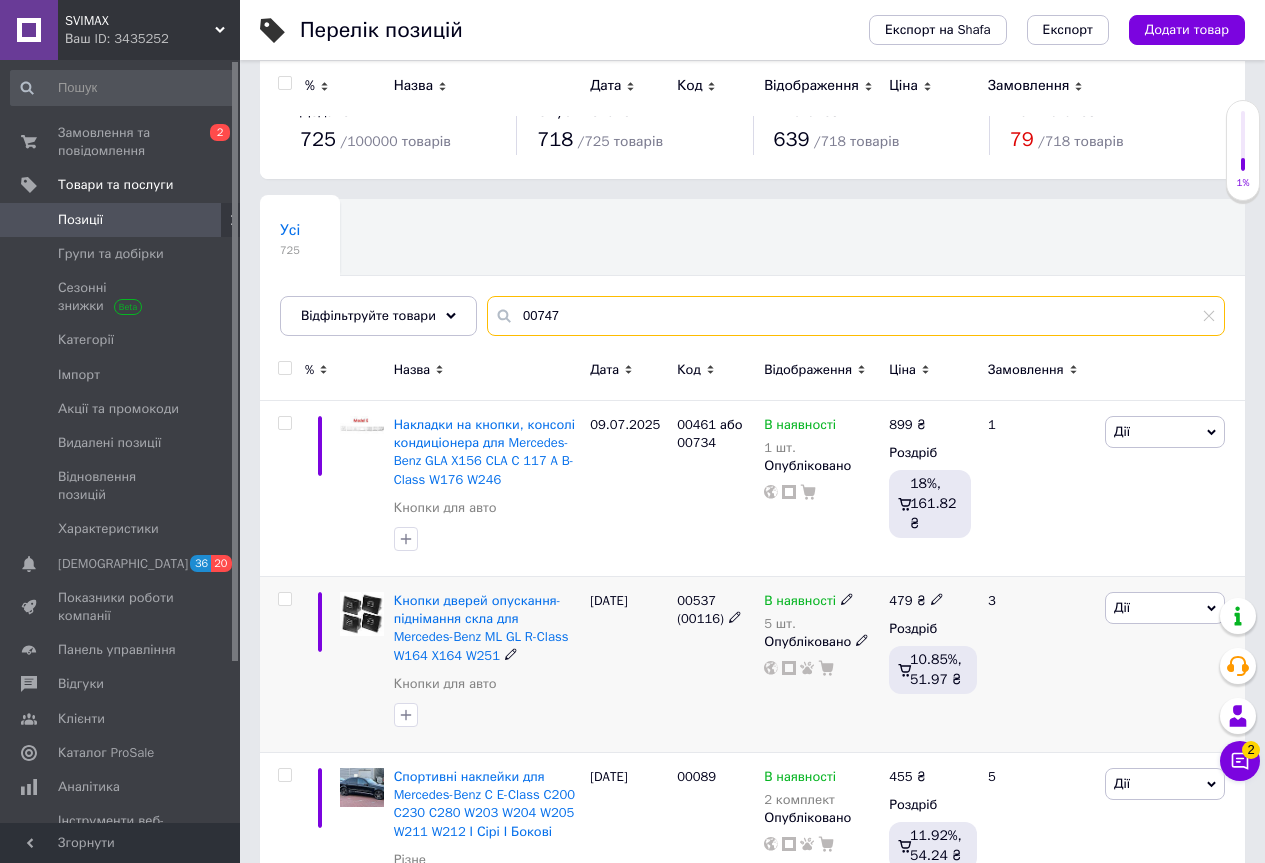 scroll, scrollTop: 0, scrollLeft: 0, axis: both 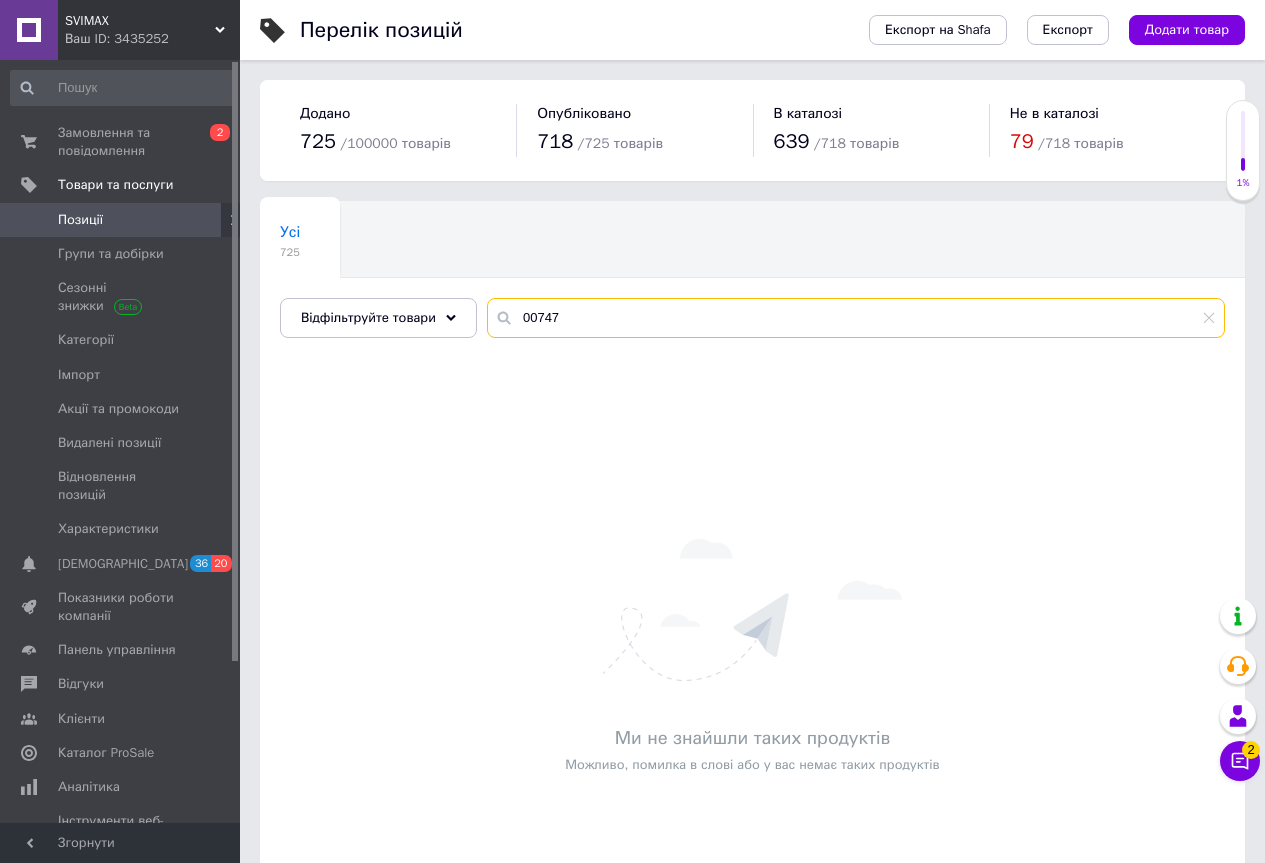 drag, startPoint x: 604, startPoint y: 323, endPoint x: 527, endPoint y: 327, distance: 77.10383 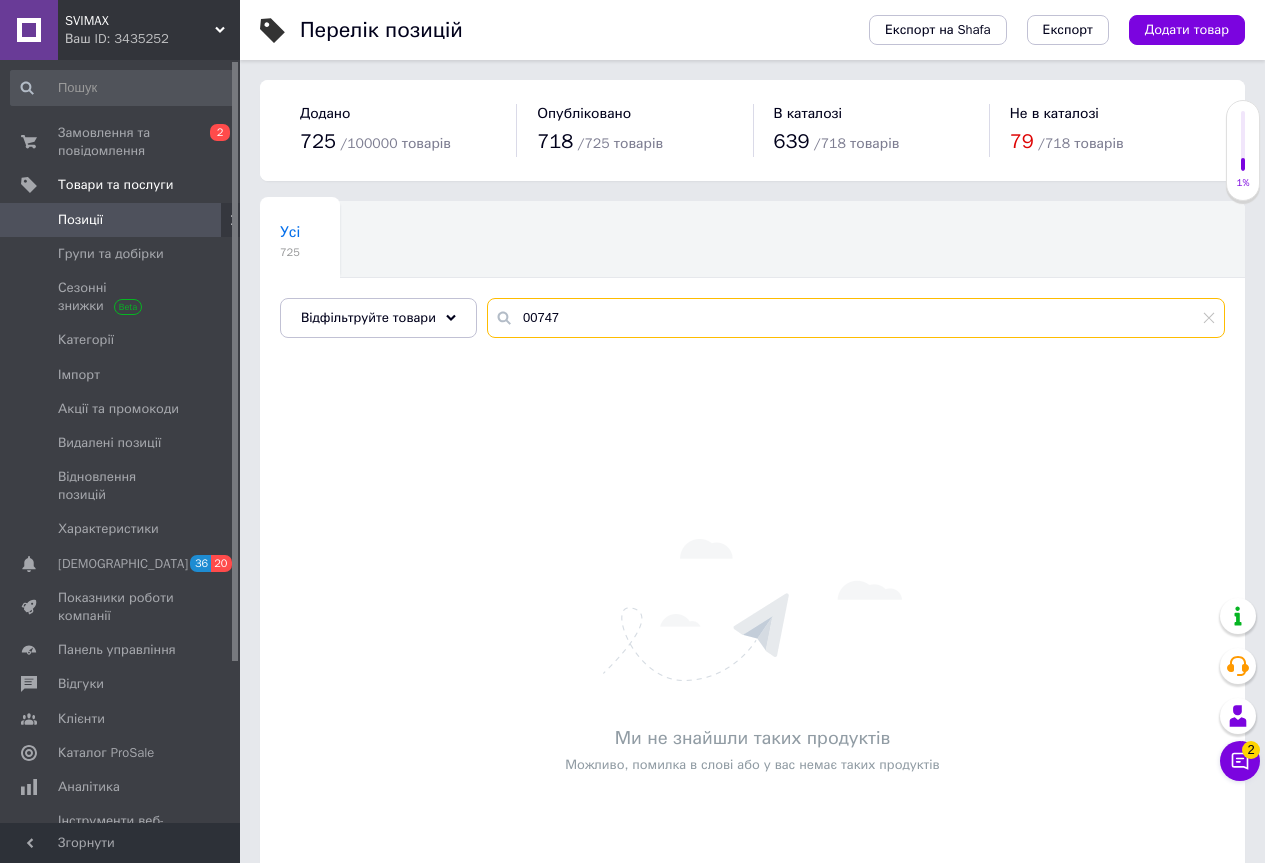 click on "00747" at bounding box center (856, 318) 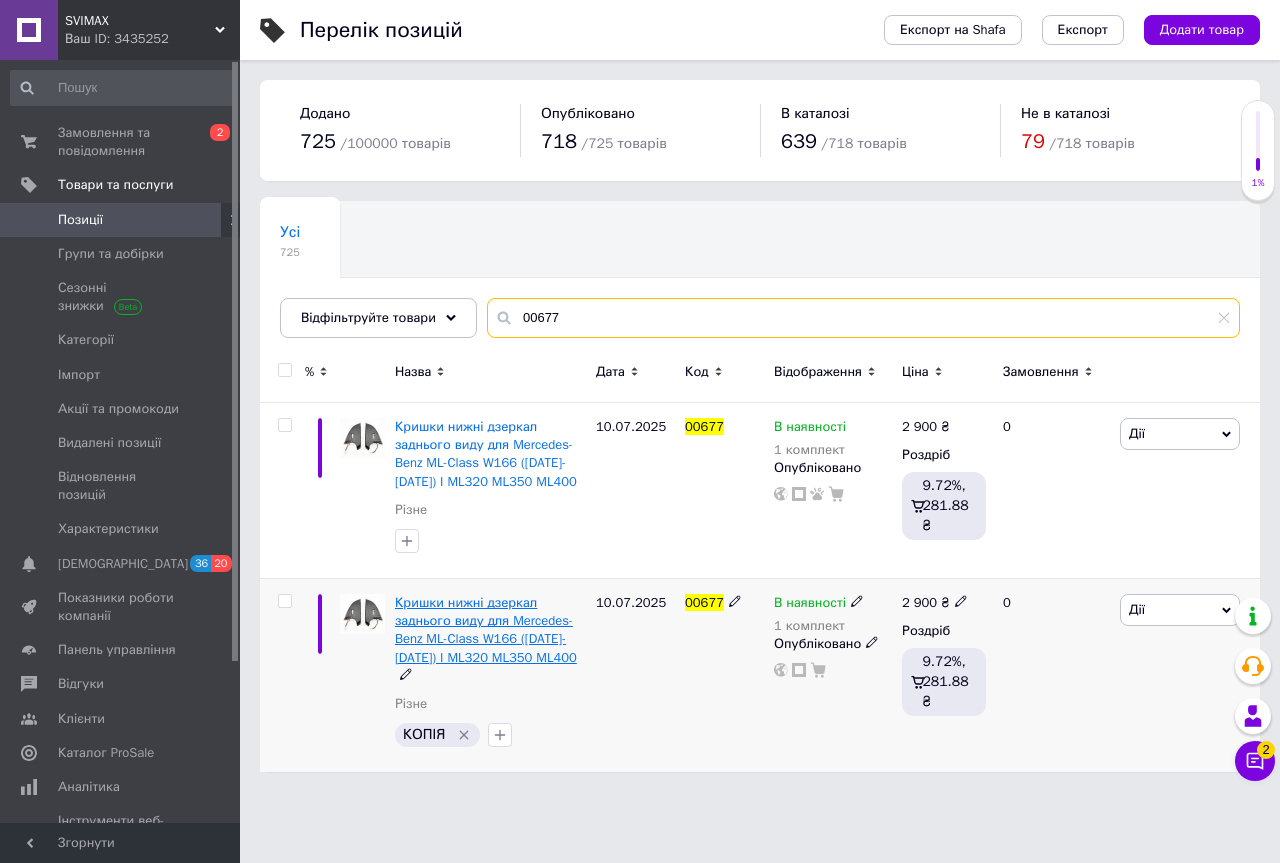 type on "00677" 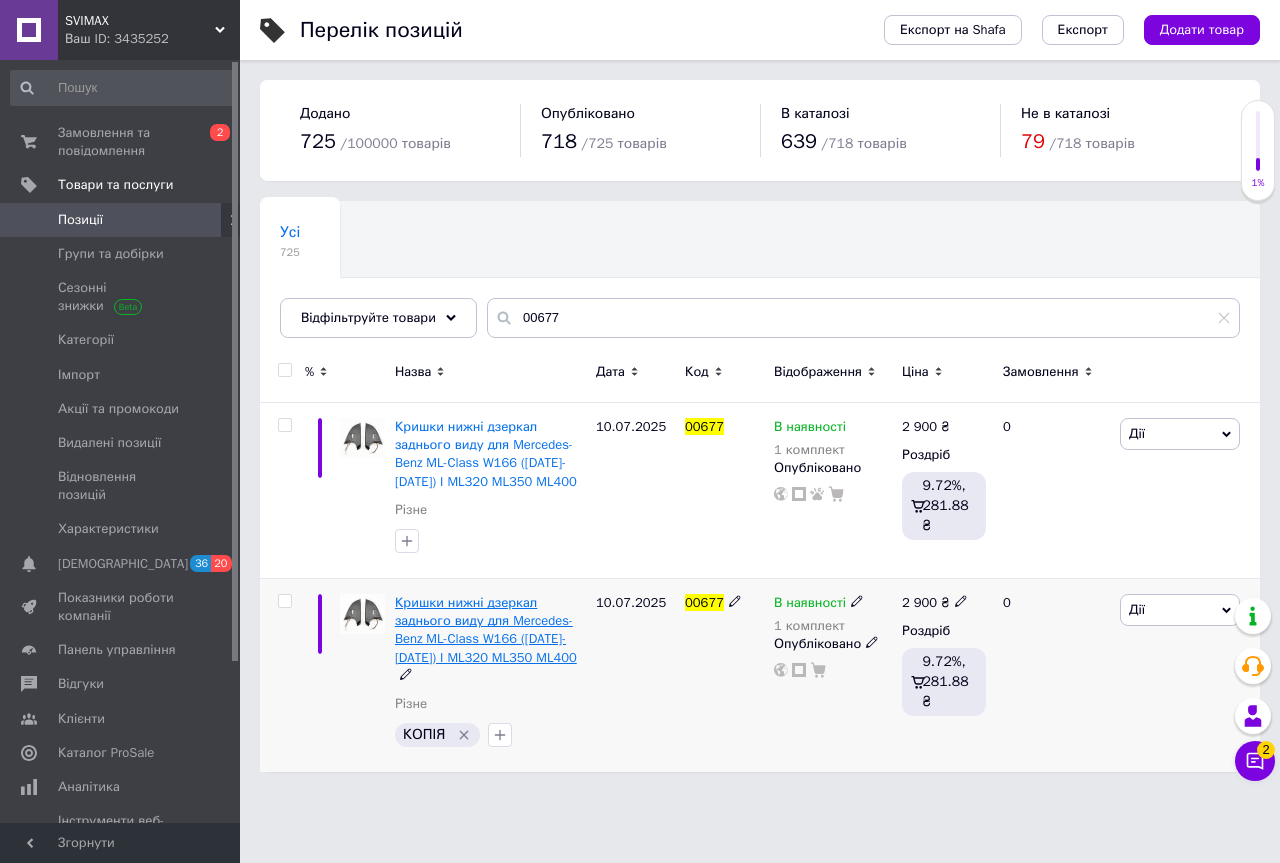 click on "Кришки нижні дзеркал заднього виду для Mercedes-Benz ML-Class W166 ([DATE]-[DATE]) I ML320 ML350 ML400" at bounding box center [486, 630] 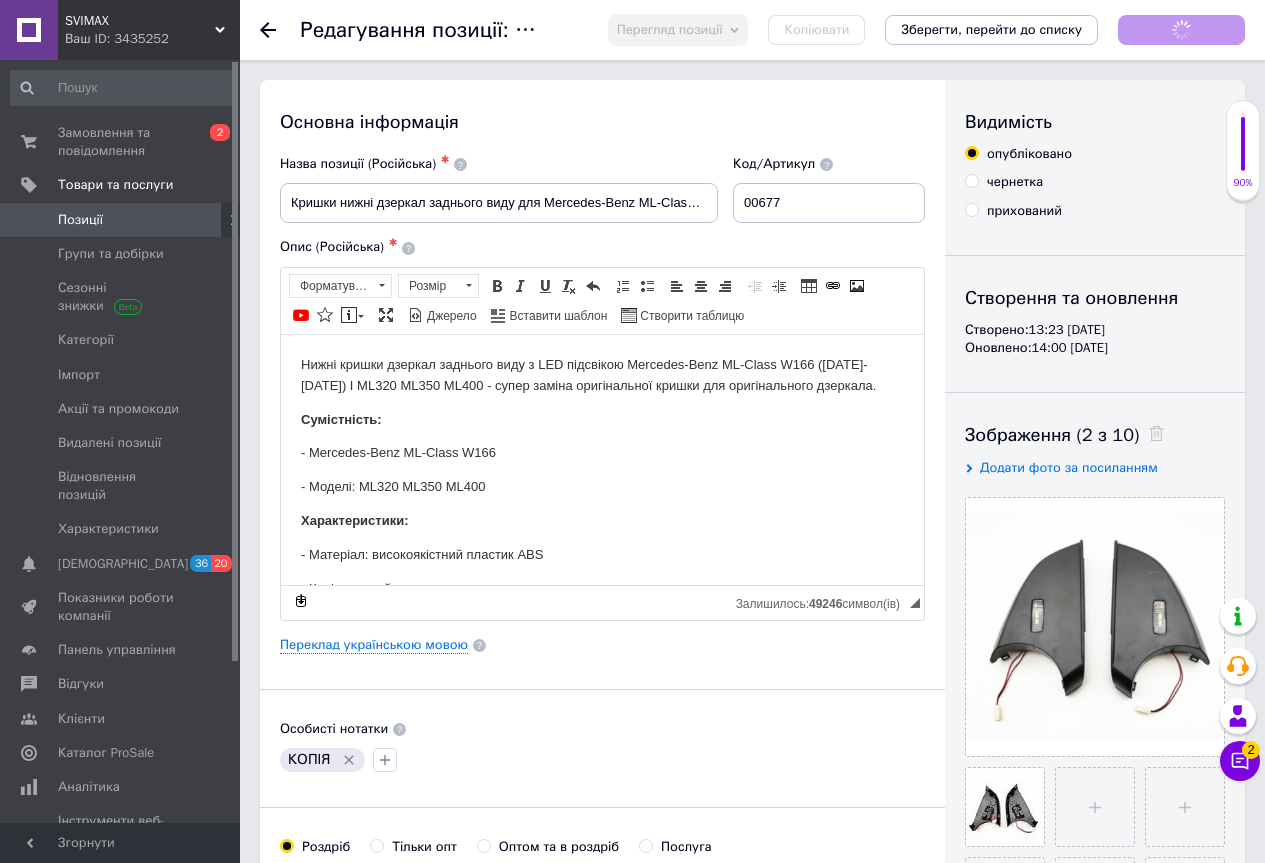 scroll, scrollTop: 0, scrollLeft: 0, axis: both 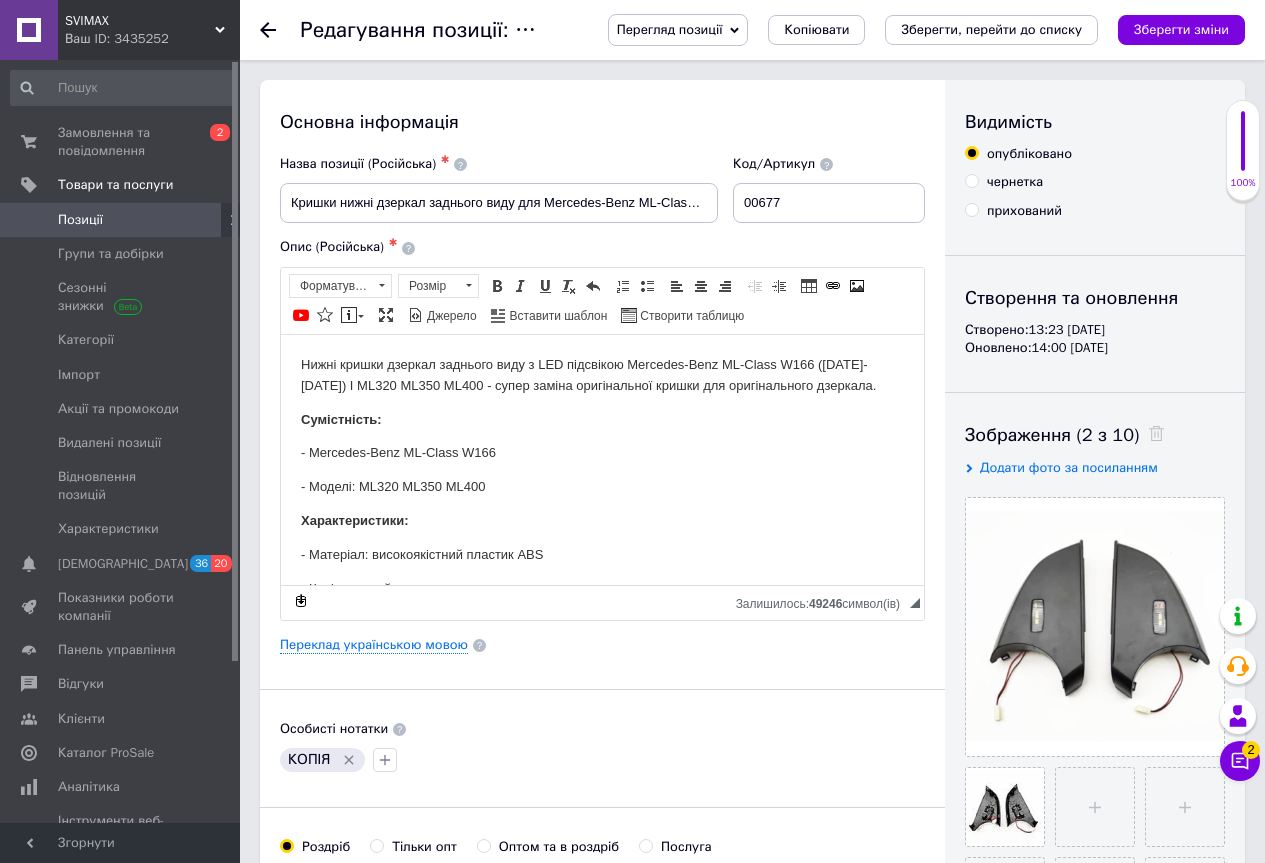 click 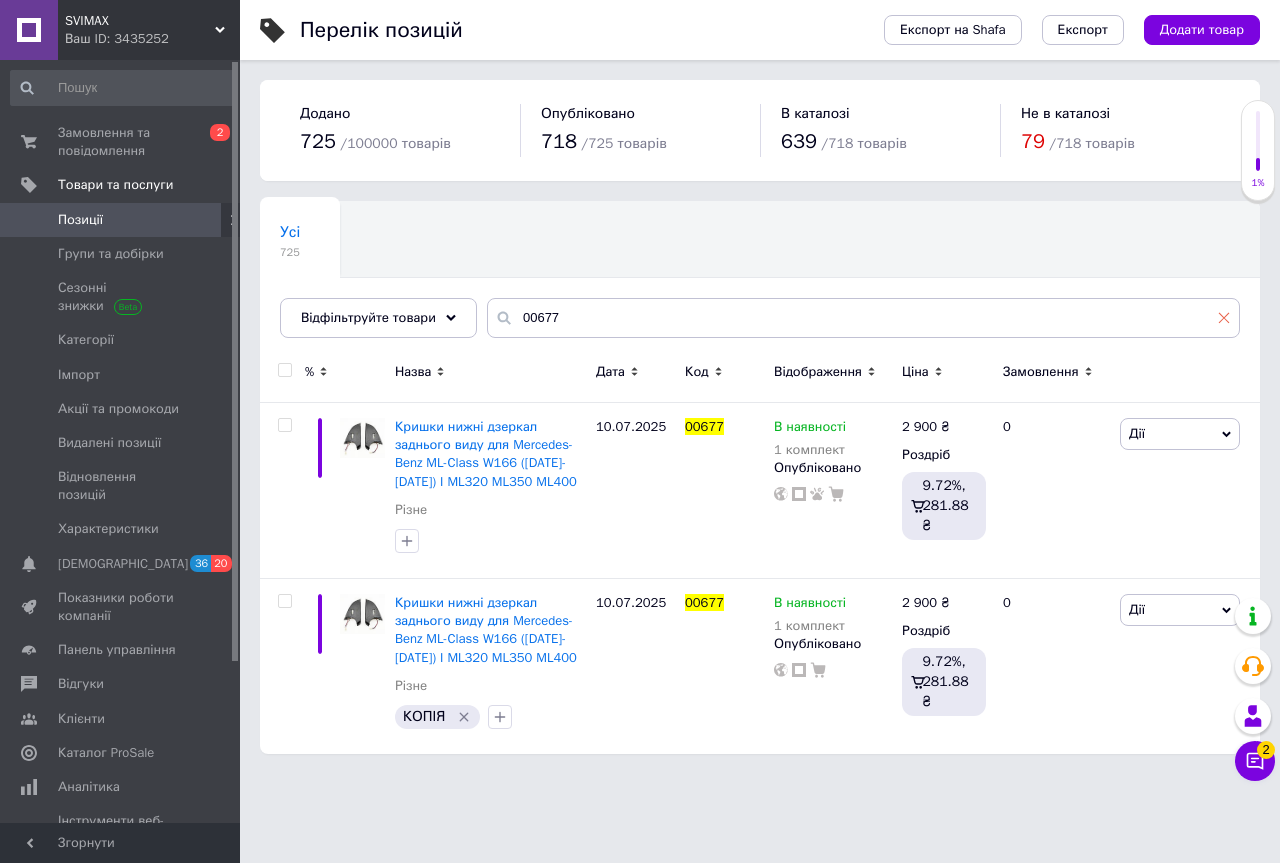 click 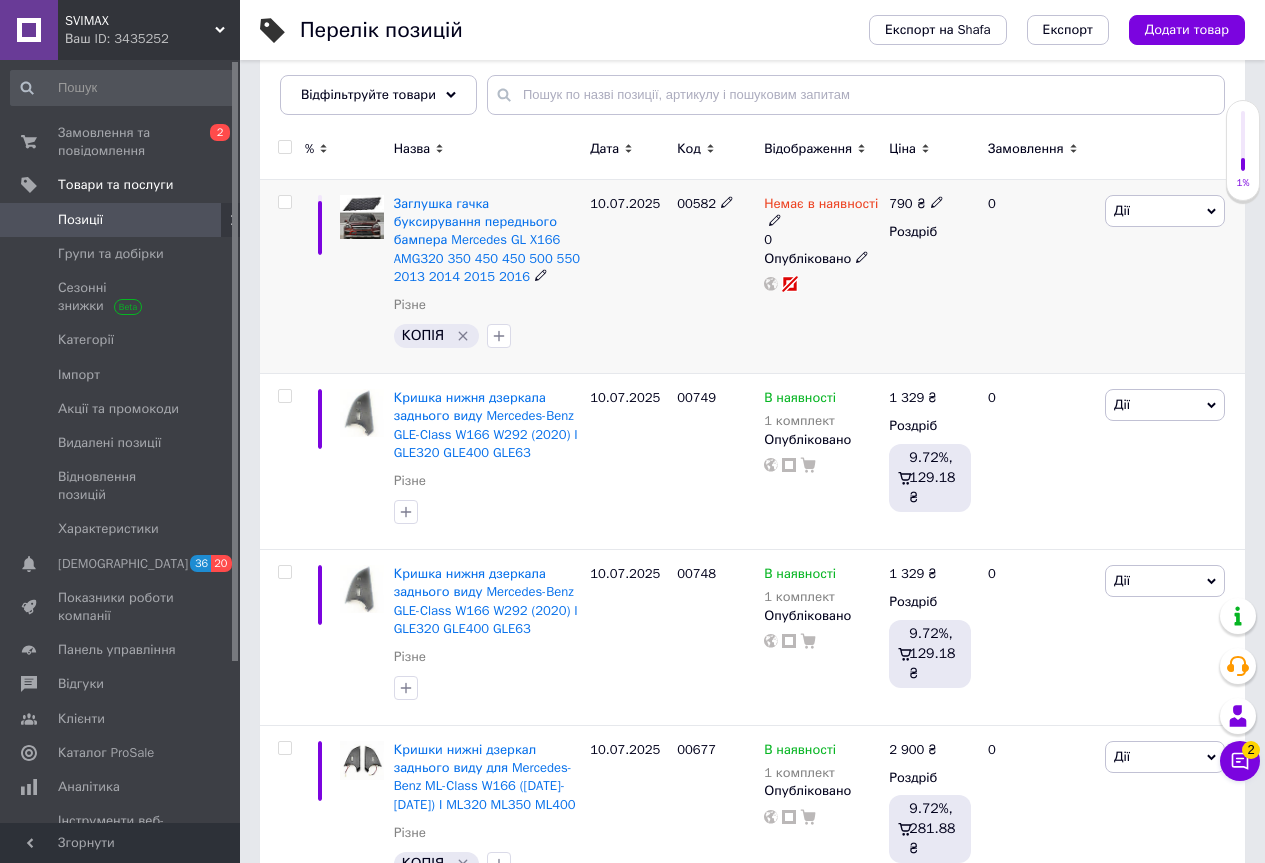 scroll, scrollTop: 300, scrollLeft: 0, axis: vertical 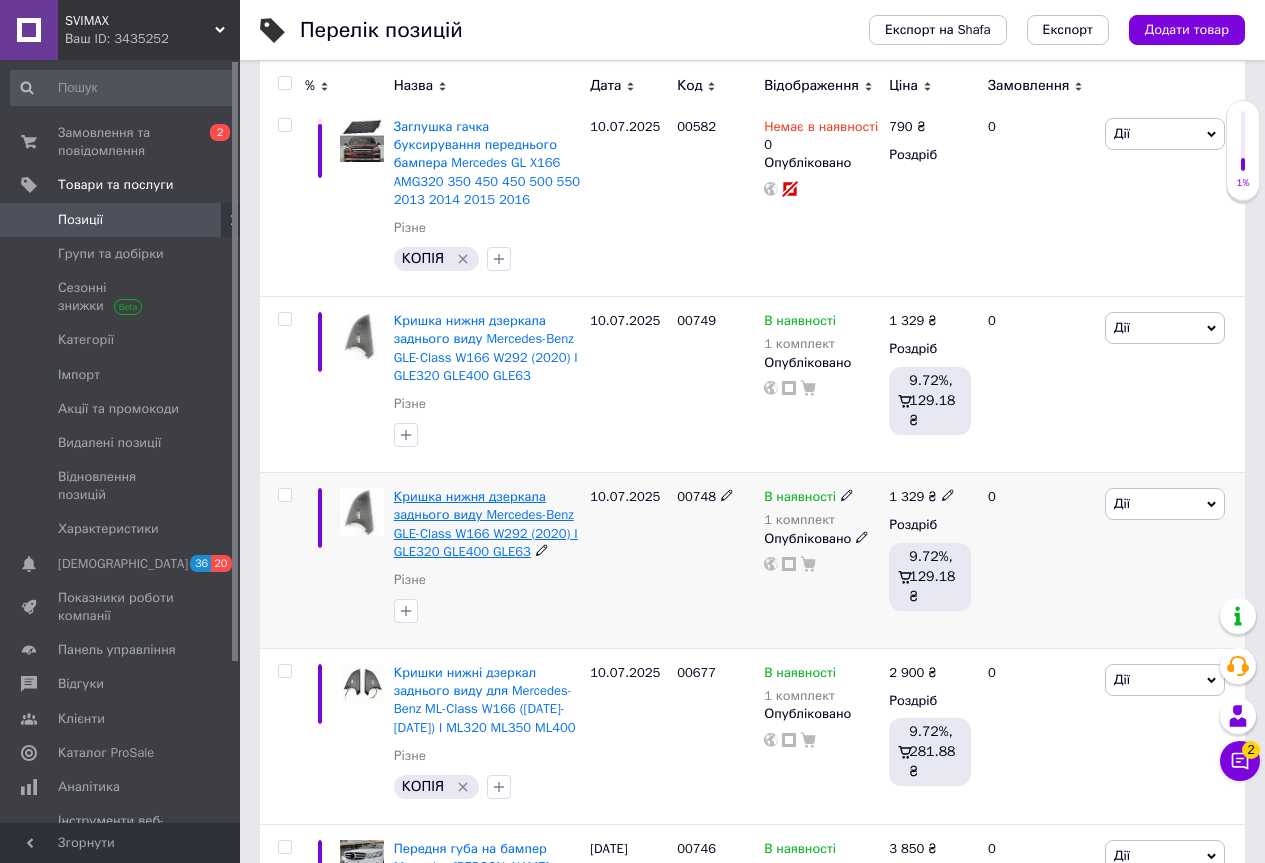 click on "Кришка нижня дзеркала заднього виду Mercedes-Benz GLE-Class W166 W292 (2020) I GLE320 GLE400 GLE63" at bounding box center (486, 524) 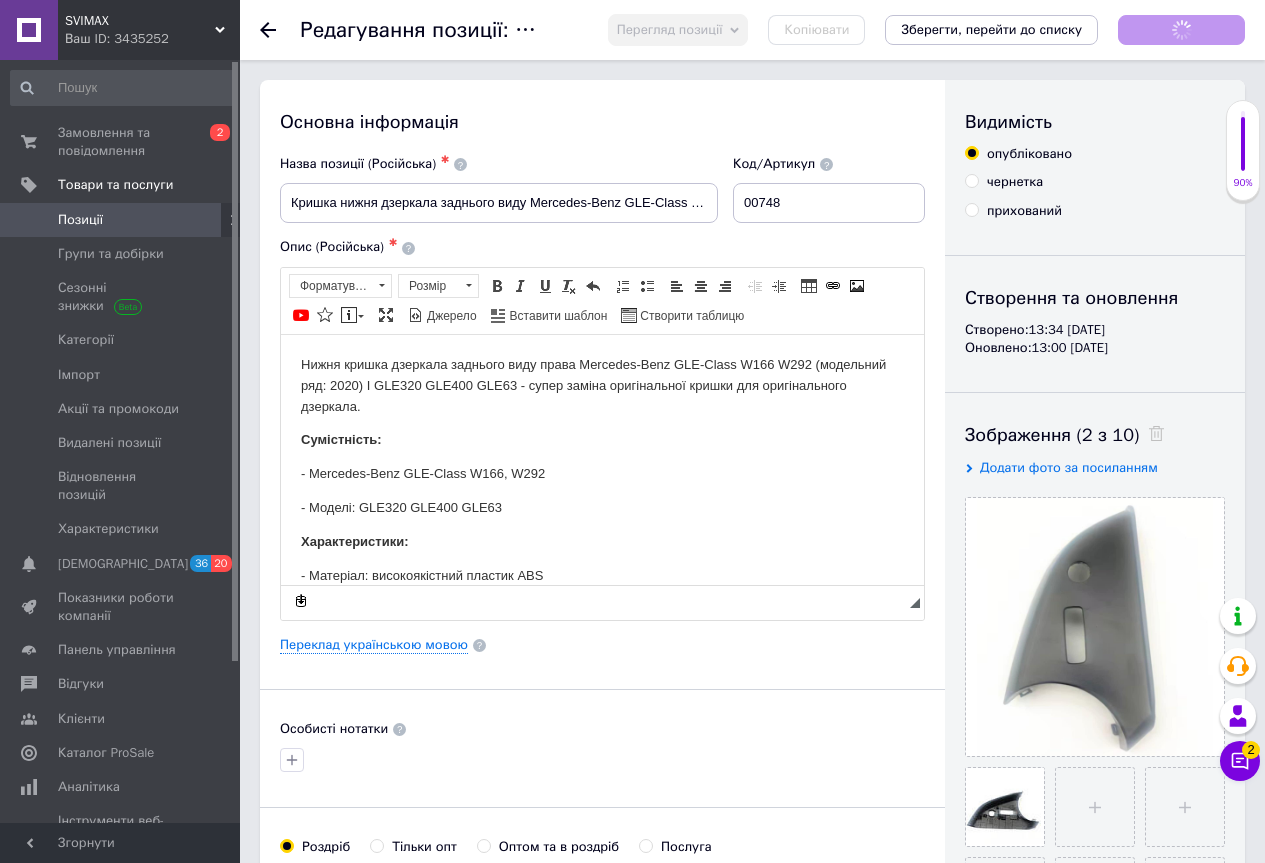 scroll, scrollTop: 0, scrollLeft: 0, axis: both 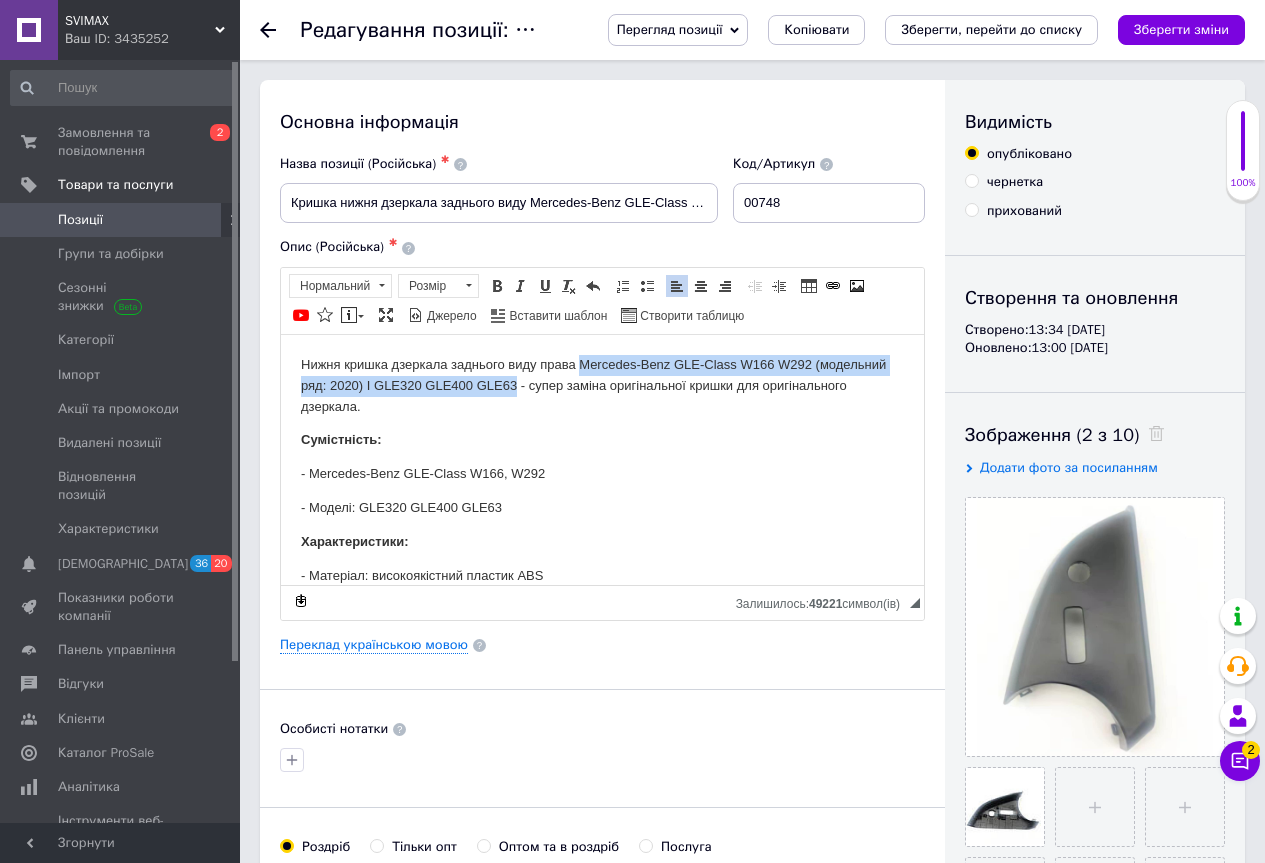 drag, startPoint x: 582, startPoint y: 359, endPoint x: 515, endPoint y: 394, distance: 75.591 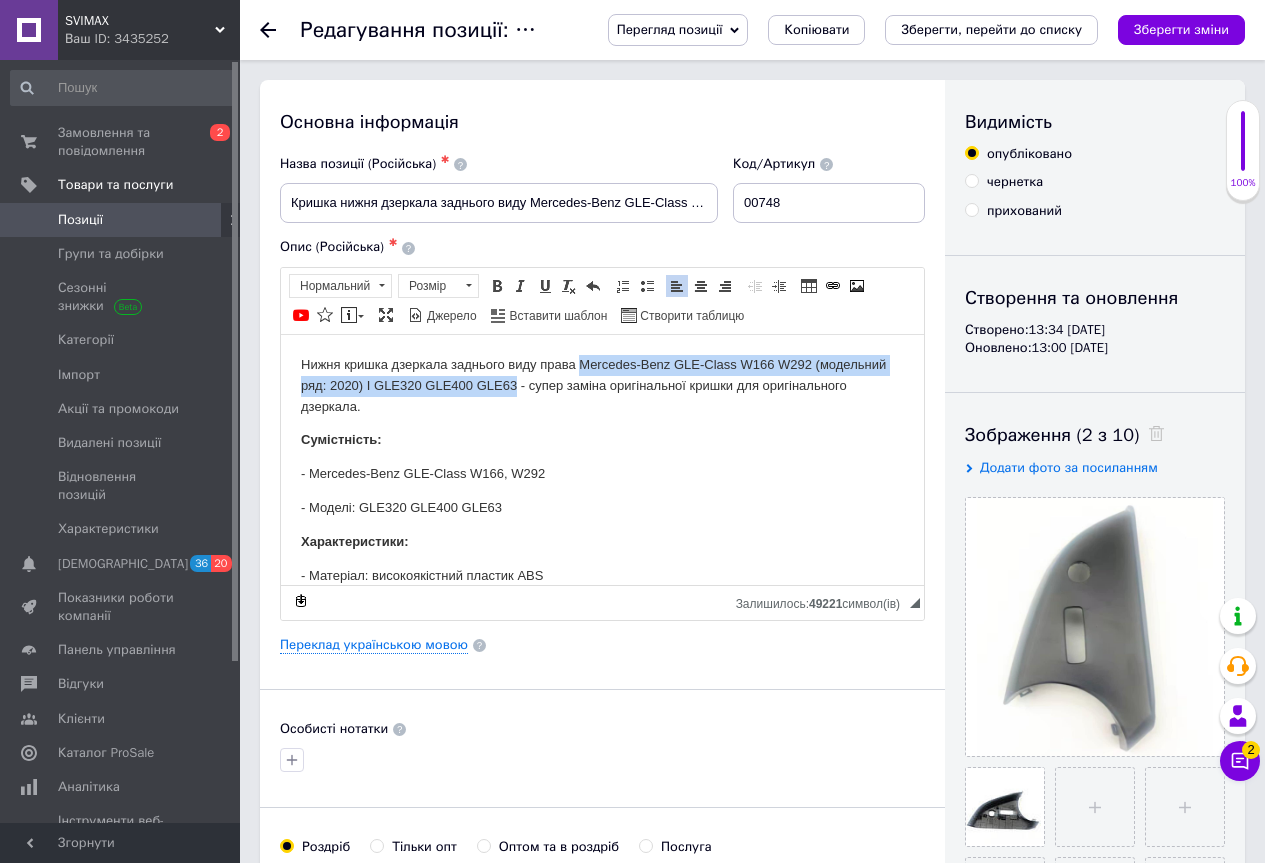 click on "Нижня кришка дзеркала заднього виду права Mercedes-Benz GLE-Class W166 W292 (модельний ряд: 2020) I GLE320 GLE400 GLE63 - супер заміна оригінальної кришки для оригінального дзеркала." at bounding box center [602, 385] 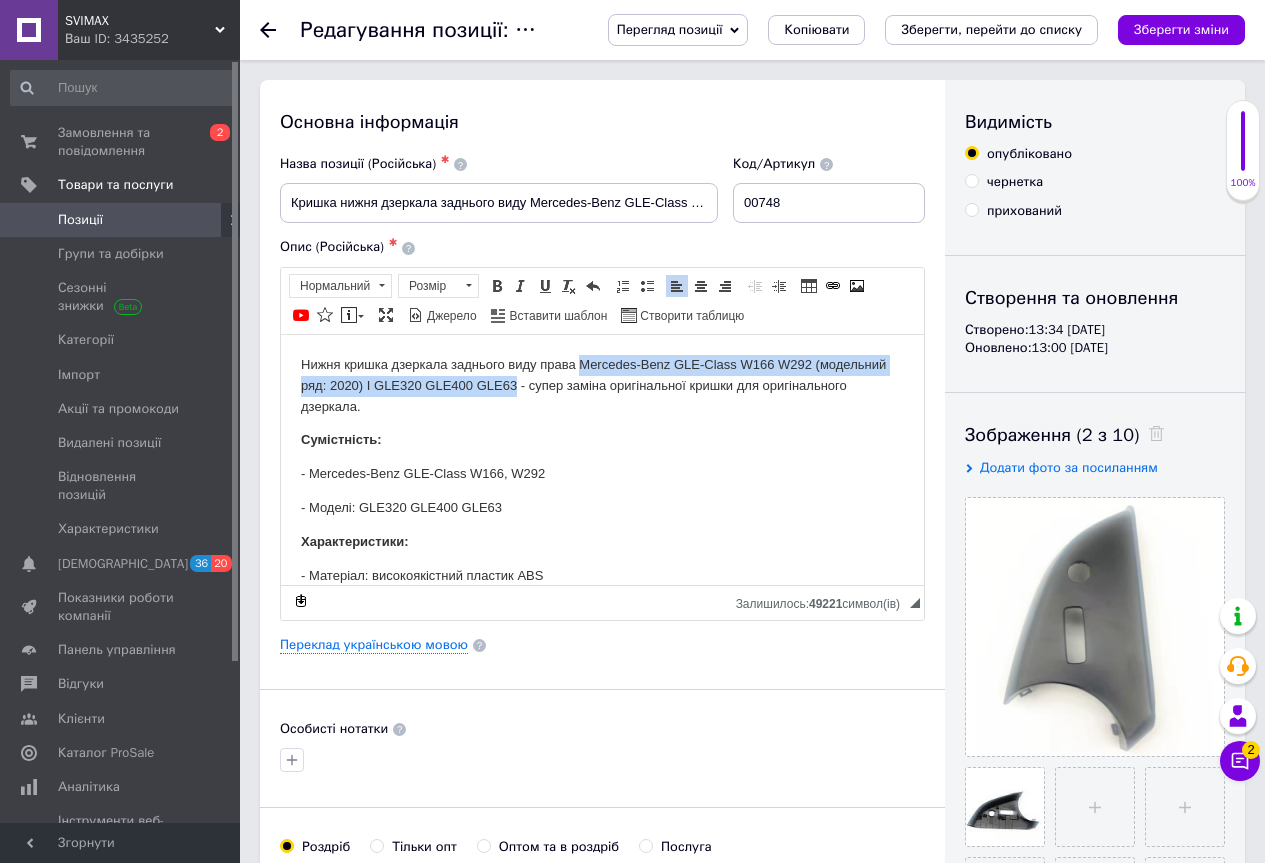 copy on "Mercedes-Benz GLE-Class W166 W292 (модельний ряд: 2020) I GLE320 GLE400 GLE63" 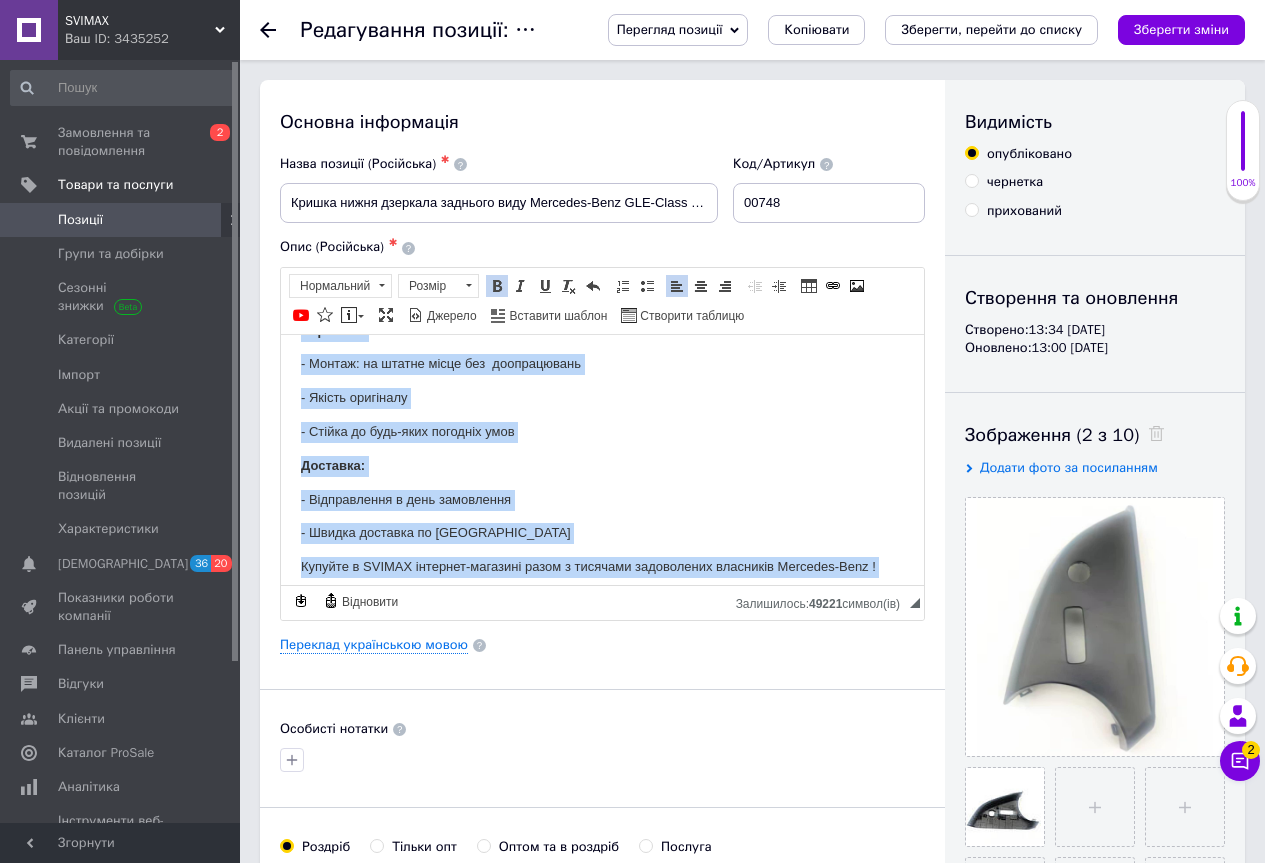 scroll, scrollTop: 461, scrollLeft: 0, axis: vertical 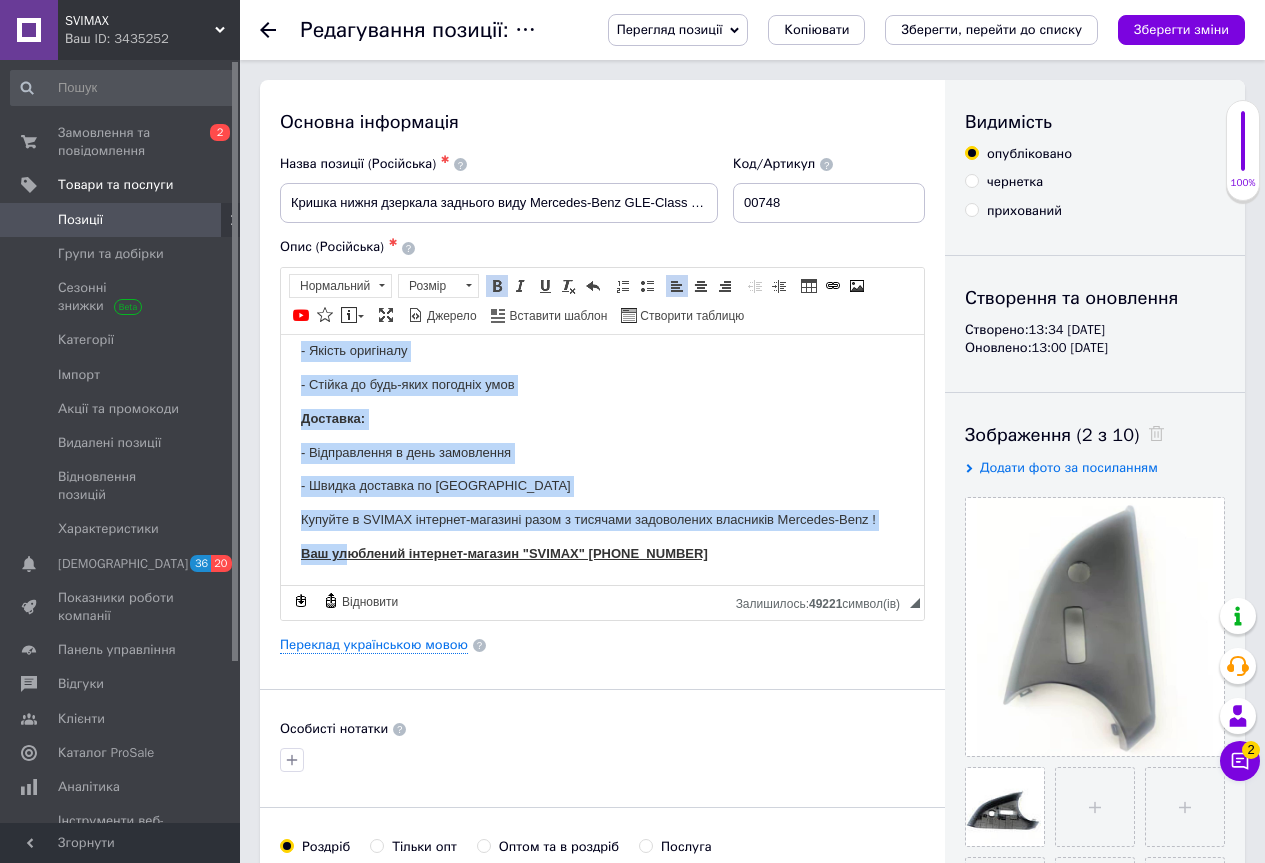 drag, startPoint x: 294, startPoint y: 434, endPoint x: 764, endPoint y: 556, distance: 485.57596 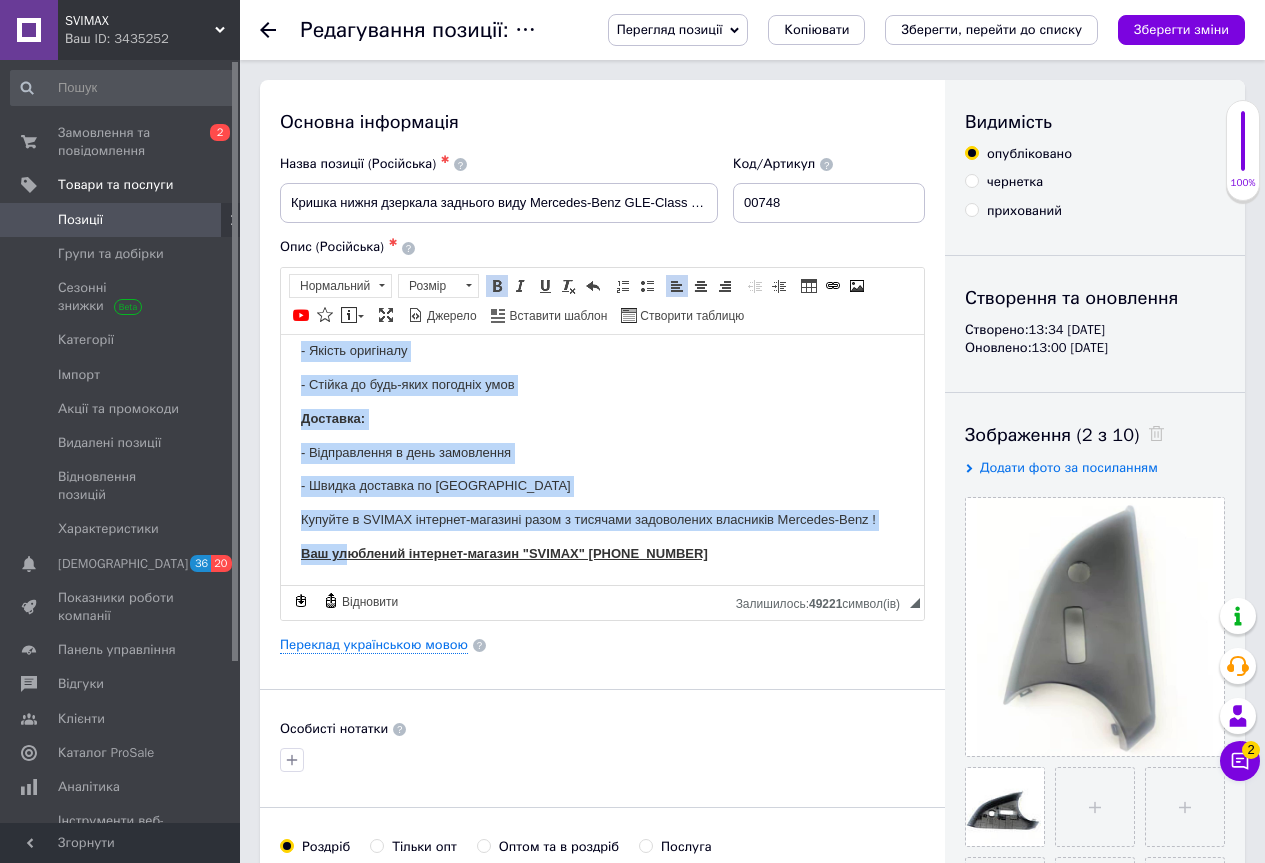 click on "Нижня кришка дзеркала заднього виду права Mercedes-Benz GLE-Class W166 W292 (модельний ряд: 2020) I GLE320 GLE400 GLE63 - супер заміна оригінальної кришки для оригінального дзеркала. Сумістність: - Mercedes-Benz GLE-Class W166, W292 - Моделі: GLE320 GLE400 GLE63 Характеристики: - Матеріал: високоякістний пластик ABS - Колір: чорний - Кількість в комплекті: 1шт (права) - Виробник: [GEOGRAPHIC_DATA] - Номер по каталогу: А2928854700, A2928854800 Переваги: - Монтаж: на штатне місце без  доопрацювань - Якість оригіналу - Стійка до будь-яких погодніх умов Доставка: - Відправлення в день замовлення - Швидка доставка по [GEOGRAPHIC_DATA]" at bounding box center (602, 228) 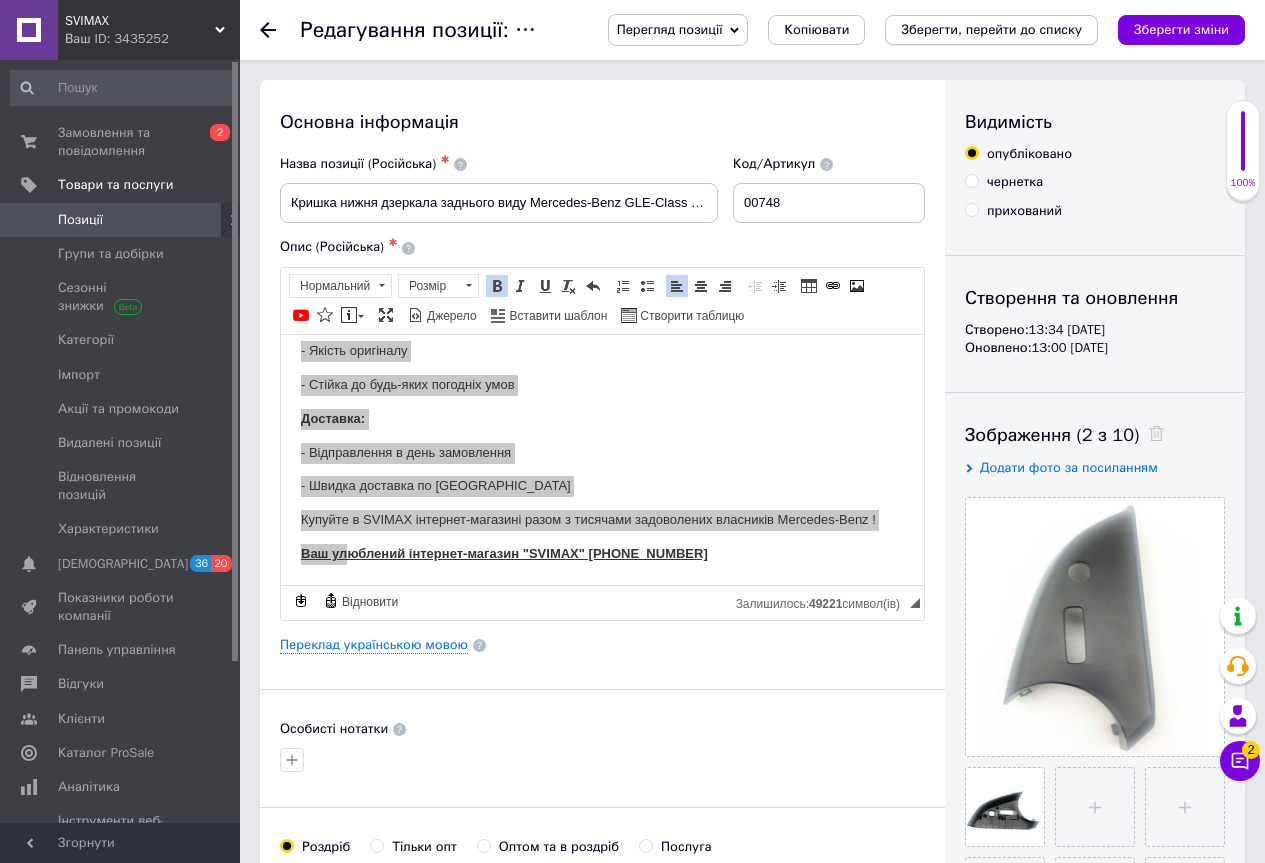 click on "Зберегти, перейти до списку" at bounding box center (991, 29) 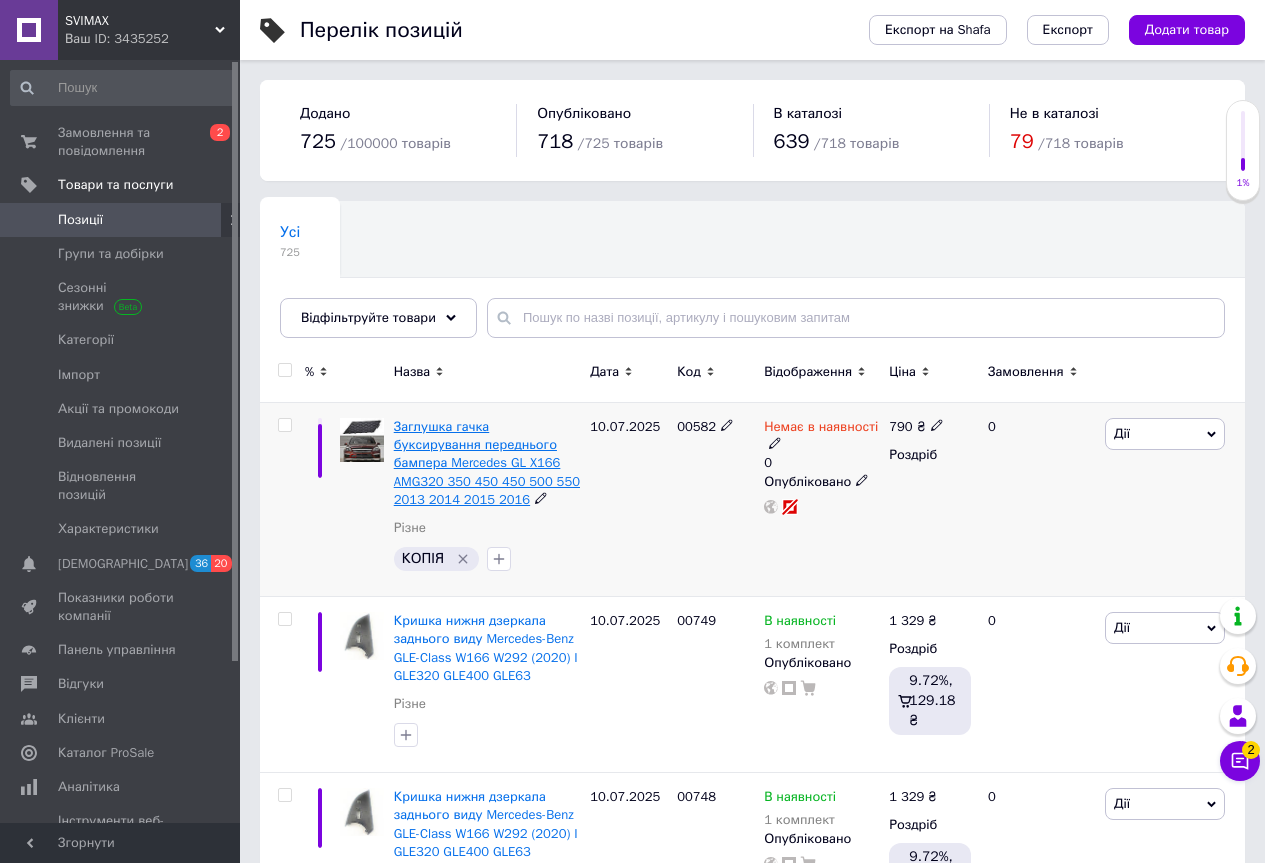 click on "Заглушка гачка буксирування переднього бампера Mercedes GL X166 AMG320 350 450 450 500 550 2013 2014 2015 2016" at bounding box center [487, 463] 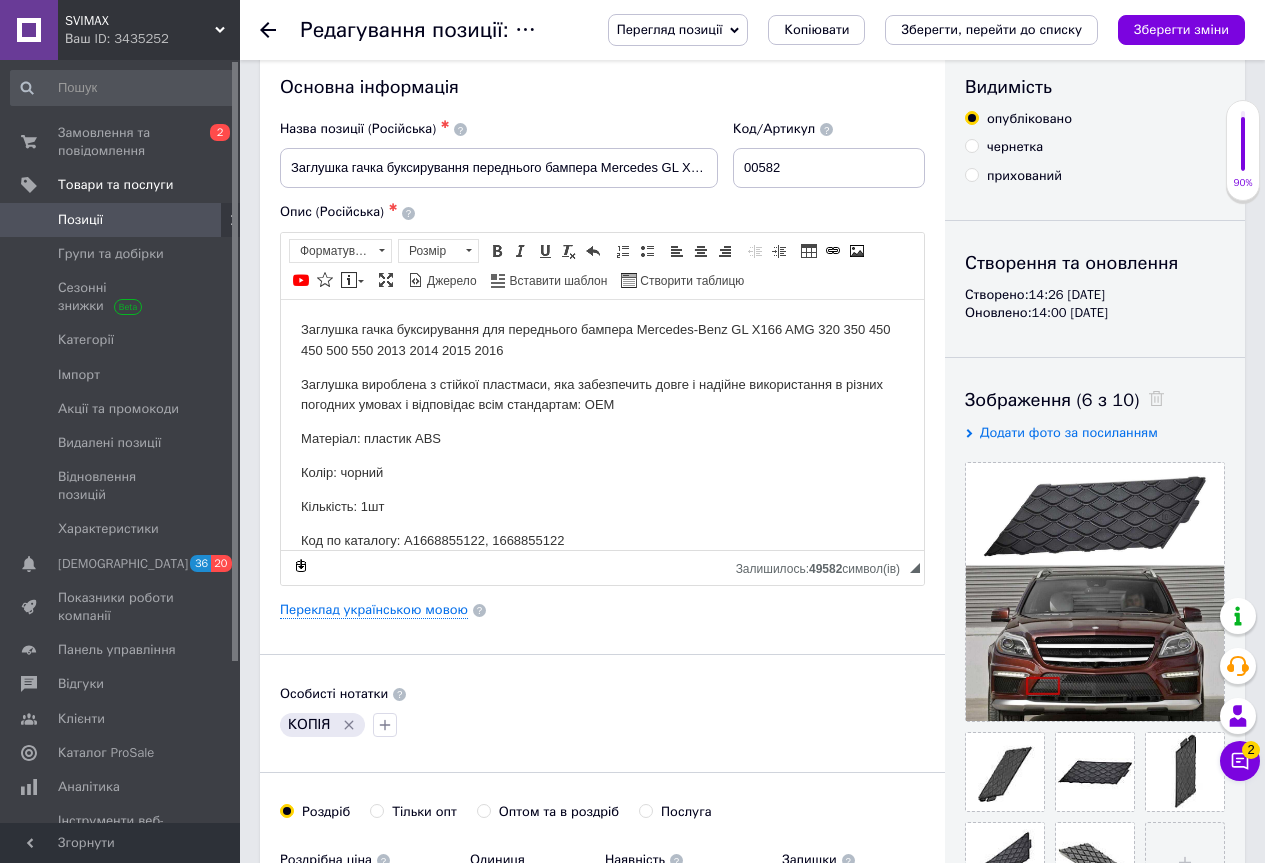 scroll, scrollTop: 0, scrollLeft: 0, axis: both 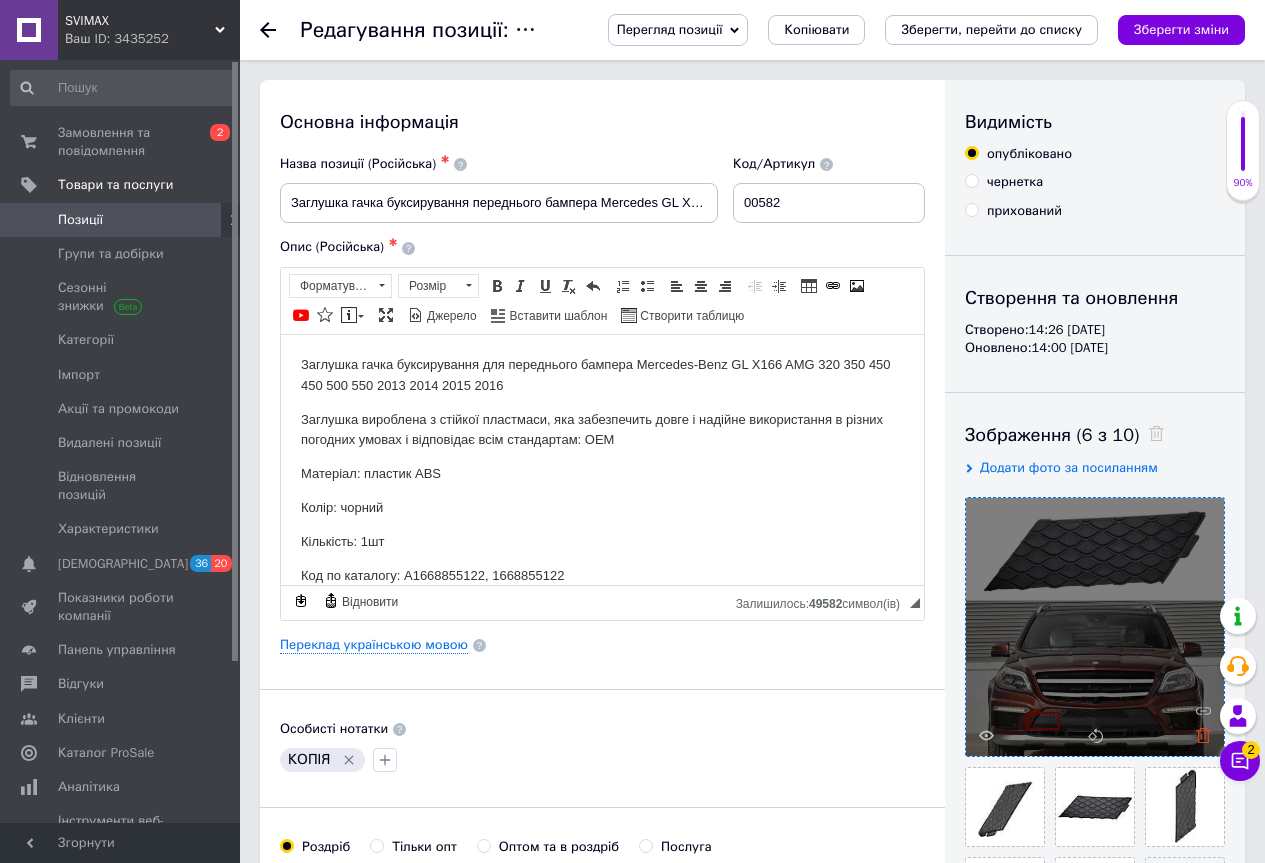 click 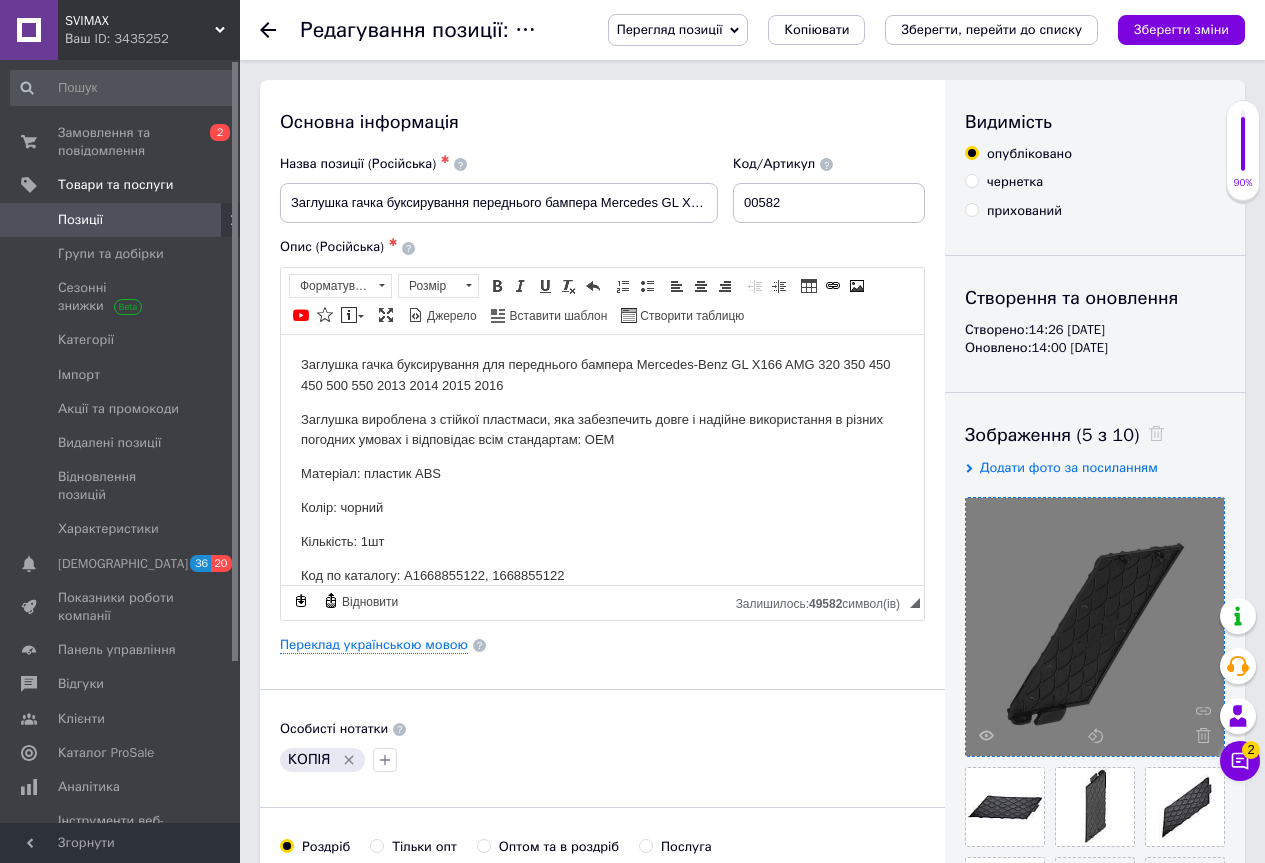 click 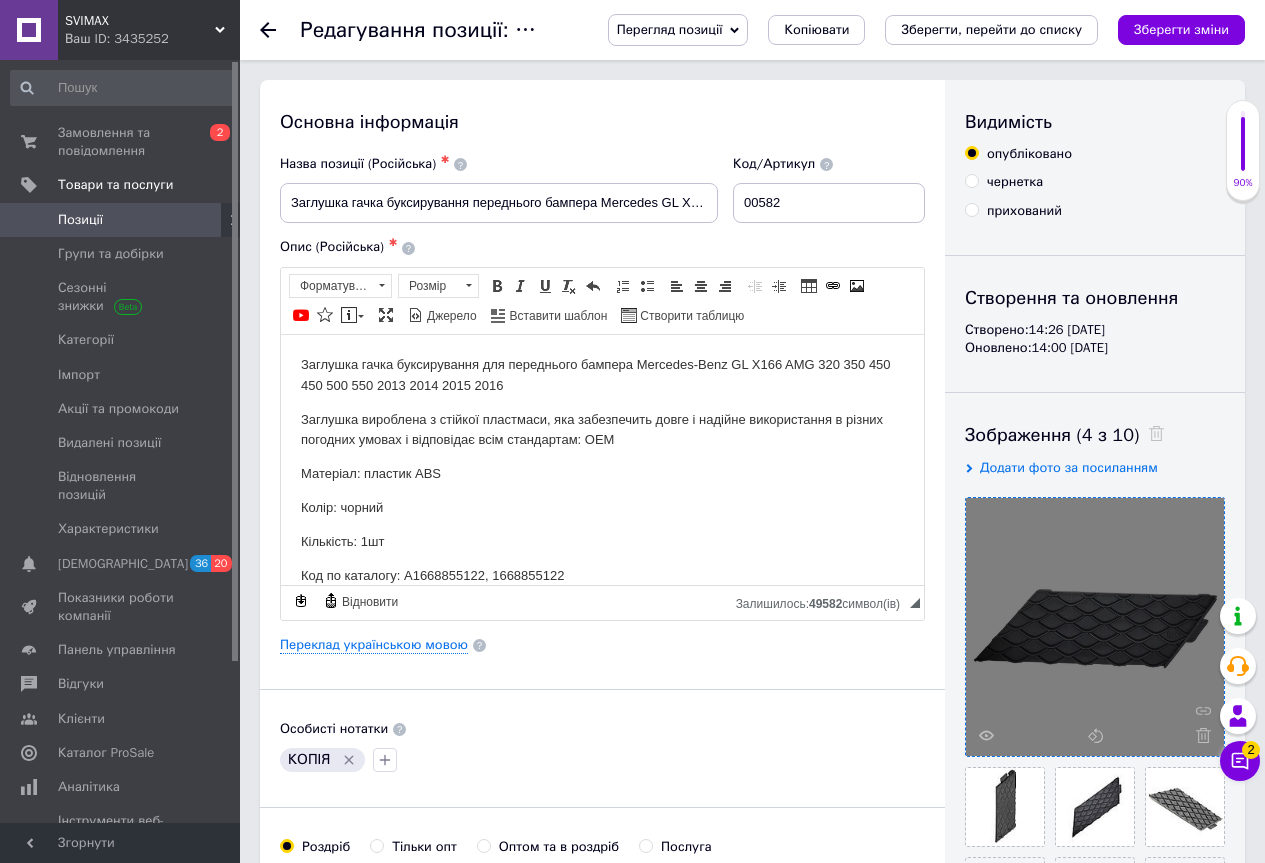 click 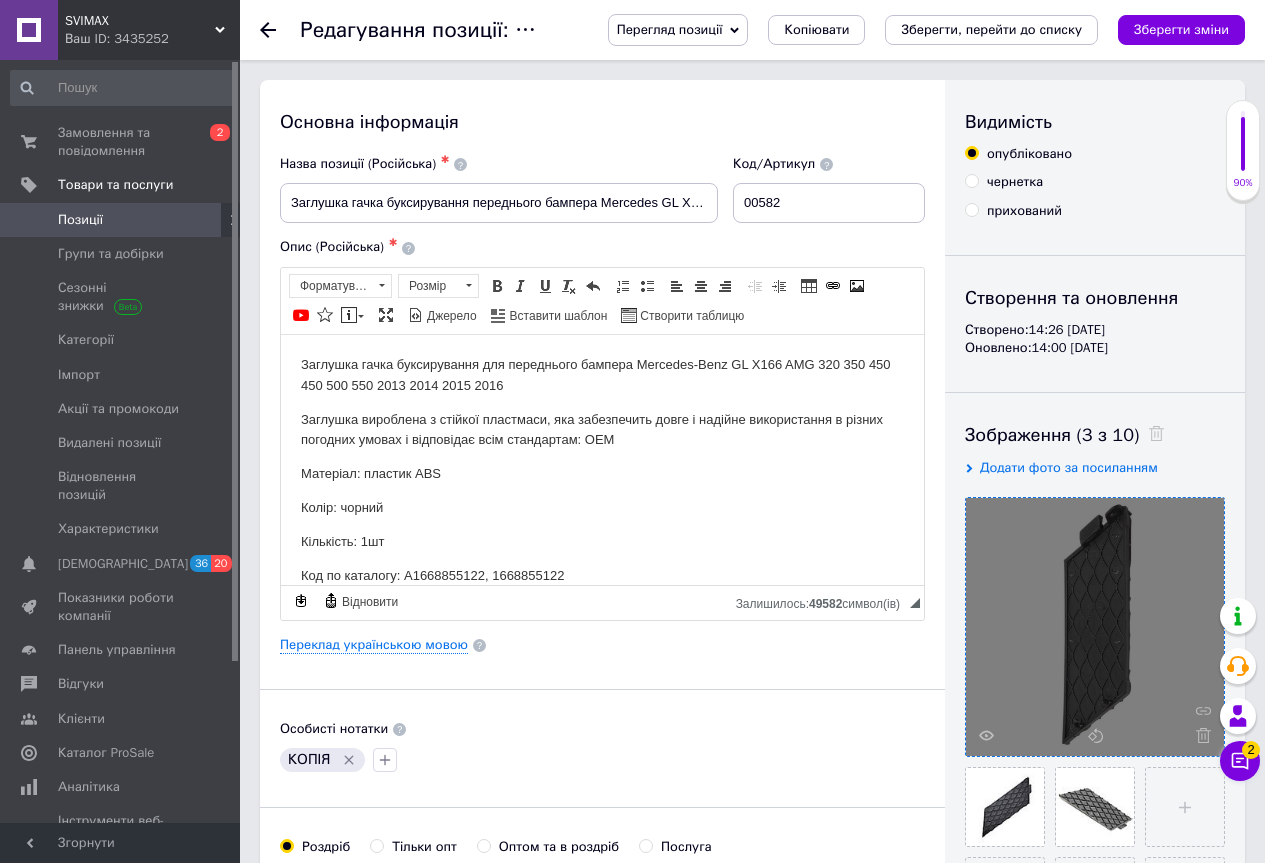 click 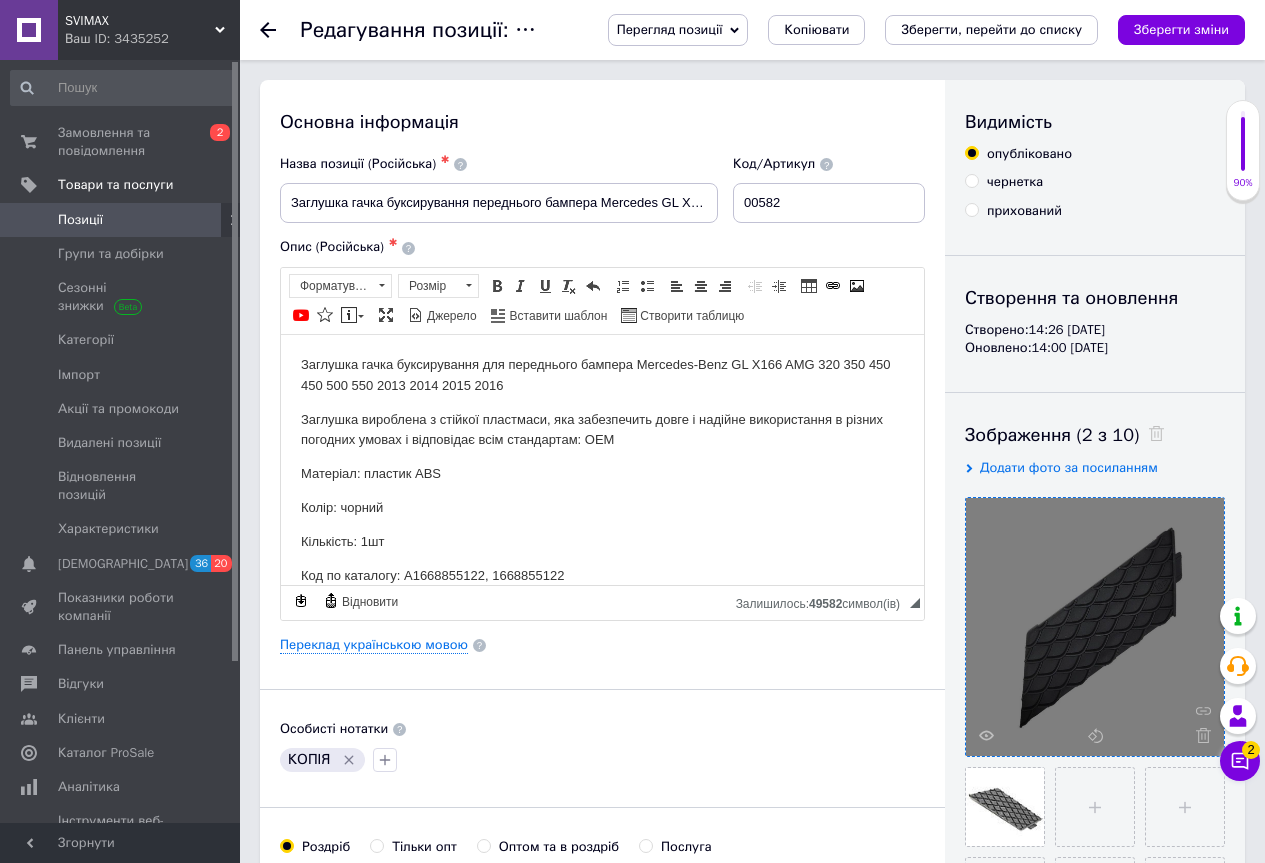 click 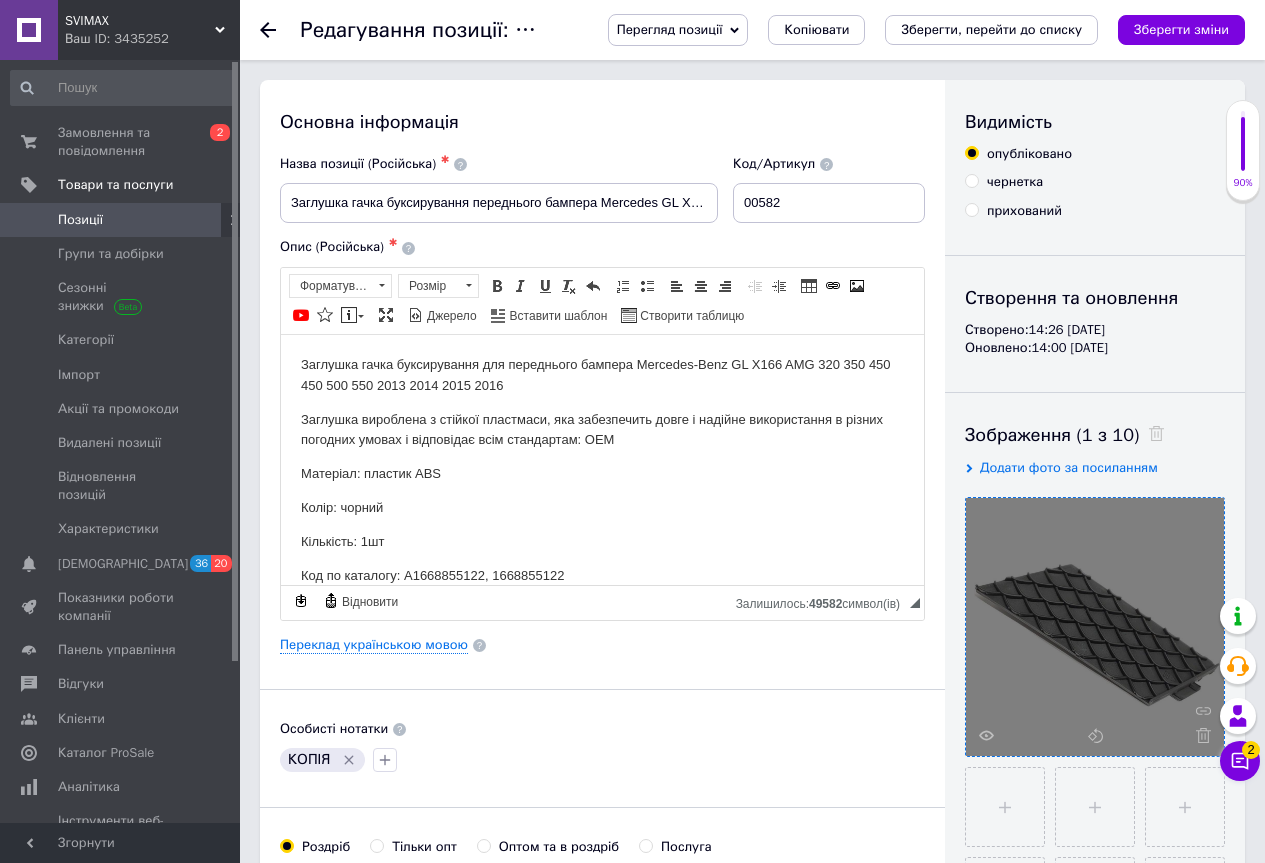 click 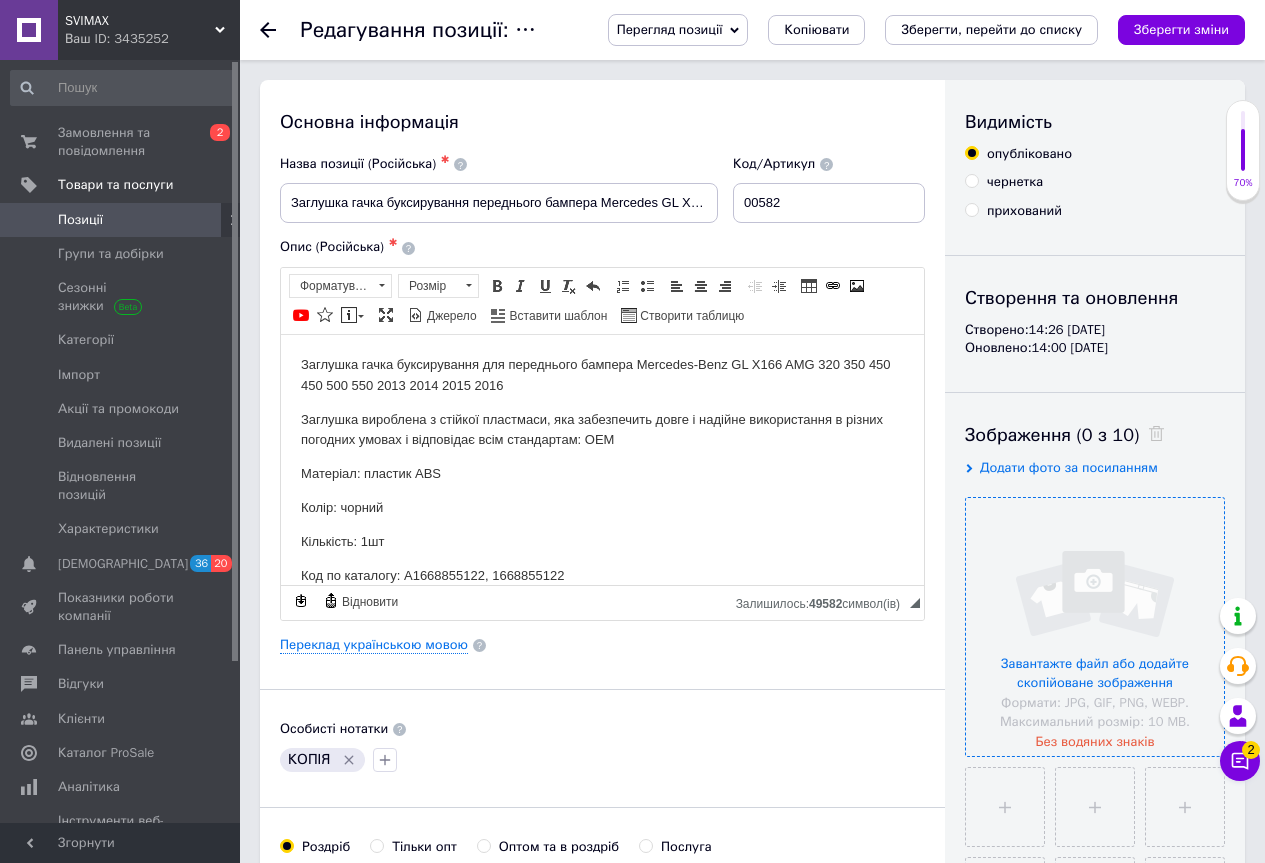 click at bounding box center [1095, 627] 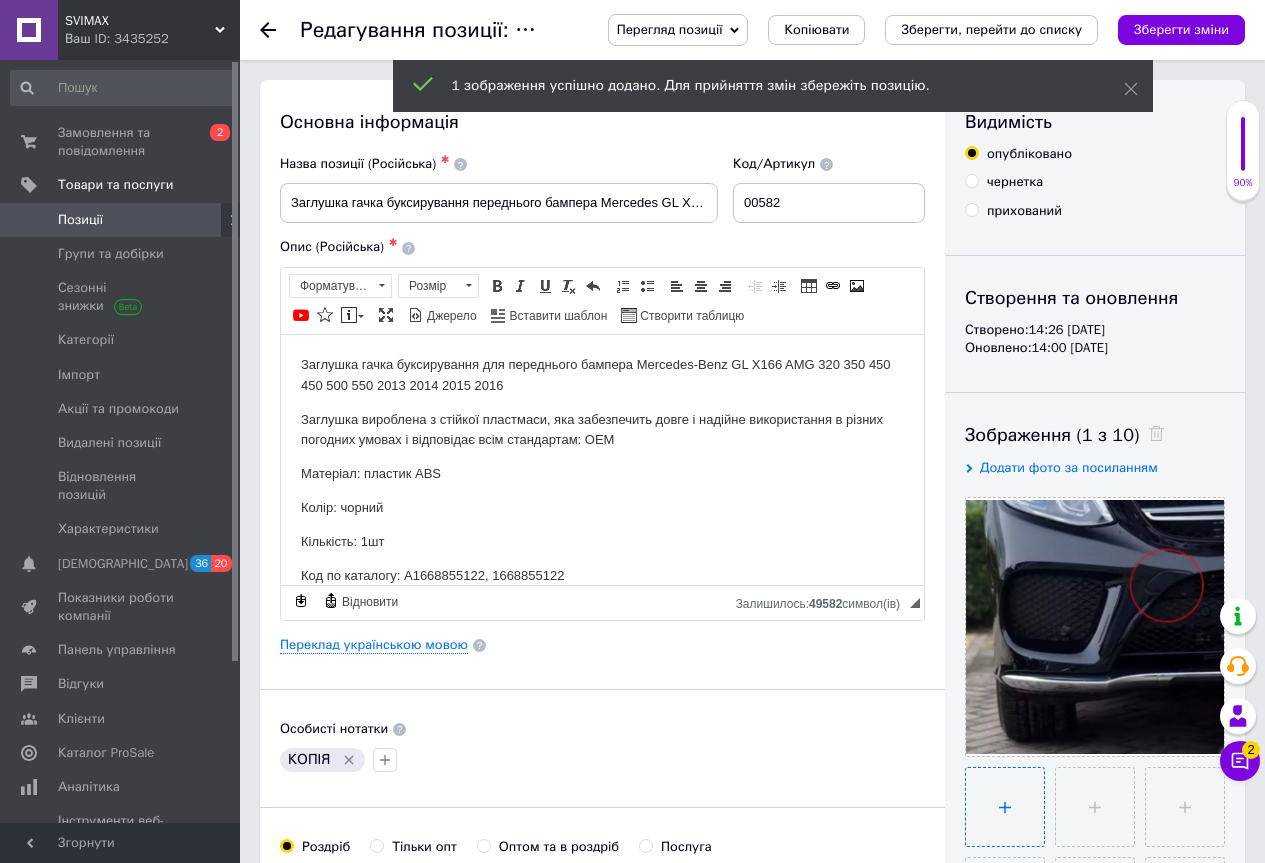 click at bounding box center (1005, 807) 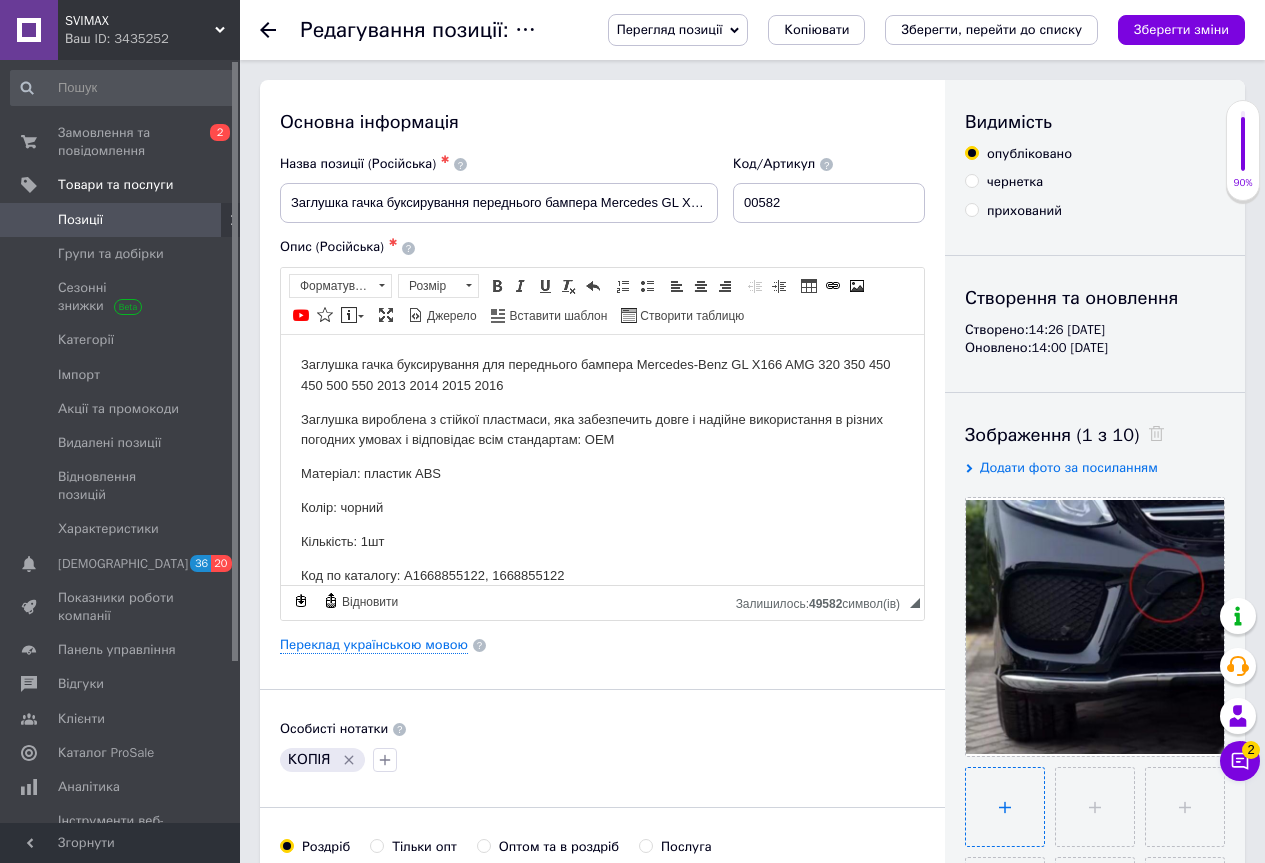 type on "C:\fakepath\7f872645-4136-484b-8c6c-97668cd83e7b.jpg" 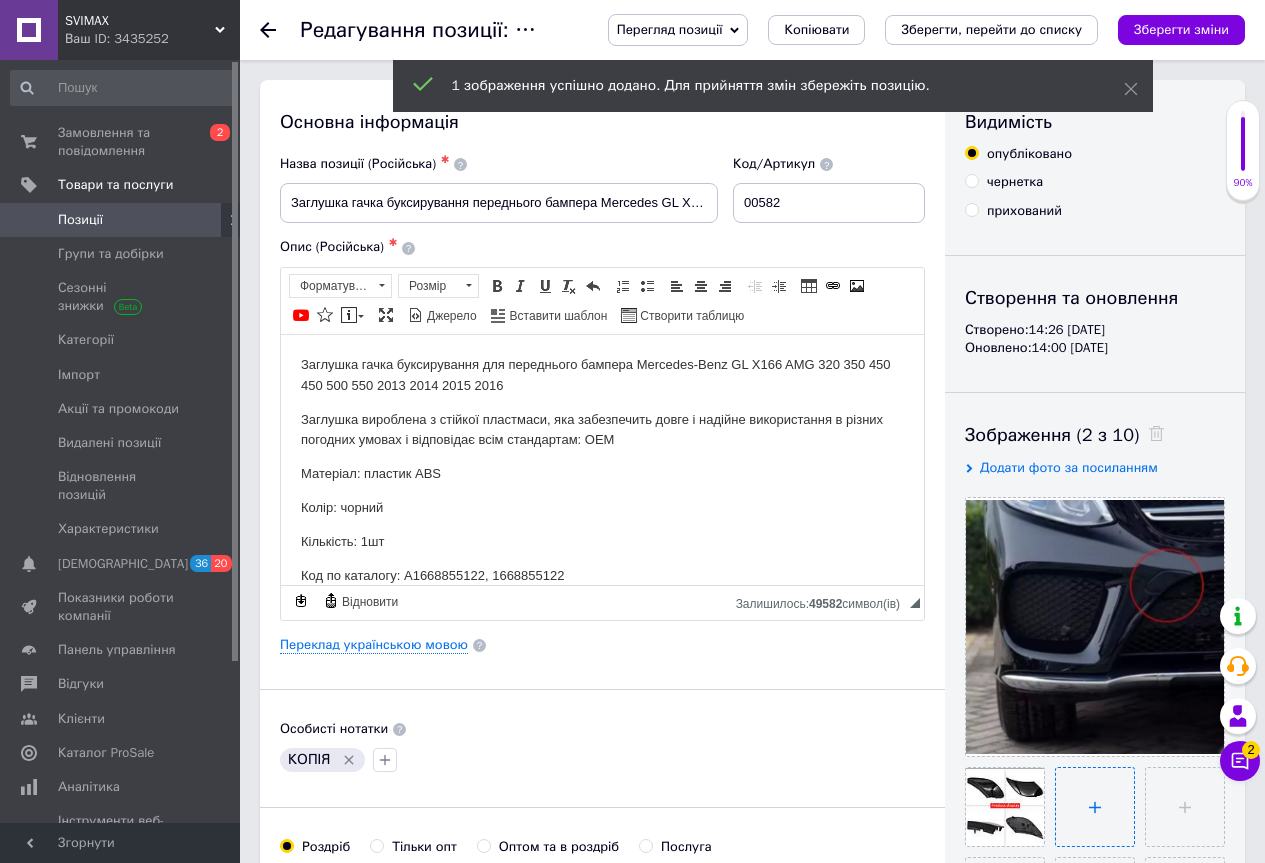 click at bounding box center (1095, 807) 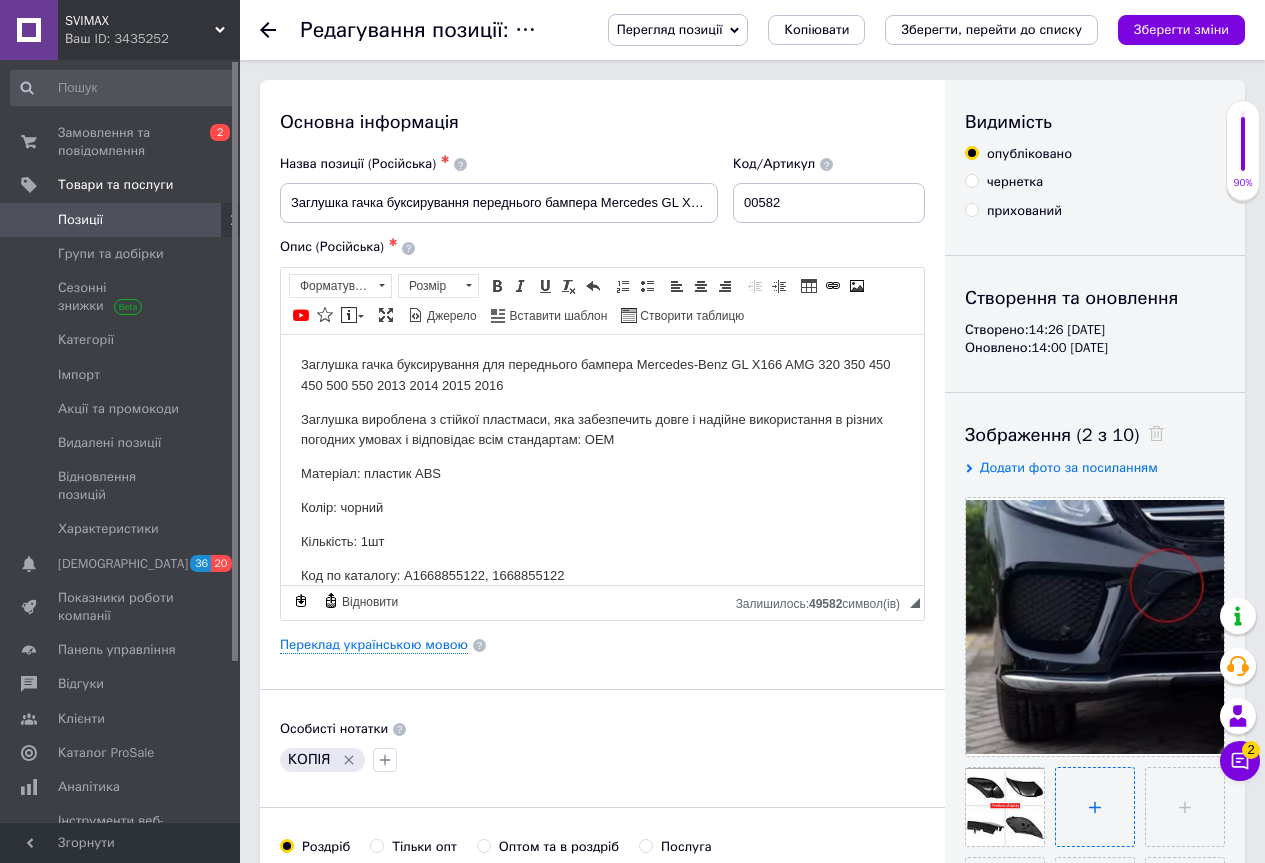type on "C:\fakepath\8bead9b0-7f98-405c-bb94-04d6a548614d.jpg" 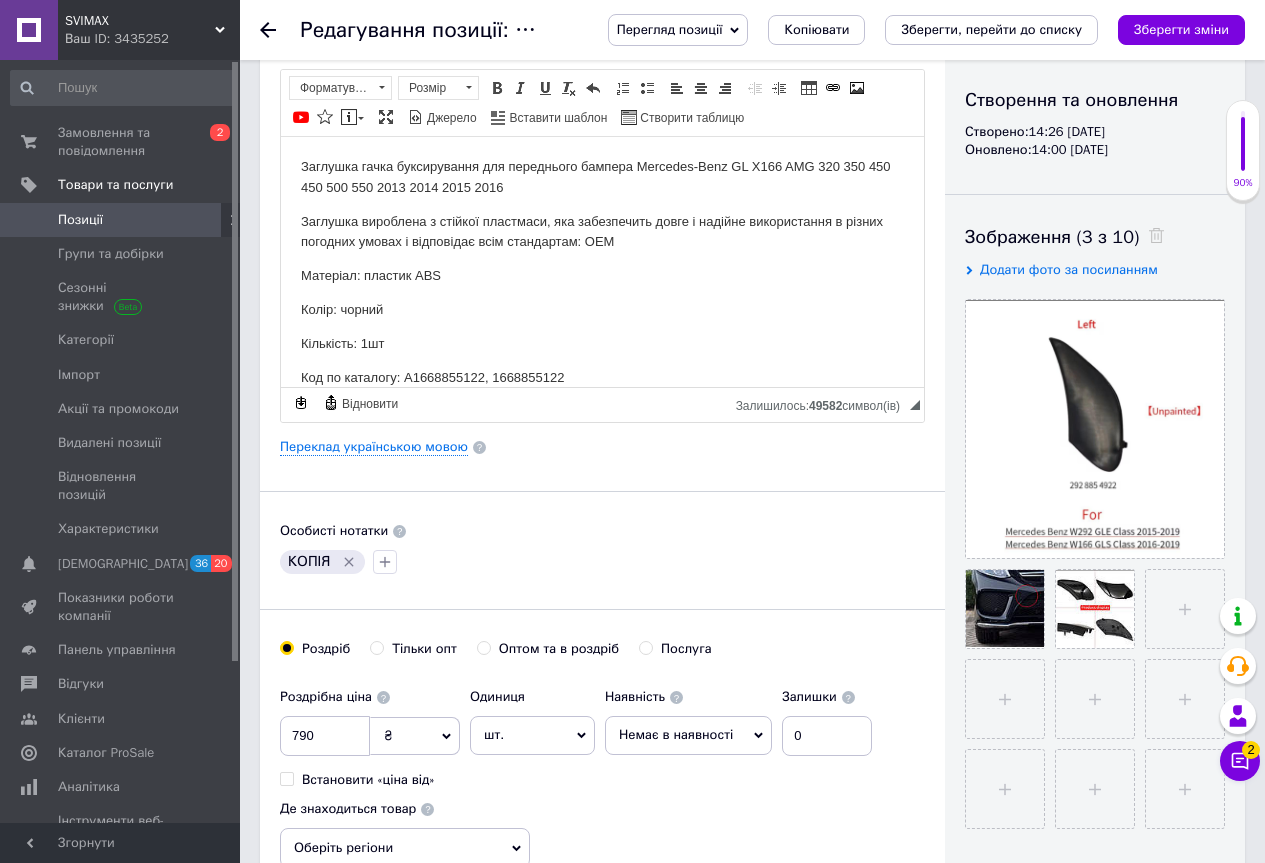 scroll, scrollTop: 200, scrollLeft: 0, axis: vertical 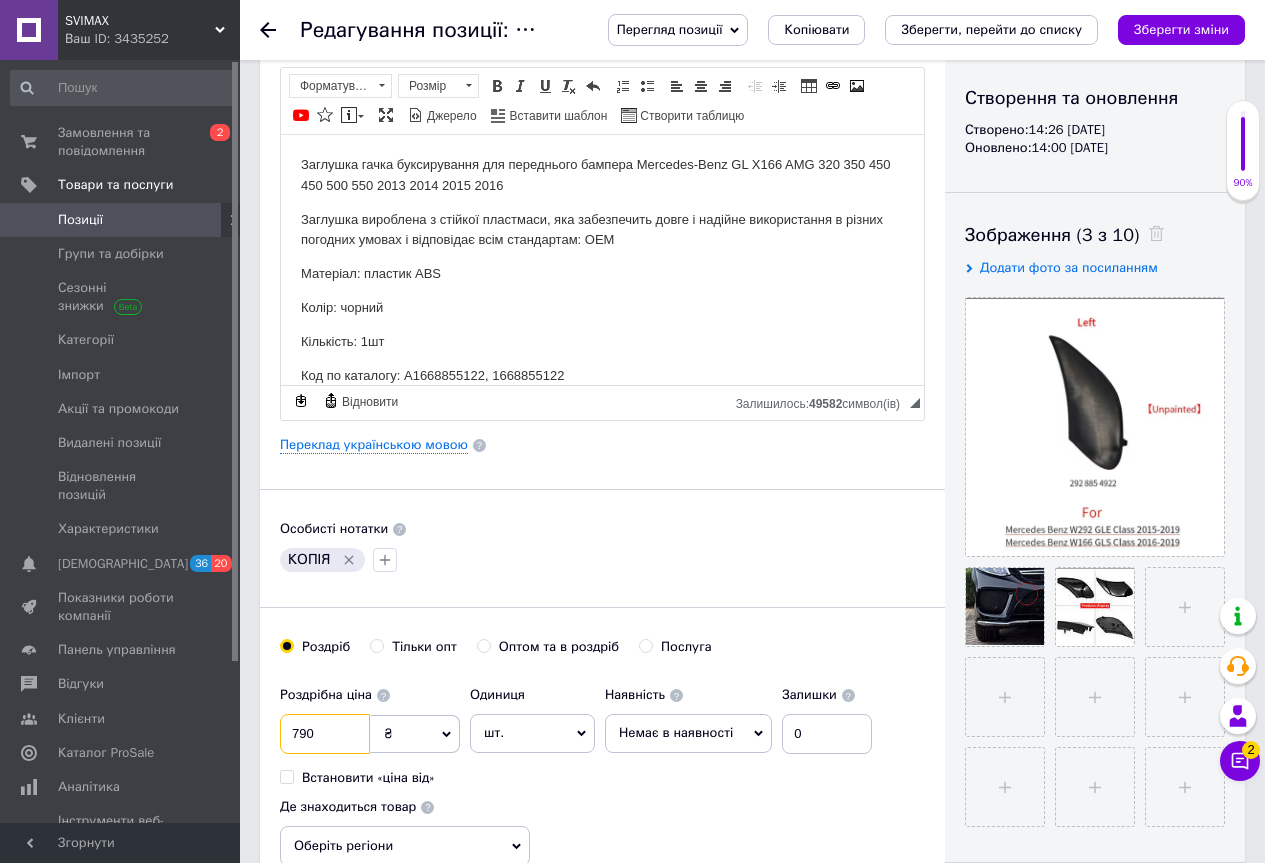 click on "790" at bounding box center [325, 734] 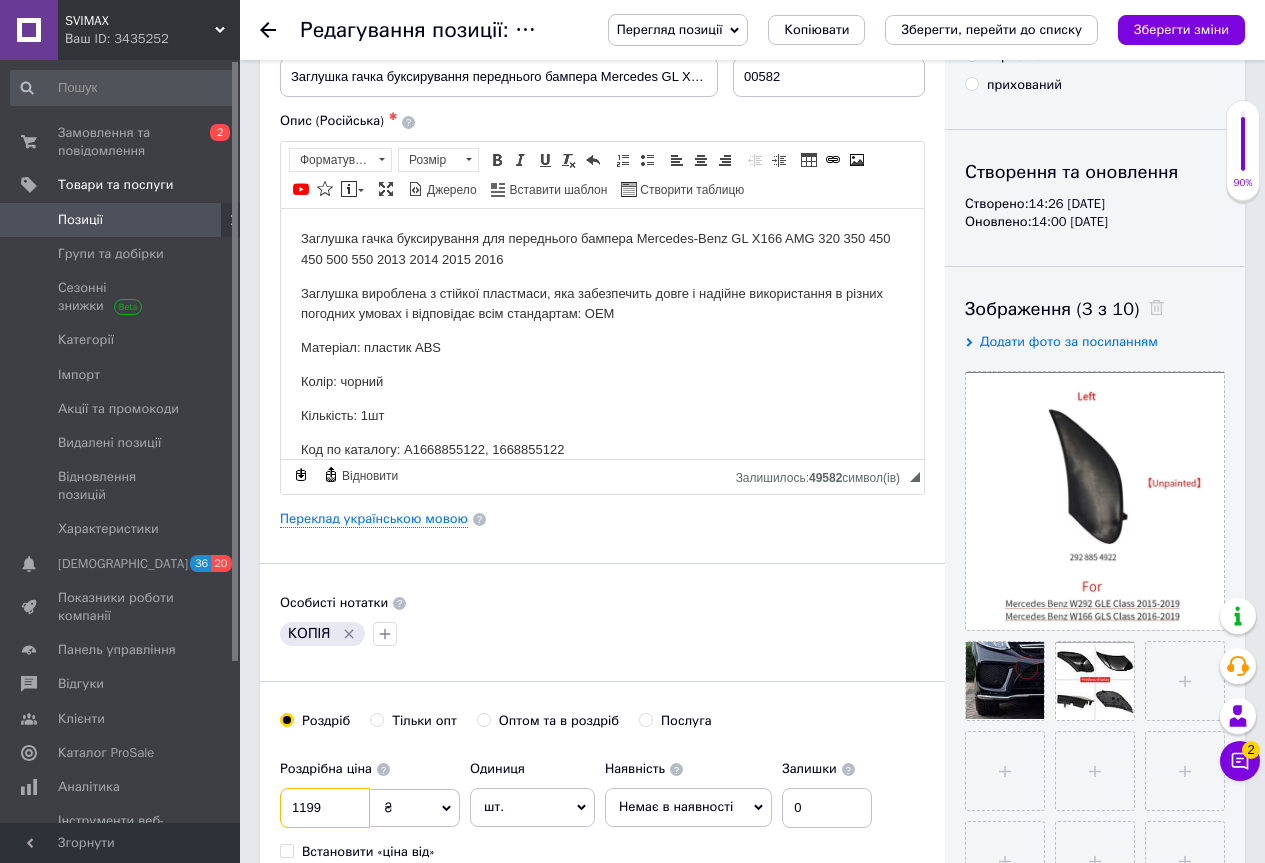 scroll, scrollTop: 0, scrollLeft: 0, axis: both 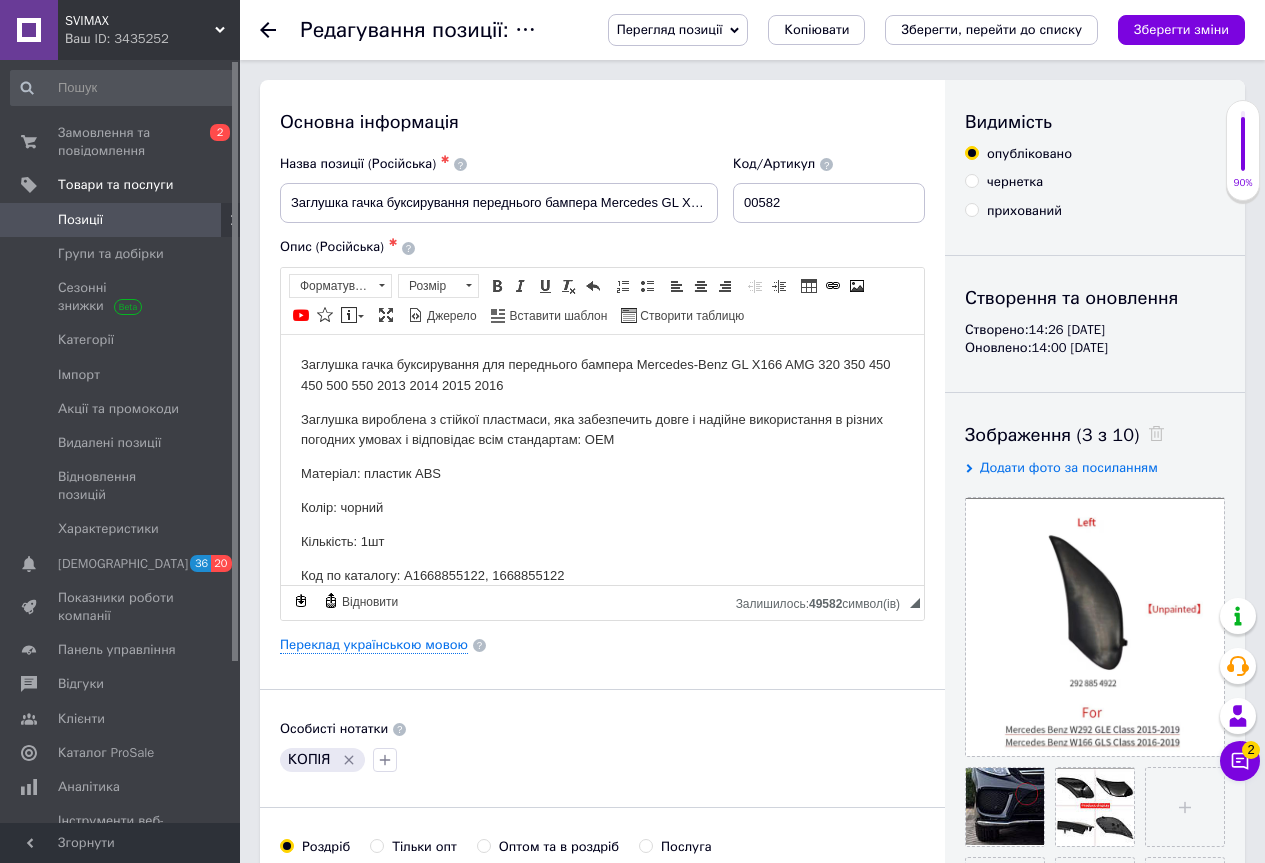 type on "1199" 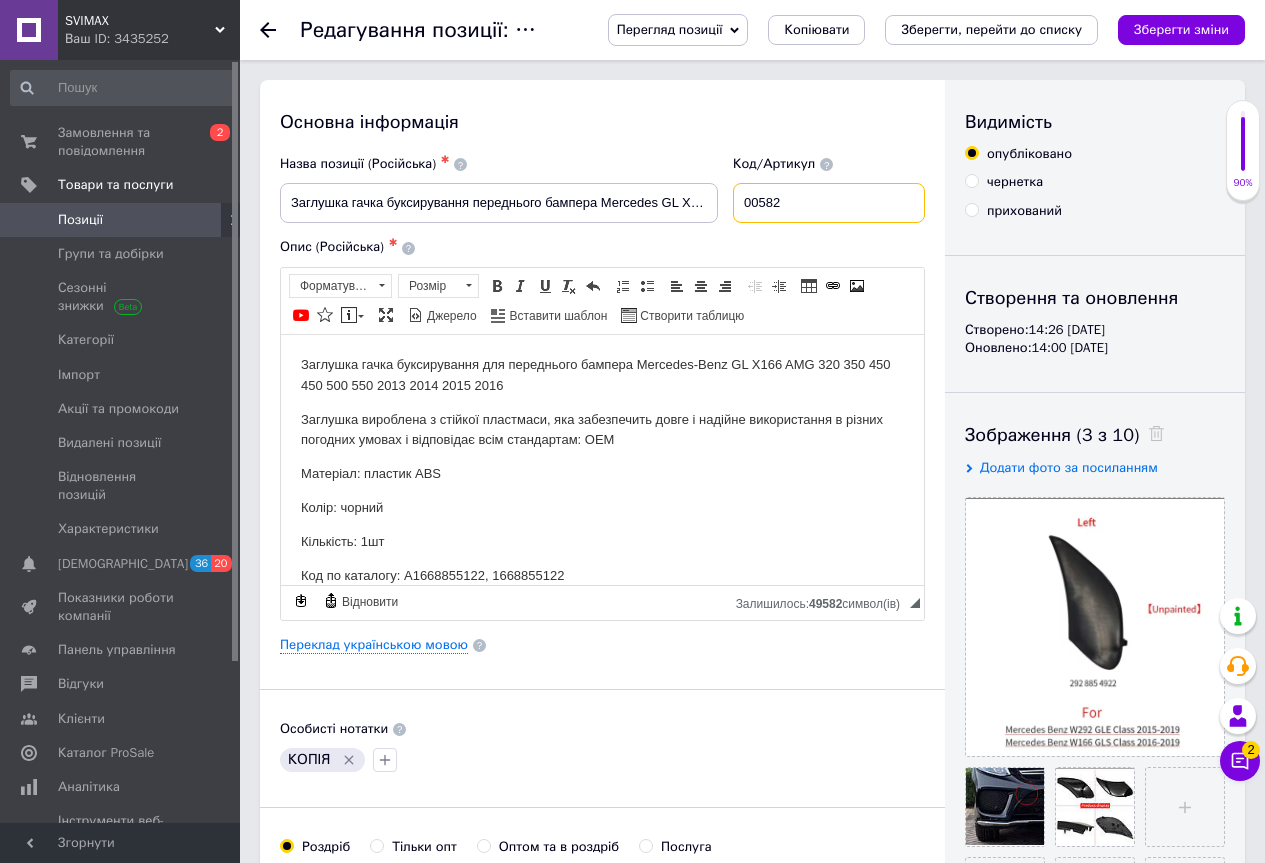 drag, startPoint x: 789, startPoint y: 203, endPoint x: 760, endPoint y: 204, distance: 29.017237 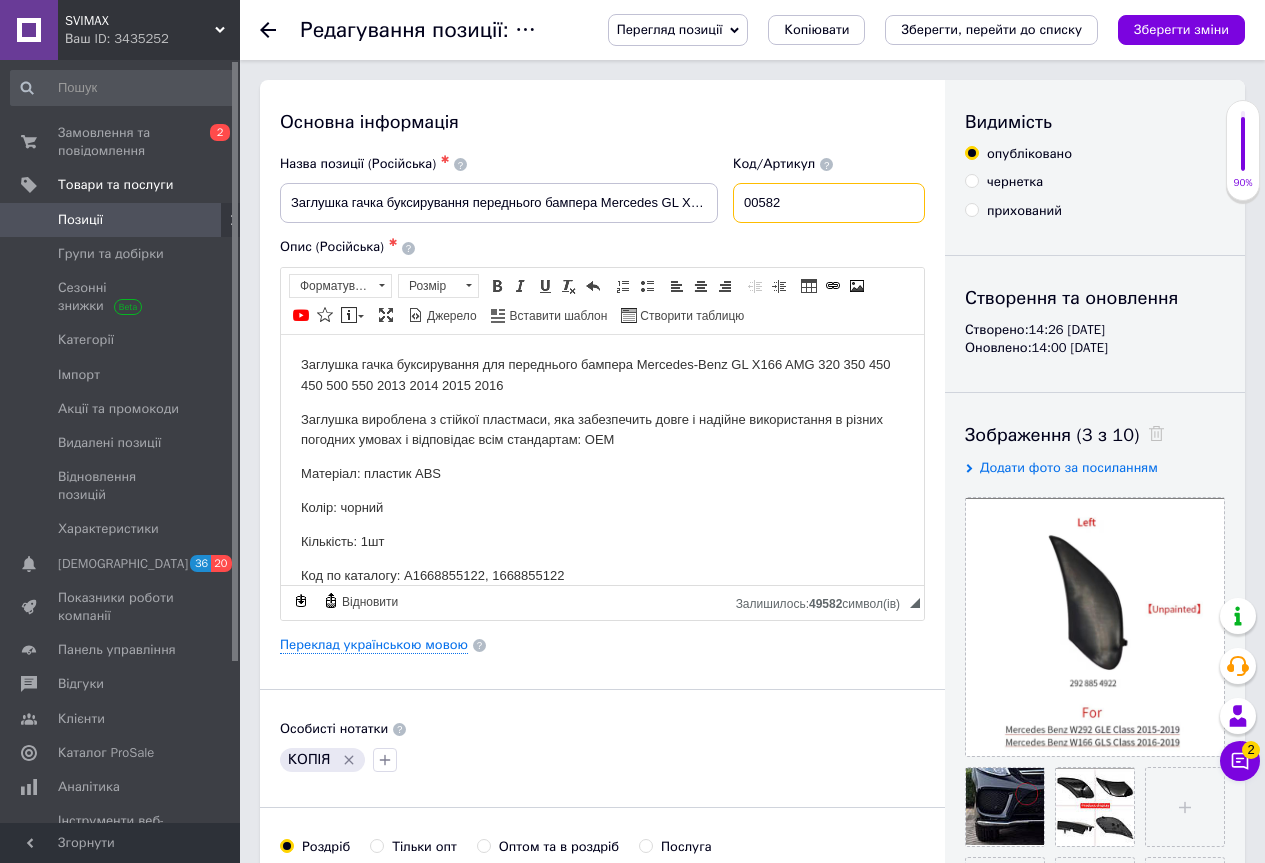 click on "00582" at bounding box center [829, 203] 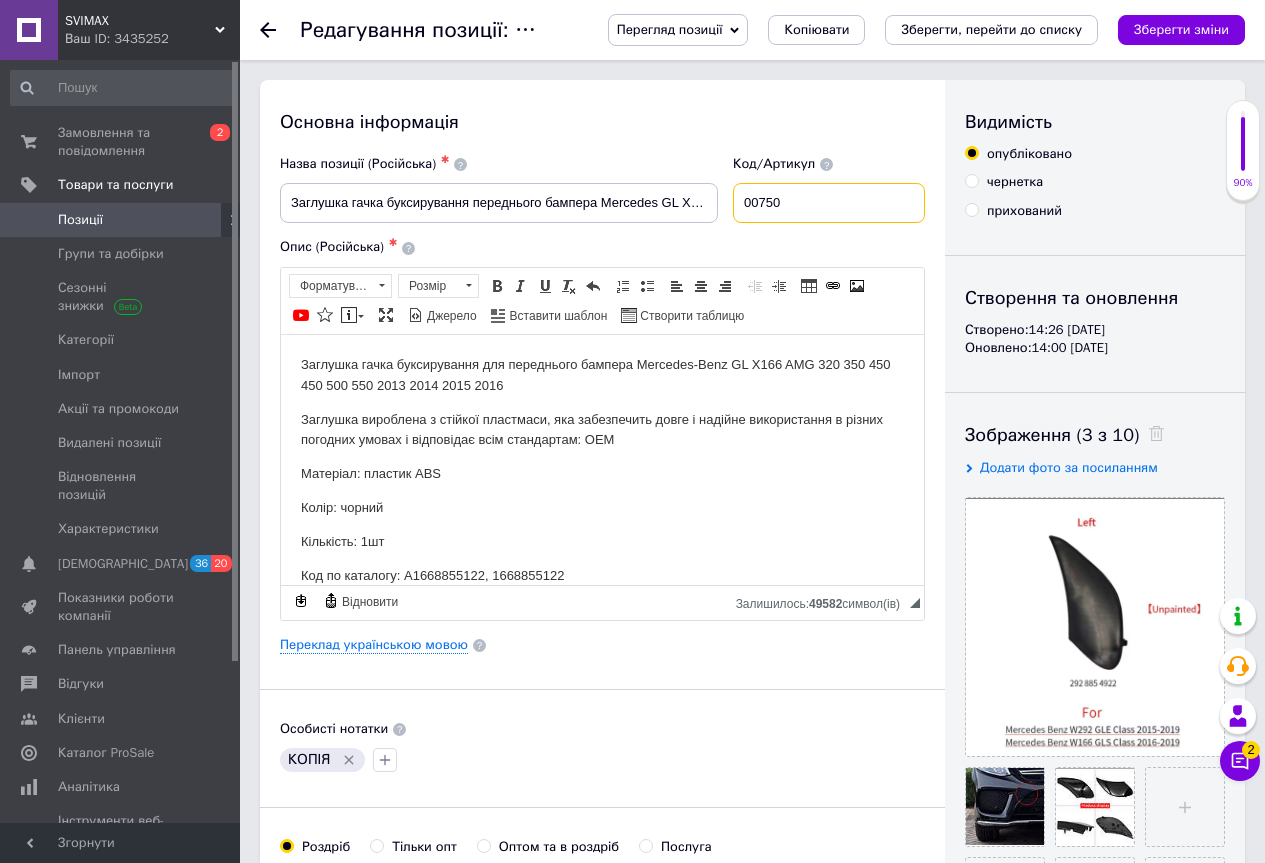 type on "00750" 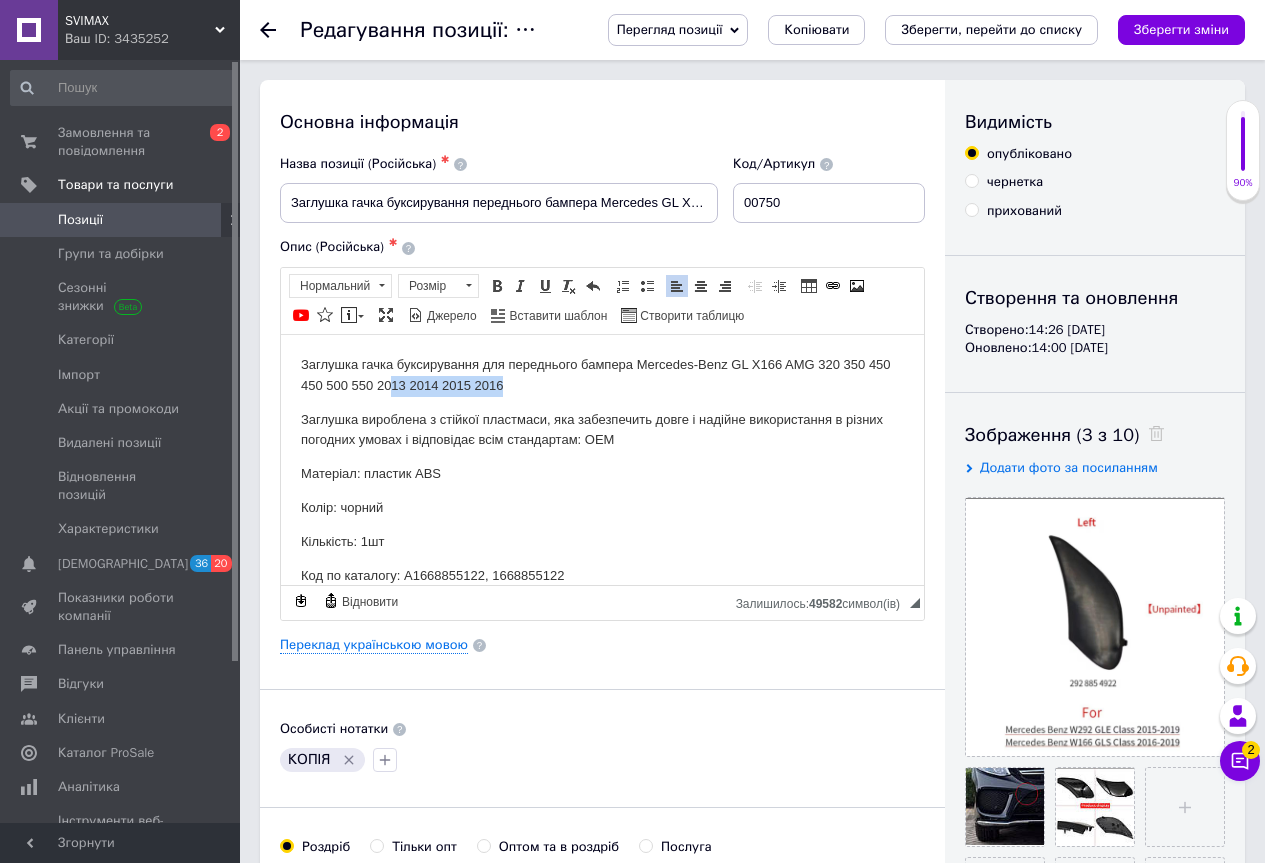 drag, startPoint x: 566, startPoint y: 381, endPoint x: 417, endPoint y: 389, distance: 149.21461 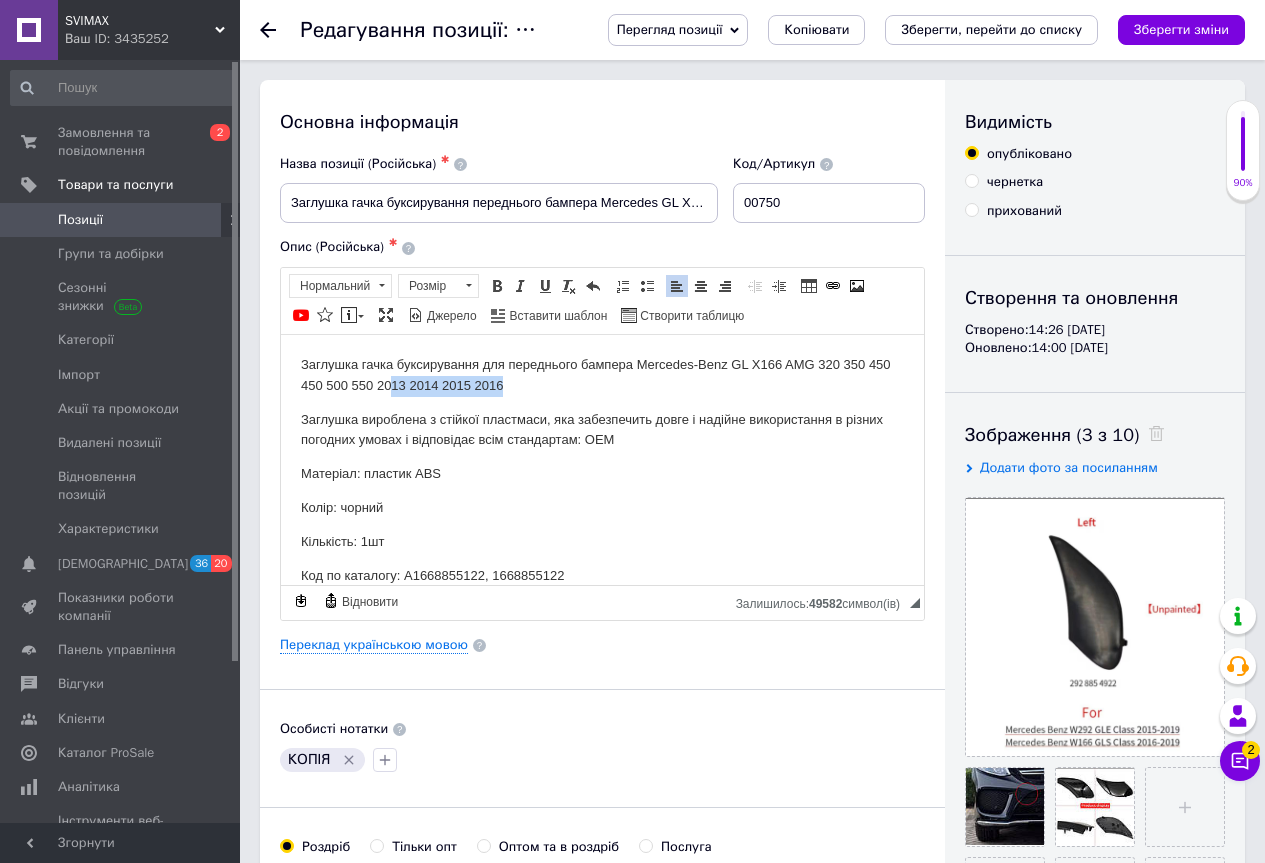 click on "Заглушка гачка буксирування для переднього бампера Mercedes-Benz GL X166 AMG 320 350 450 450 500 550 2013 2014 2015 2016" at bounding box center [602, 375] 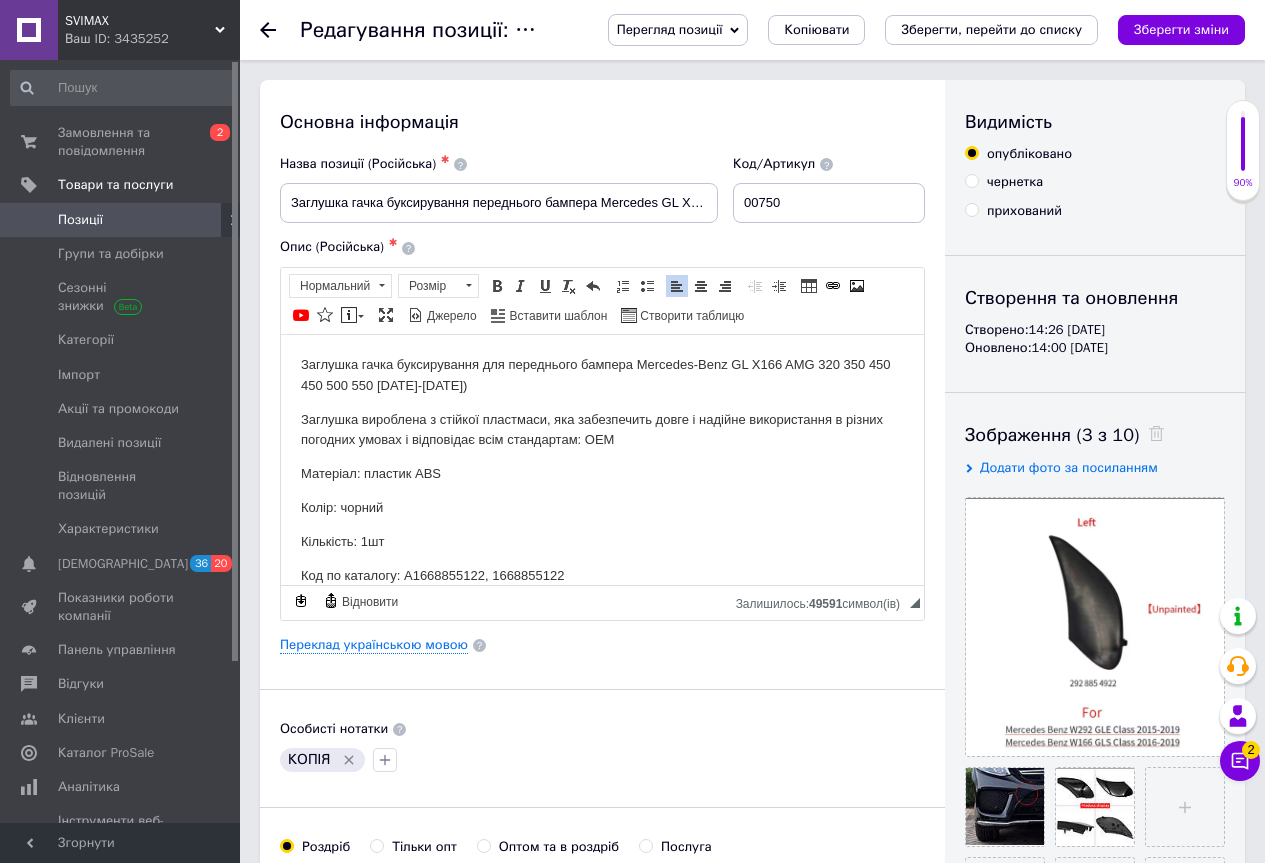 click on "Заглушка гачка буксирування для переднього бампера Mercedes-Benz GL X166 AMG 320 350 450 450 500 550 [DATE]-[DATE])" at bounding box center (602, 375) 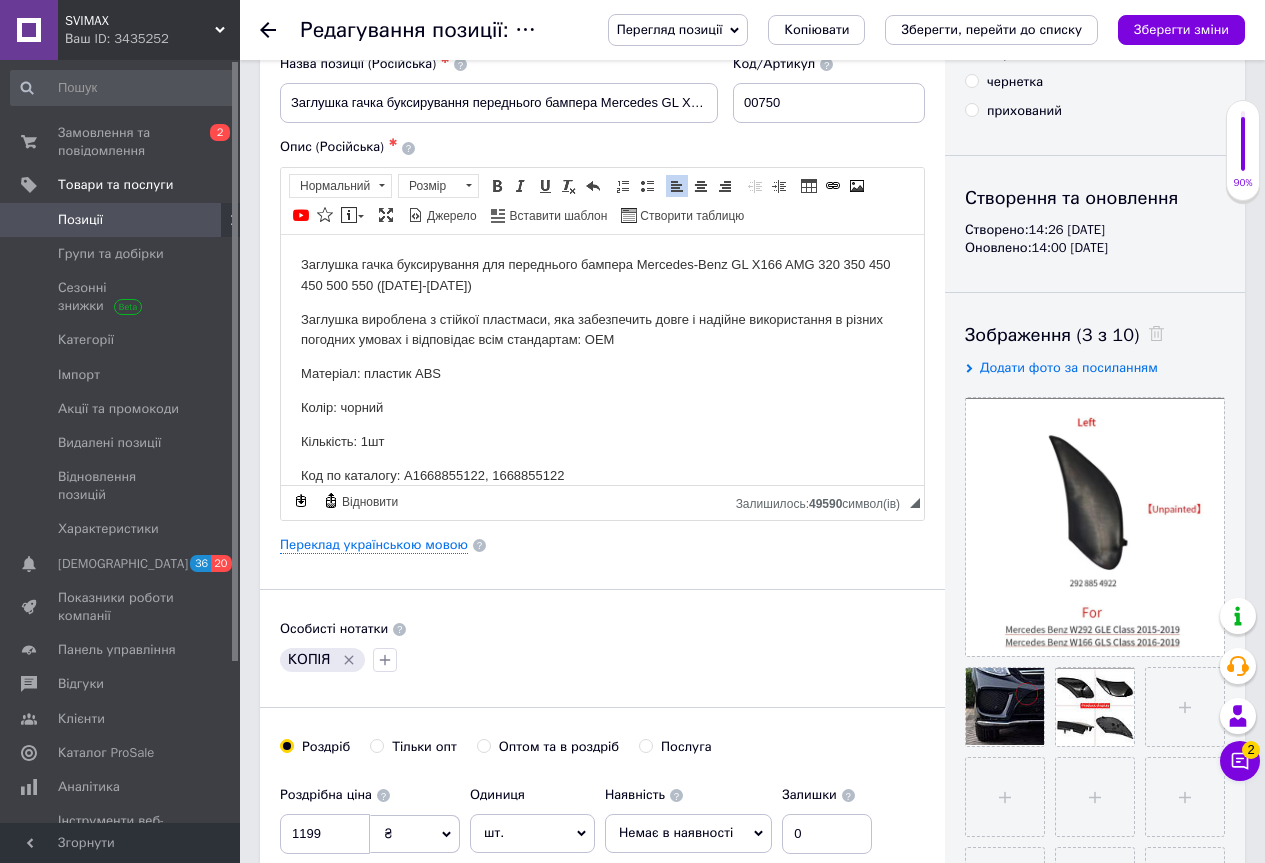 scroll, scrollTop: 0, scrollLeft: 0, axis: both 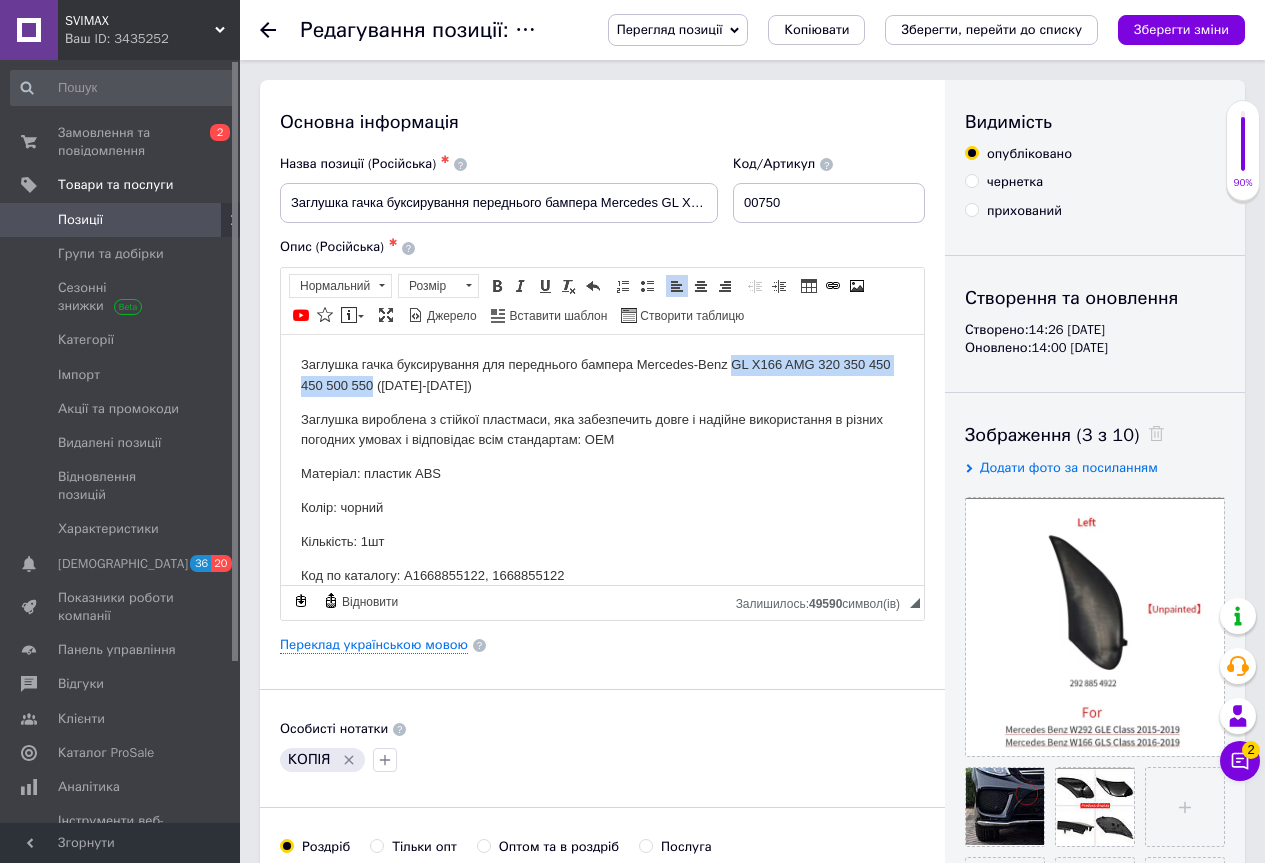 drag, startPoint x: 732, startPoint y: 366, endPoint x: 397, endPoint y: 378, distance: 335.21484 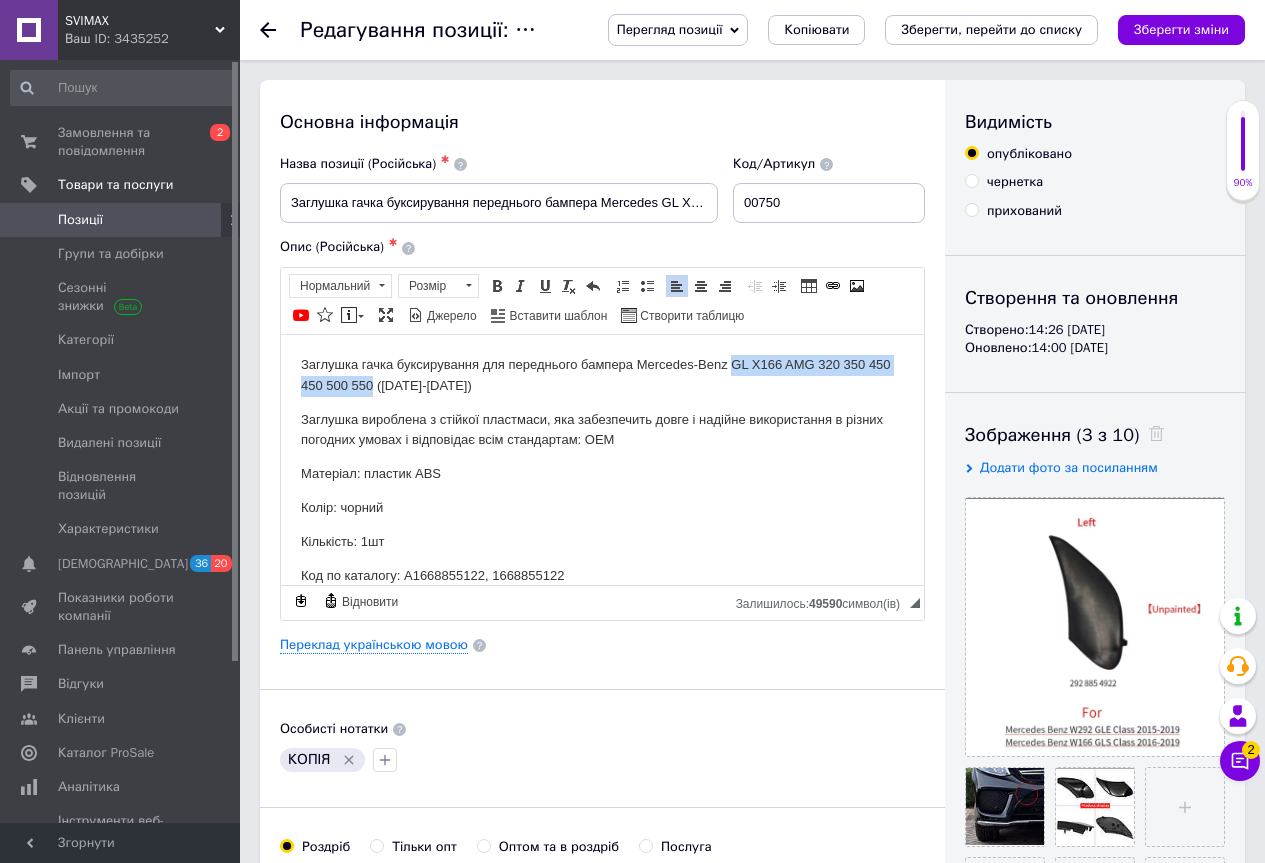 click on "Заглушка гачка буксирування для переднього бампера Mercedes-Benz GL X166 AMG 320 350 450 450 500 550 ([DATE]-[DATE])" at bounding box center (602, 375) 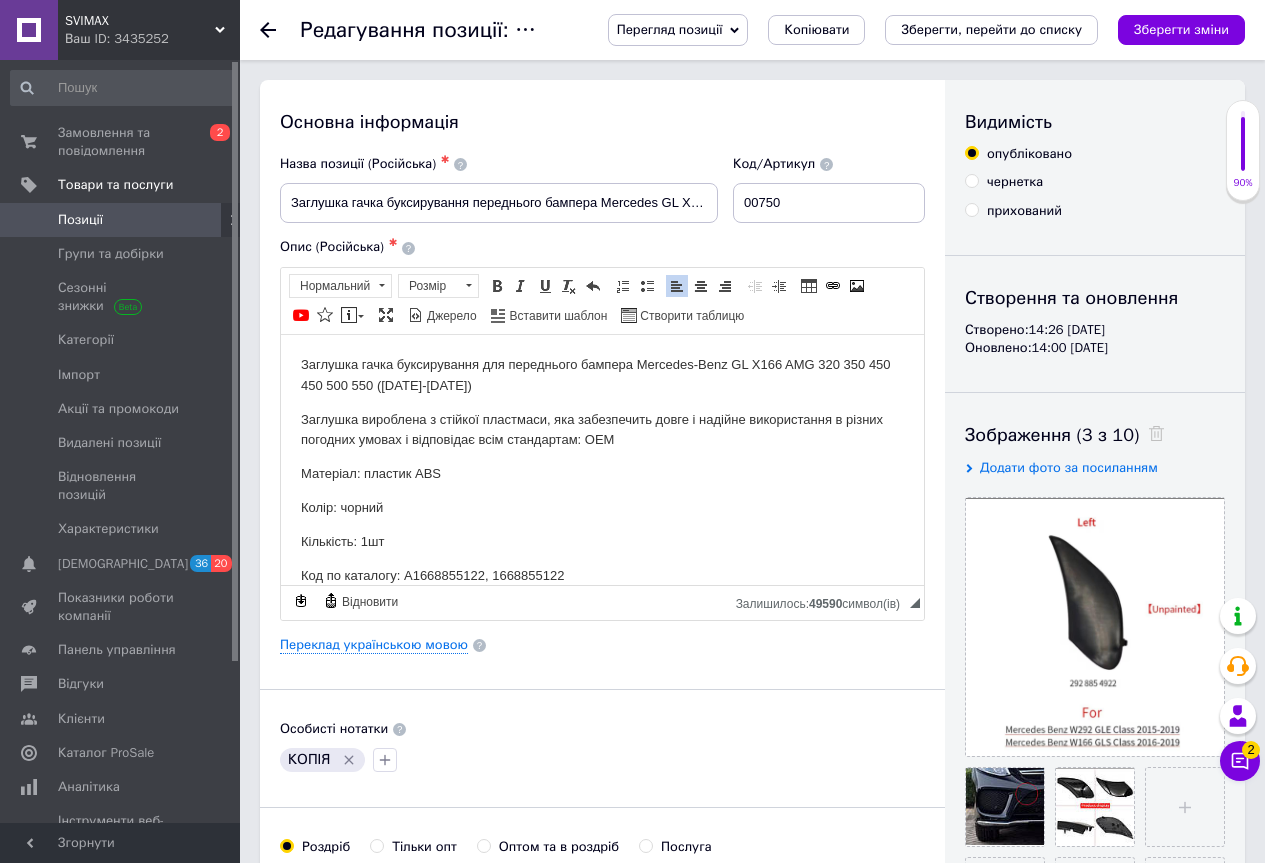 click on "Заглушка гачка буксирування для переднього бампера Mercedes-Benz GL X166 AMG 320 350 450 450 500 550 ([DATE]-[DATE])" at bounding box center [602, 375] 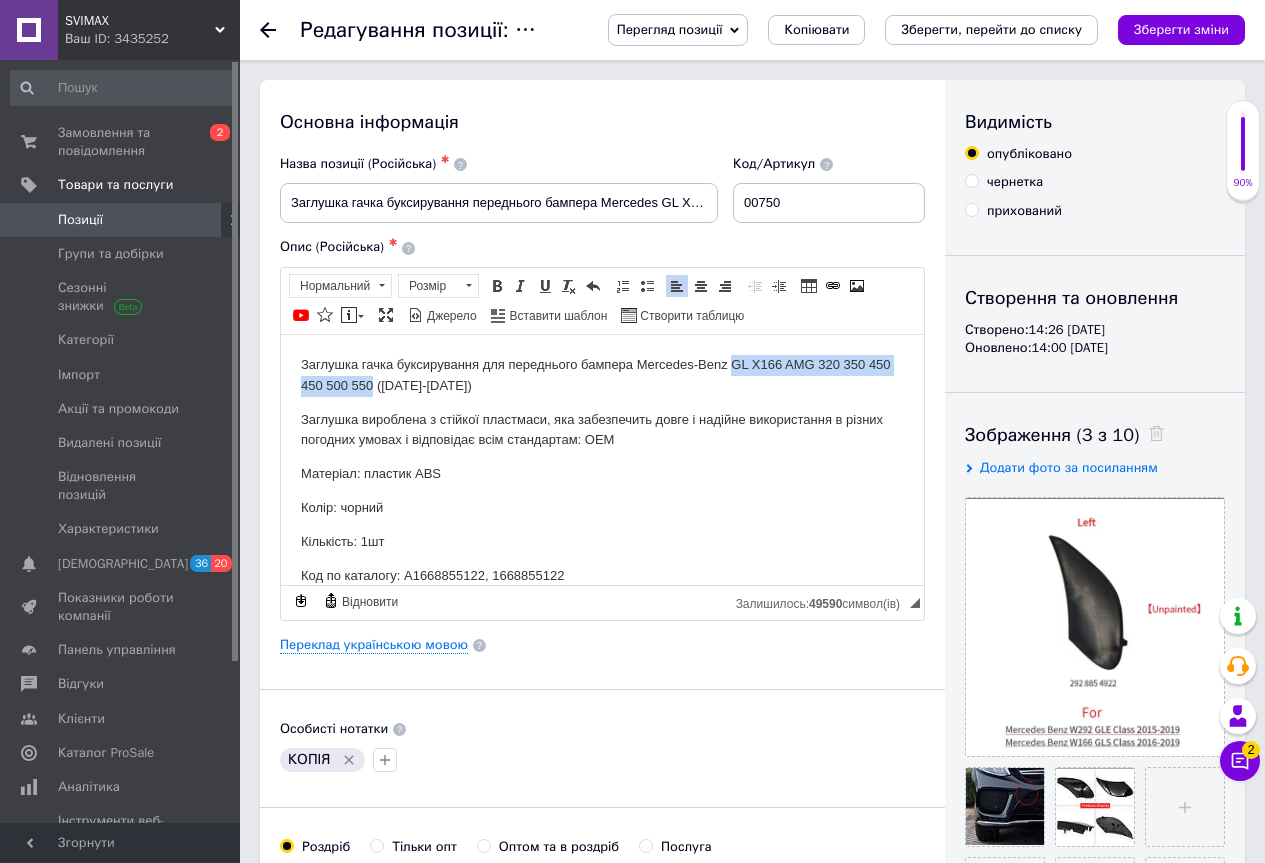 drag, startPoint x: 733, startPoint y: 357, endPoint x: 398, endPoint y: 386, distance: 336.25287 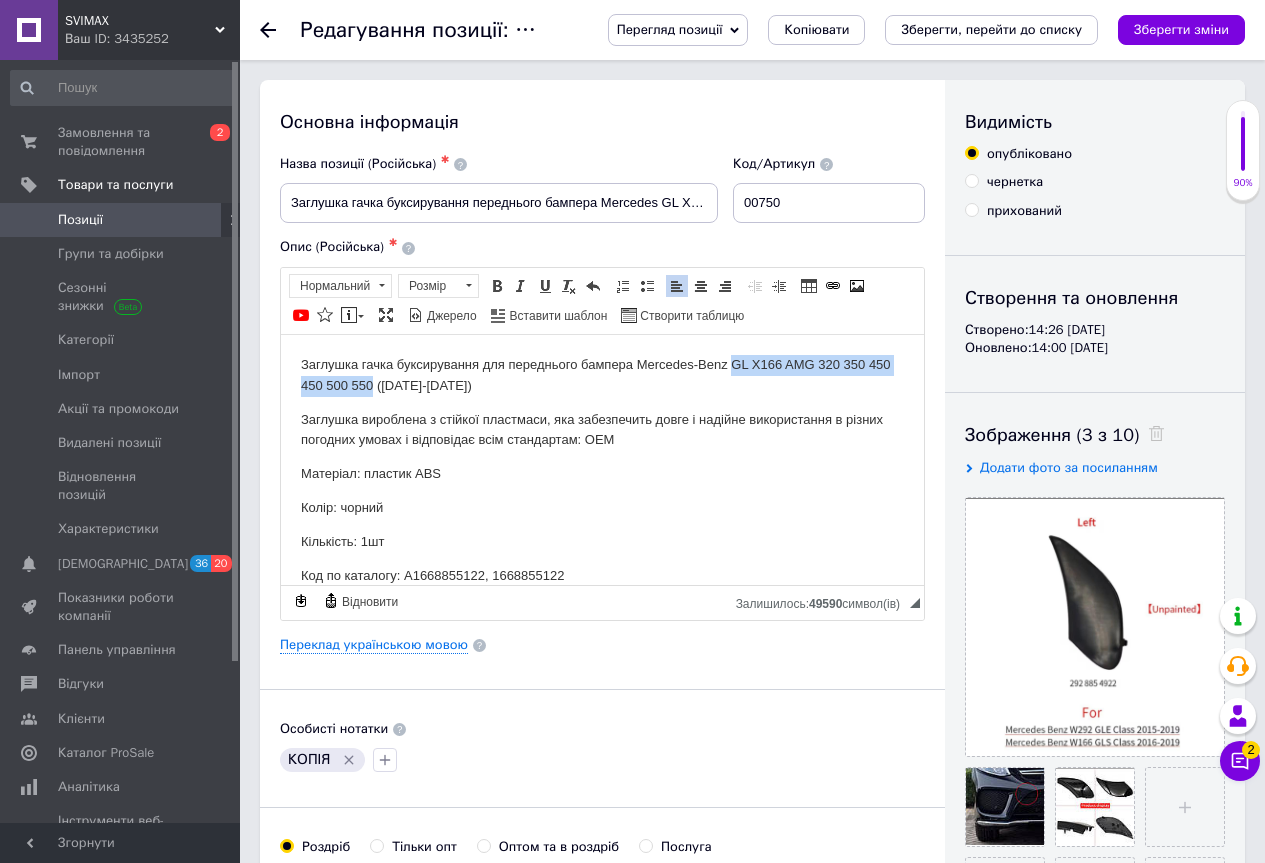 click on "Заглушка гачка буксирування для переднього бампера Mercedes-Benz GL X166 AMG 320 350 450 450 500 550 ([DATE]-[DATE])" at bounding box center (602, 375) 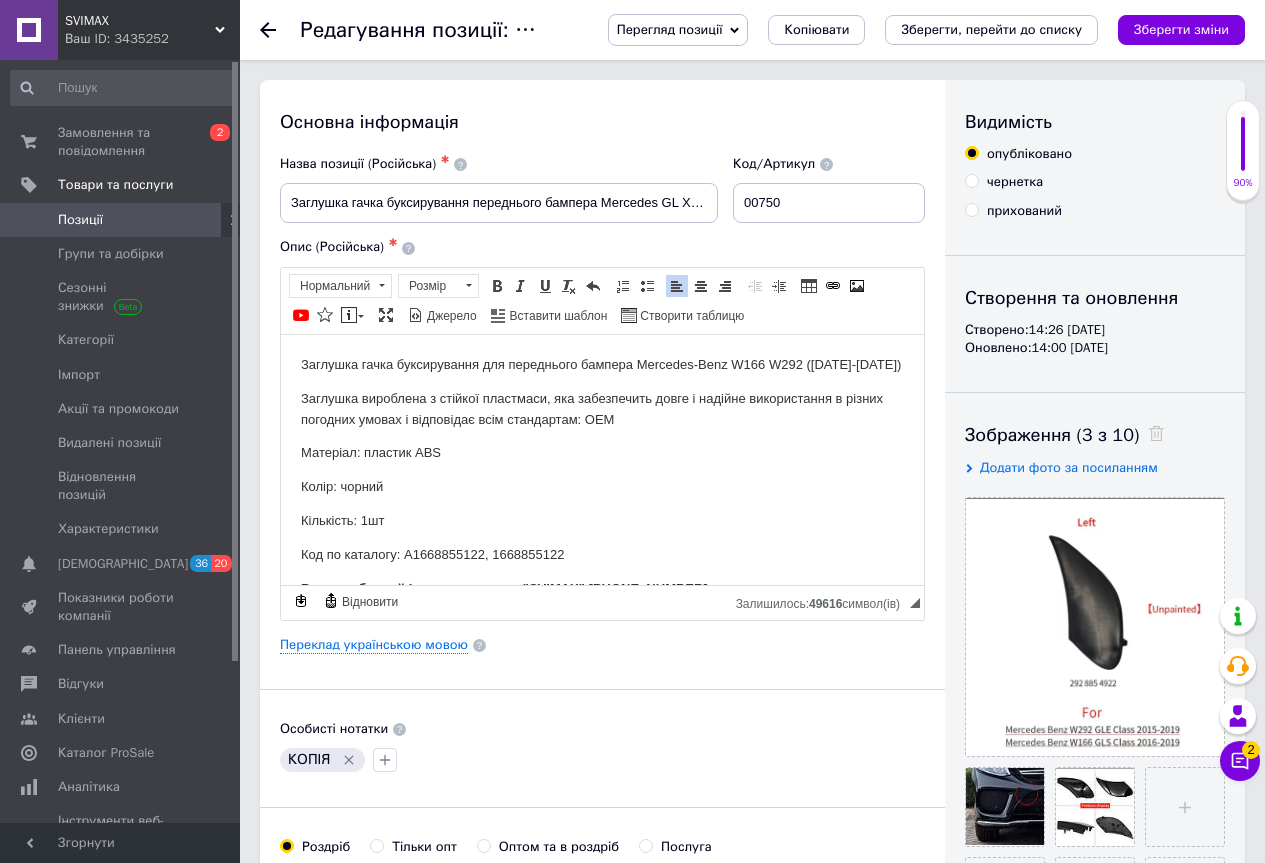 click on "Заглушка гачка буксирування для переднього бампера Mercedes-Benz W166 W292 ([DATE]-[DATE])" at bounding box center (602, 364) 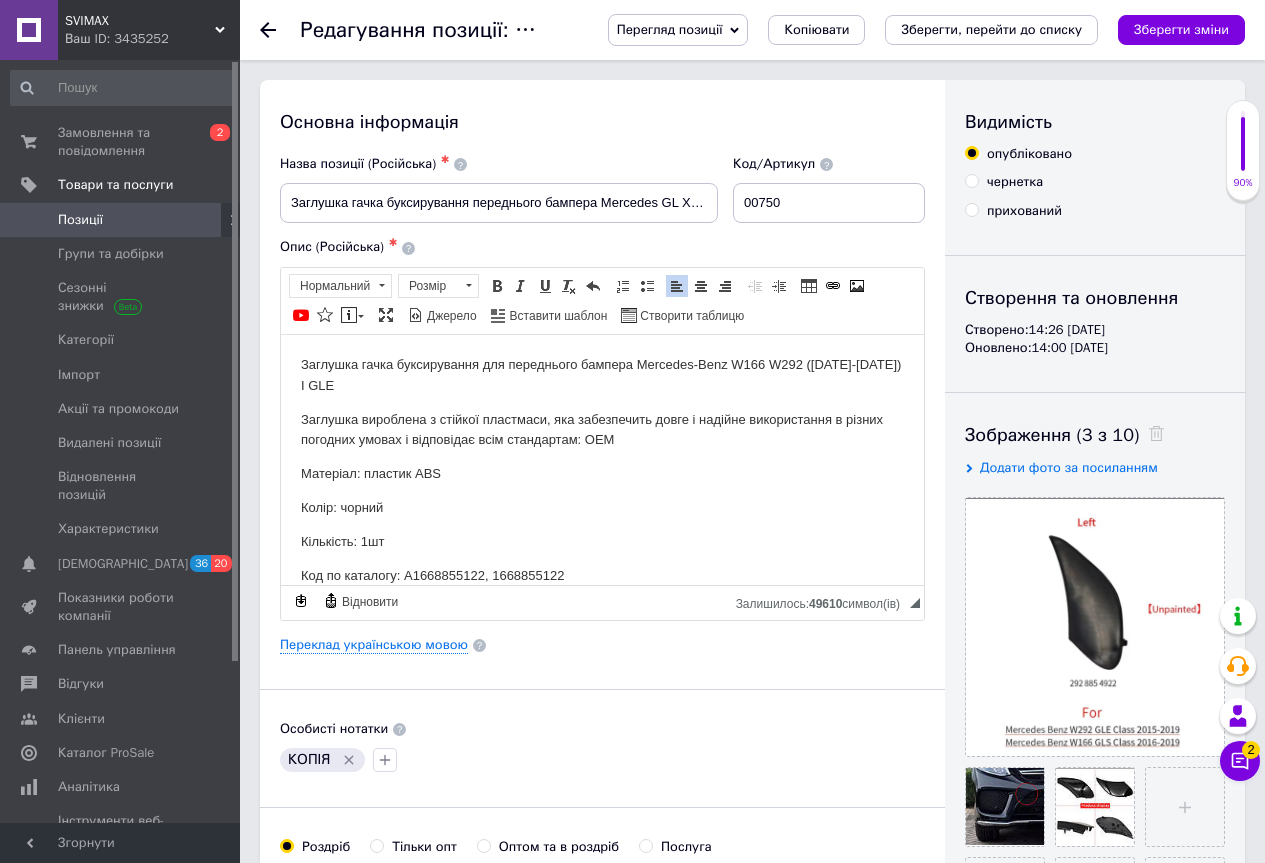 click on "Заглушка гачка буксирування для переднього бампера Mercedes-Benz W166 W292 ([DATE]-[DATE]) I GLE" at bounding box center (602, 375) 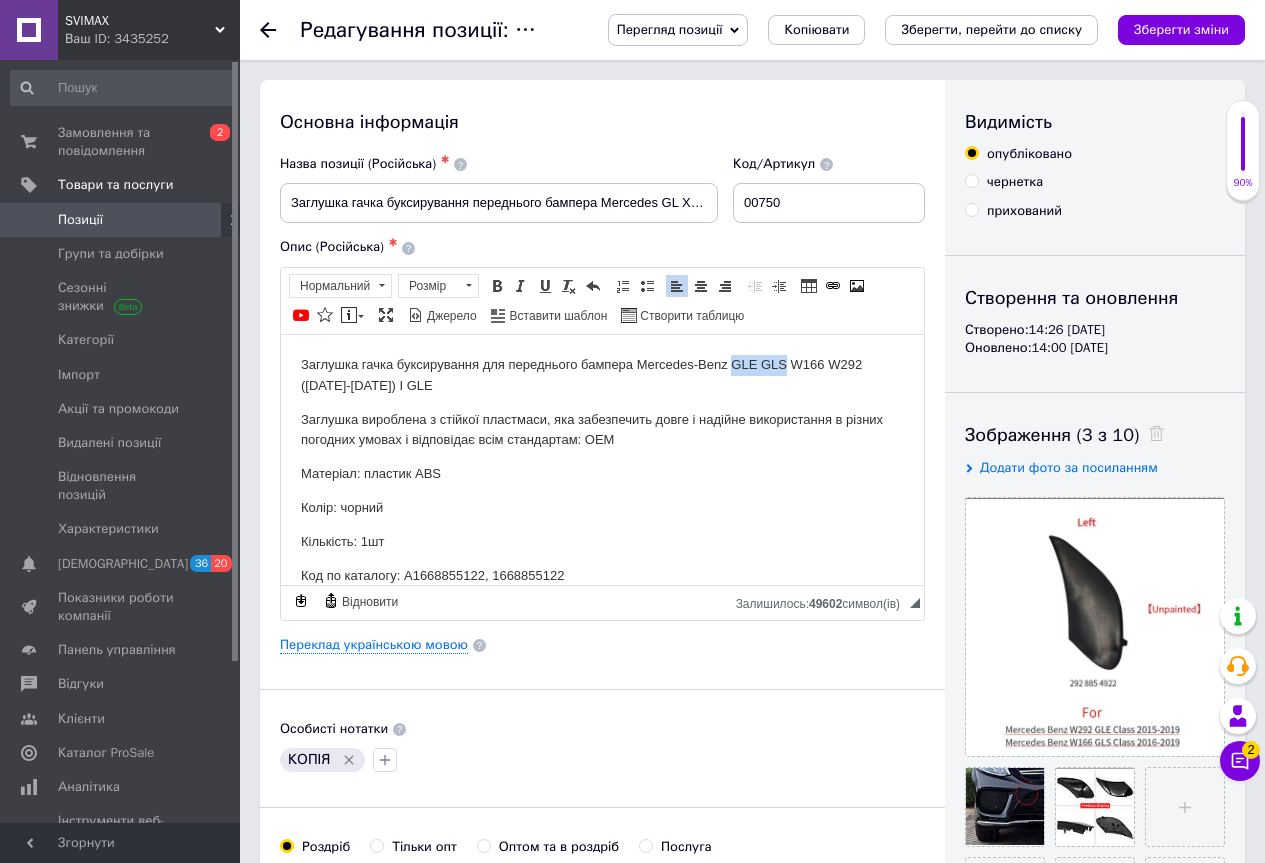 drag, startPoint x: 786, startPoint y: 364, endPoint x: 735, endPoint y: 360, distance: 51.156624 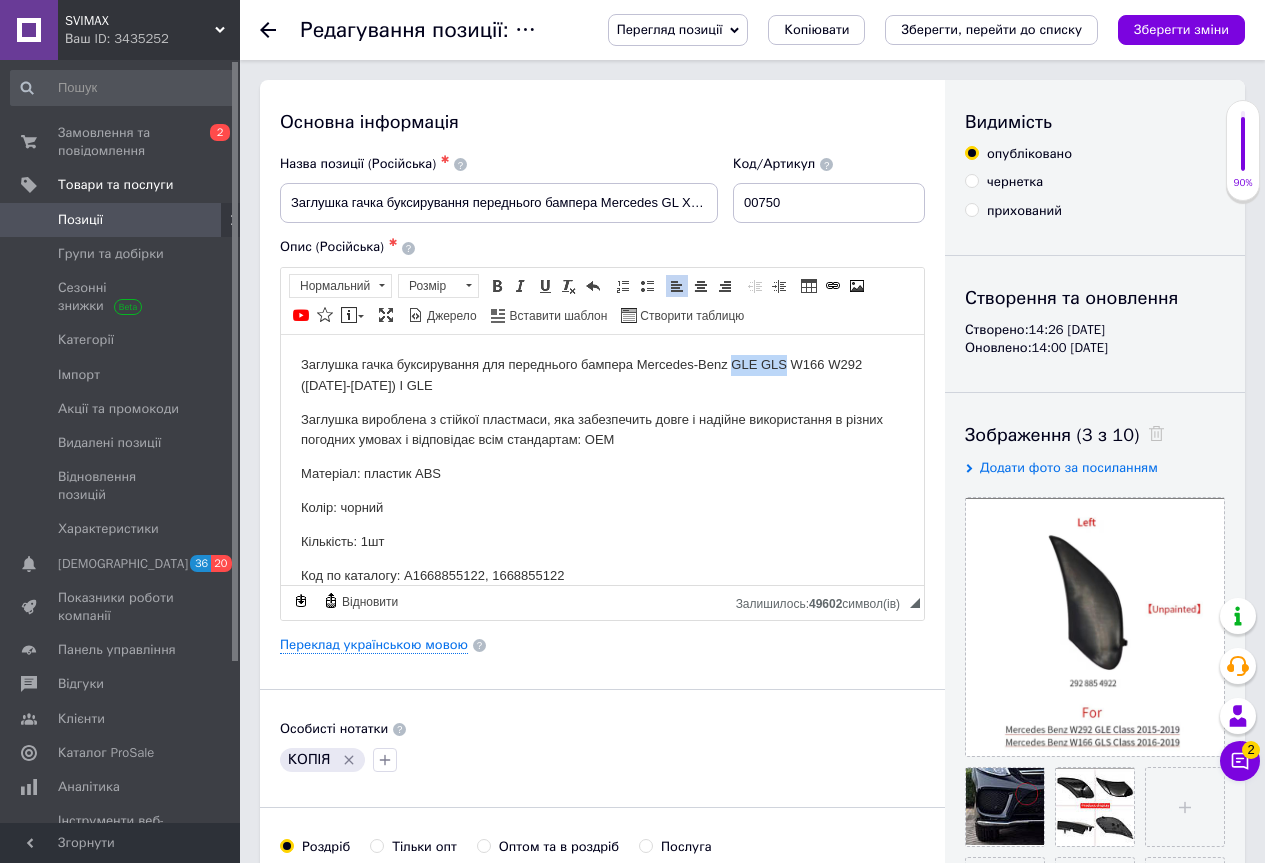 click on "Заглушка гачка буксирування для переднього бампера Mercedes-Benz GLE GLS W166 W292 ([DATE]-[DATE]) I GLE" at bounding box center (602, 375) 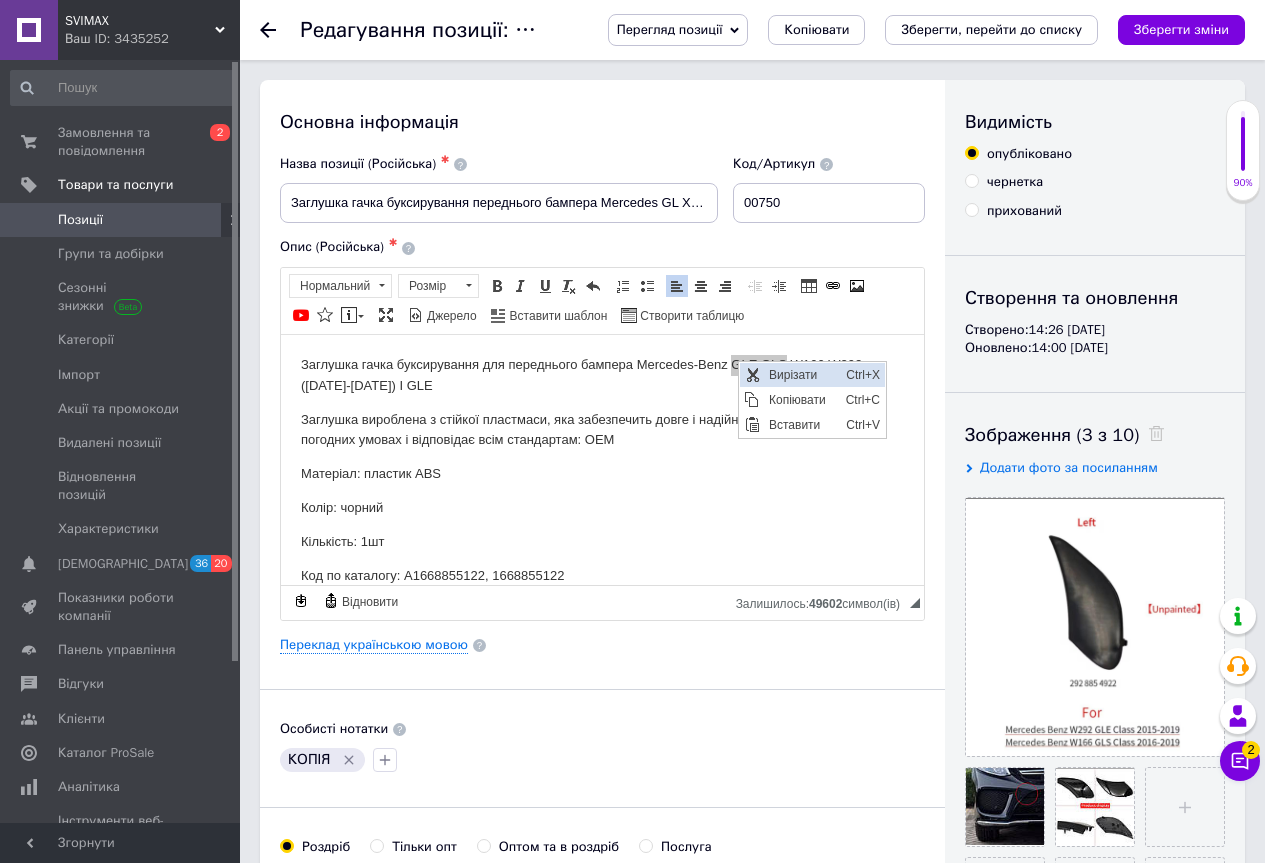 scroll, scrollTop: 0, scrollLeft: 0, axis: both 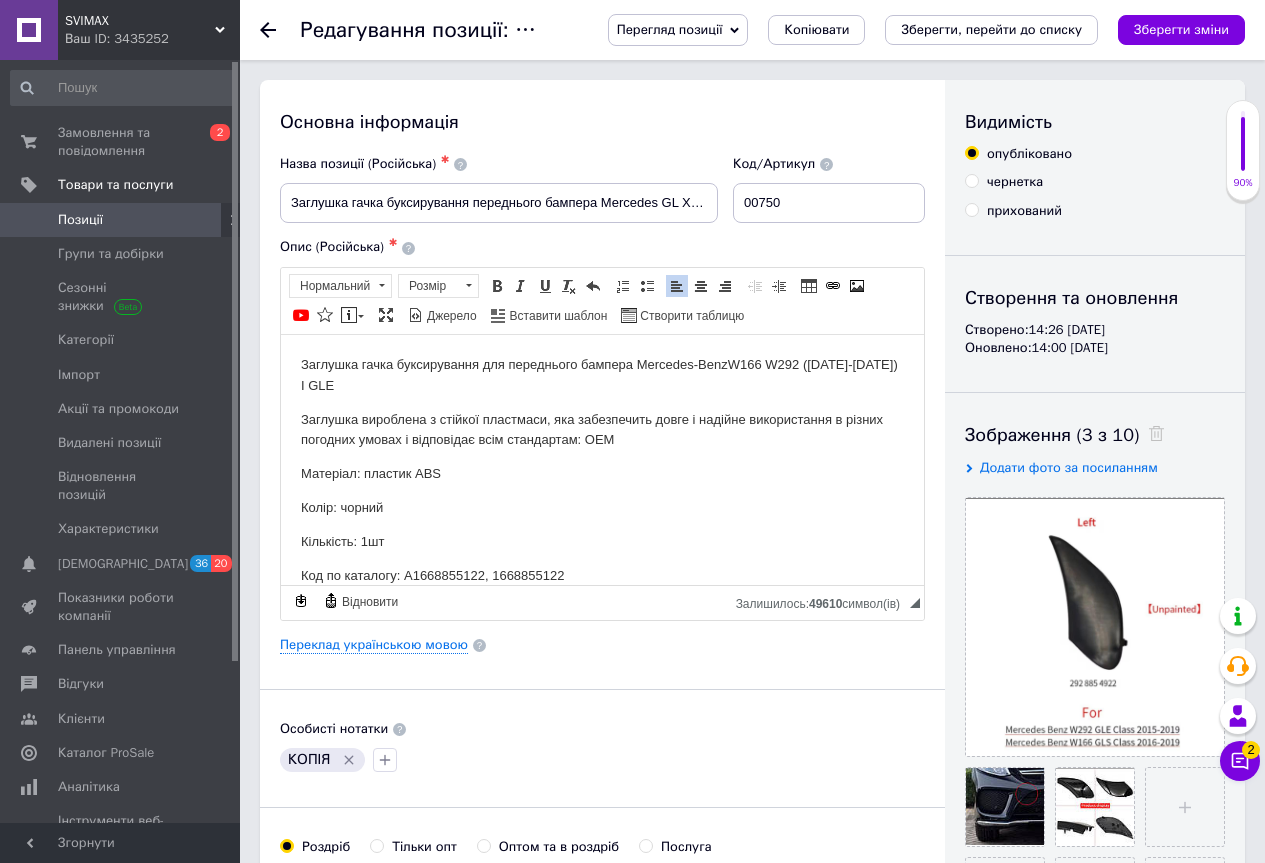 click on "Заглушка гачка буксирування для переднього бампера Mercedes-Benz   W166 W292 ([DATE]-[DATE]) I GLE" at bounding box center [602, 375] 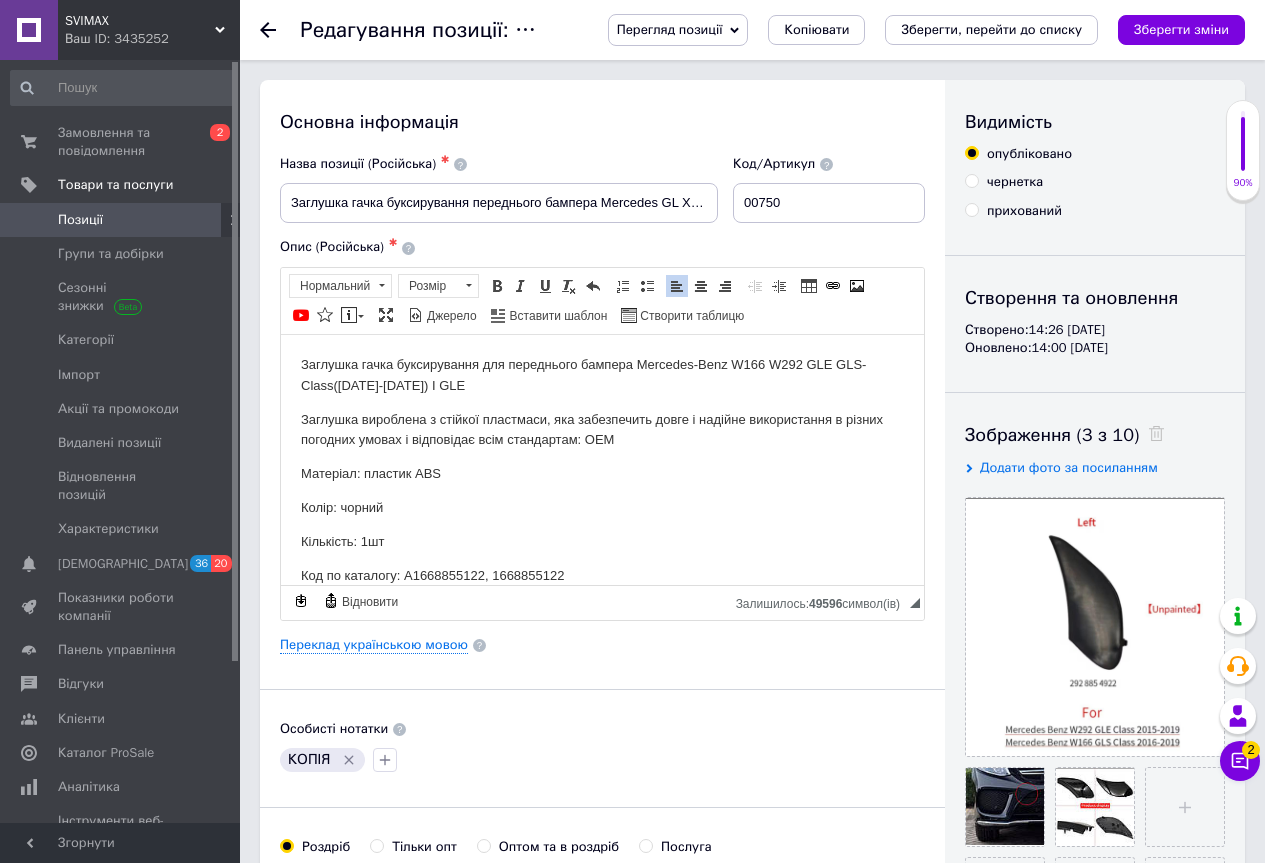 click on "Заглушка гачка буксирування для переднього бампера Mercedes-Benz  W166 W292 GLE GLS-Class  ([DATE]-[DATE]) I GLE" at bounding box center (602, 375) 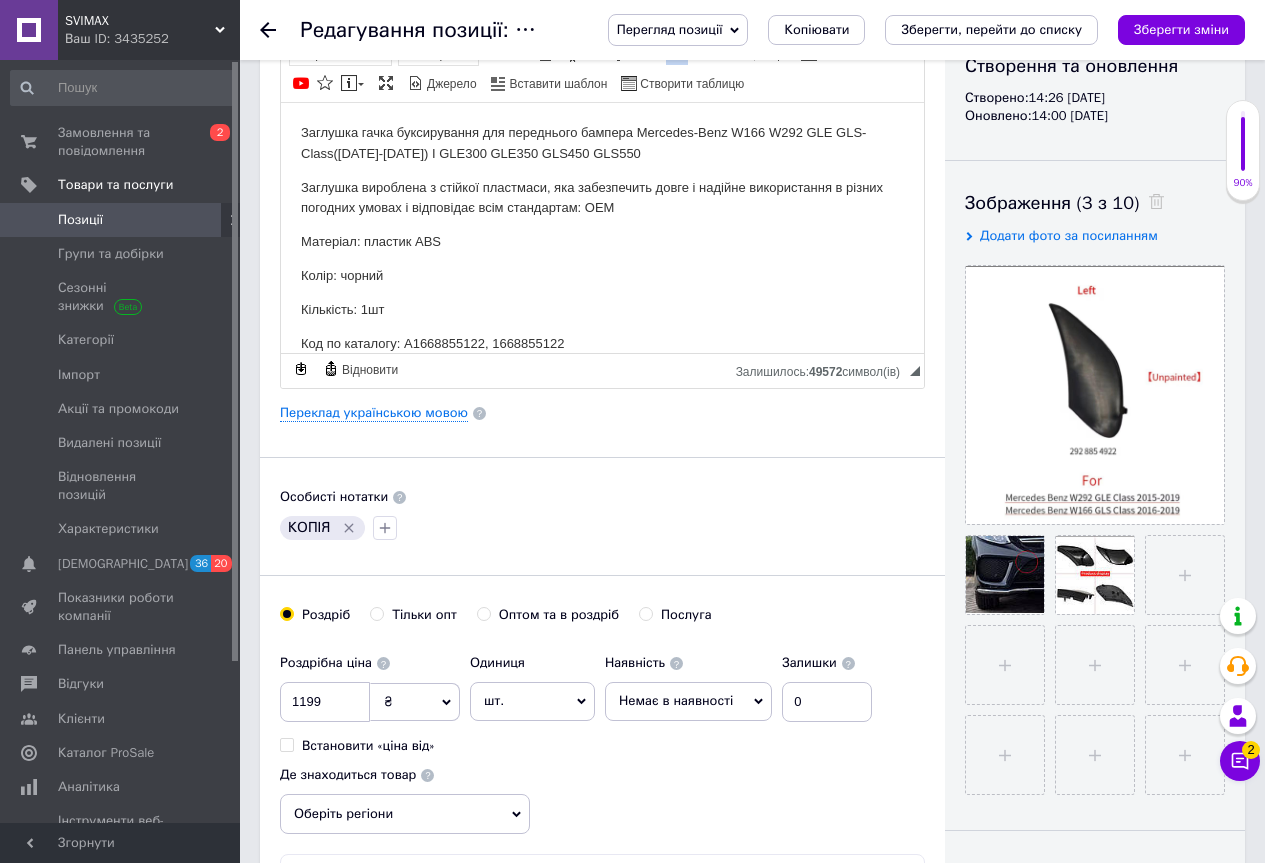 scroll, scrollTop: 300, scrollLeft: 0, axis: vertical 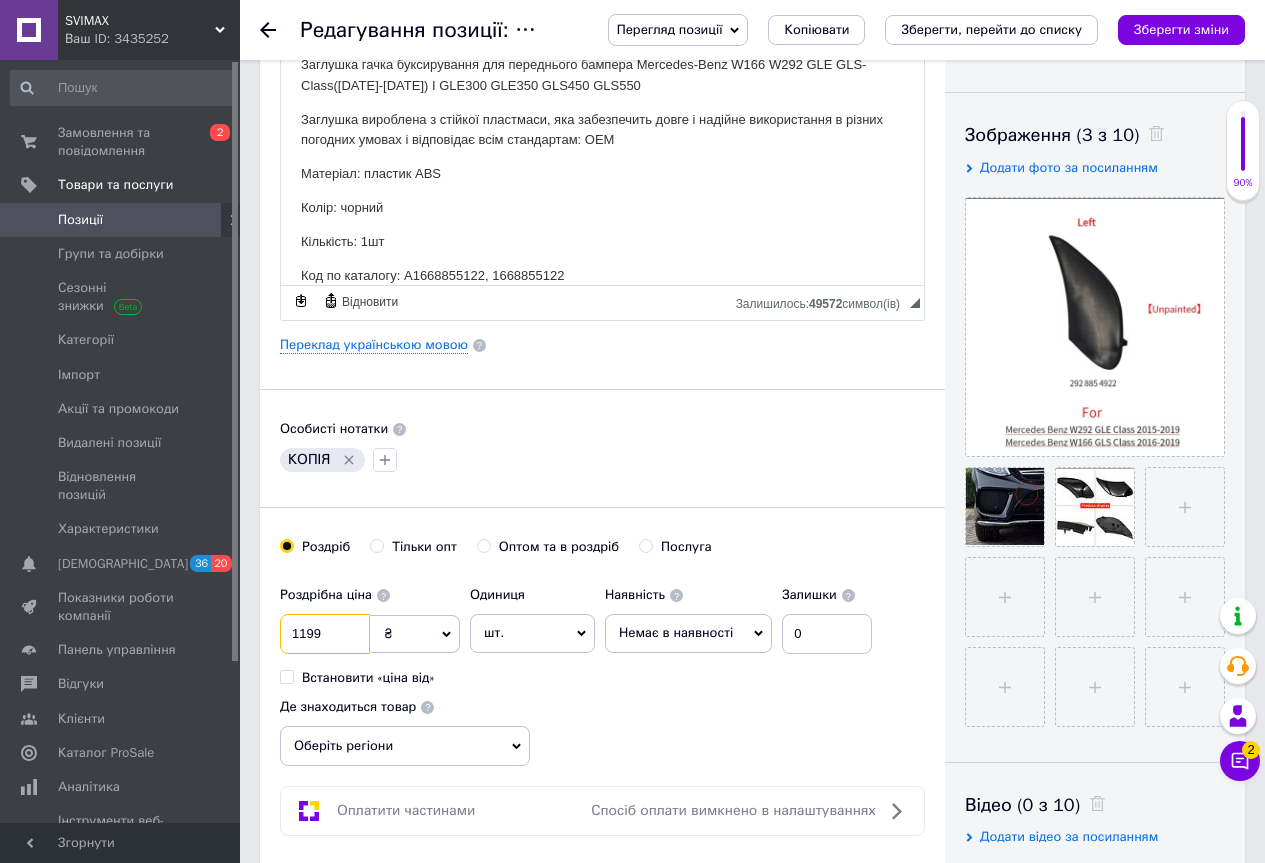 drag, startPoint x: 344, startPoint y: 632, endPoint x: 300, endPoint y: 632, distance: 44 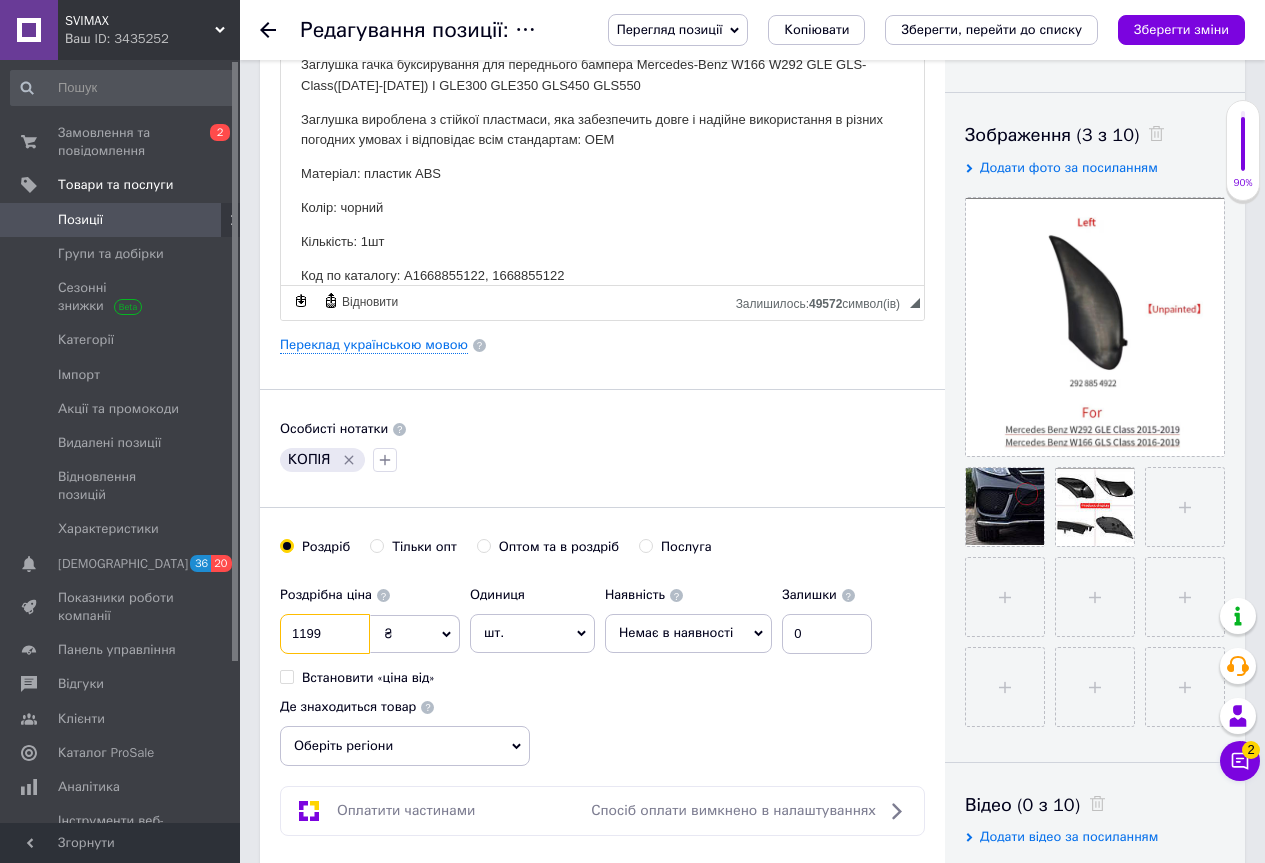 click on "1199" at bounding box center [325, 634] 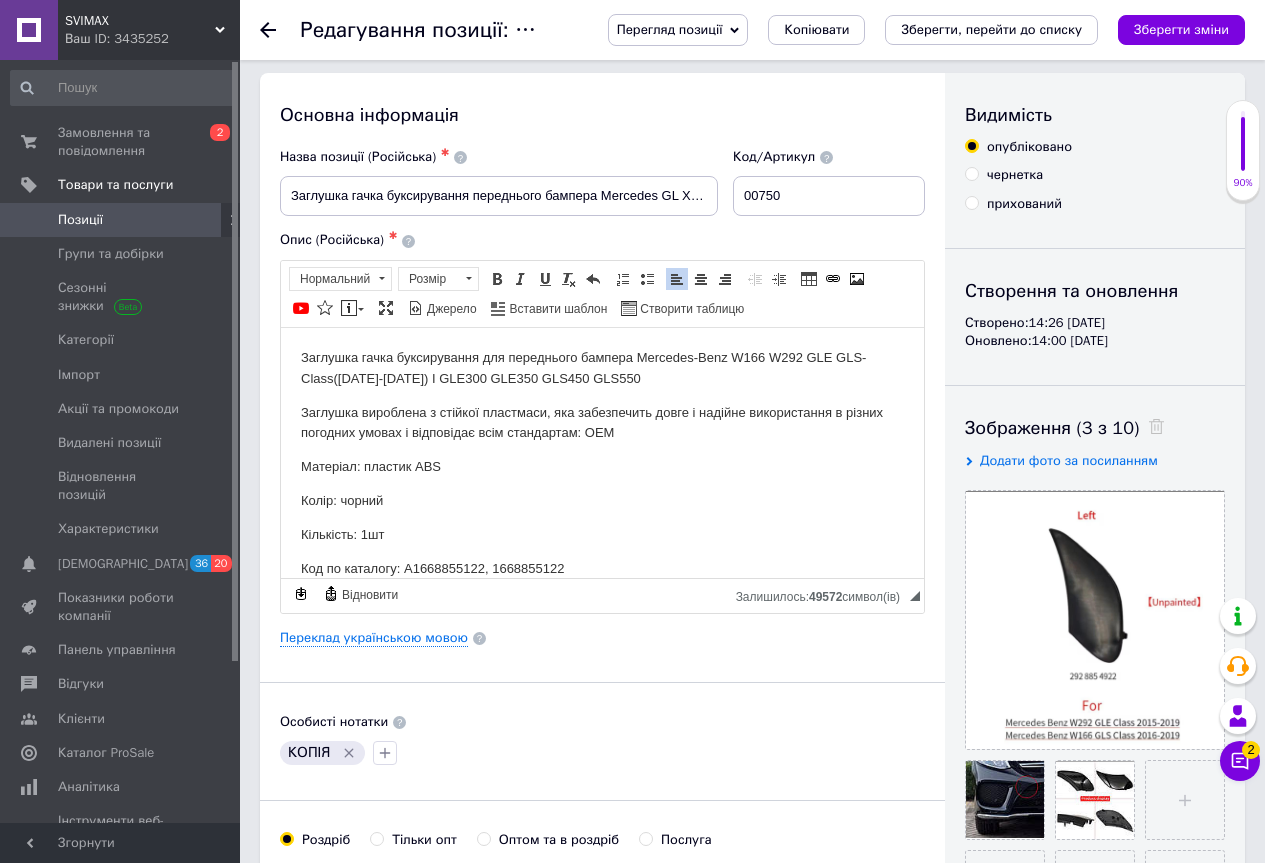 scroll, scrollTop: 0, scrollLeft: 0, axis: both 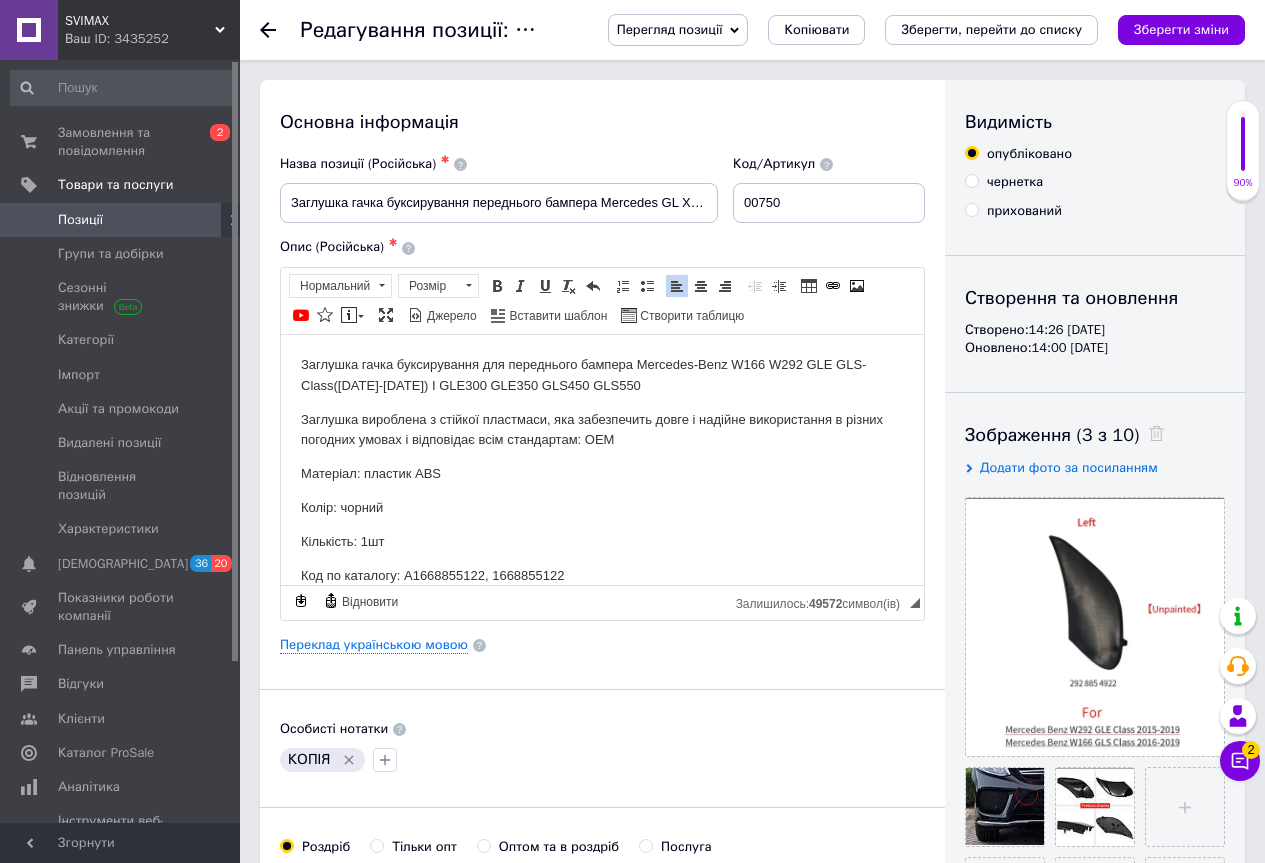 type on "1250" 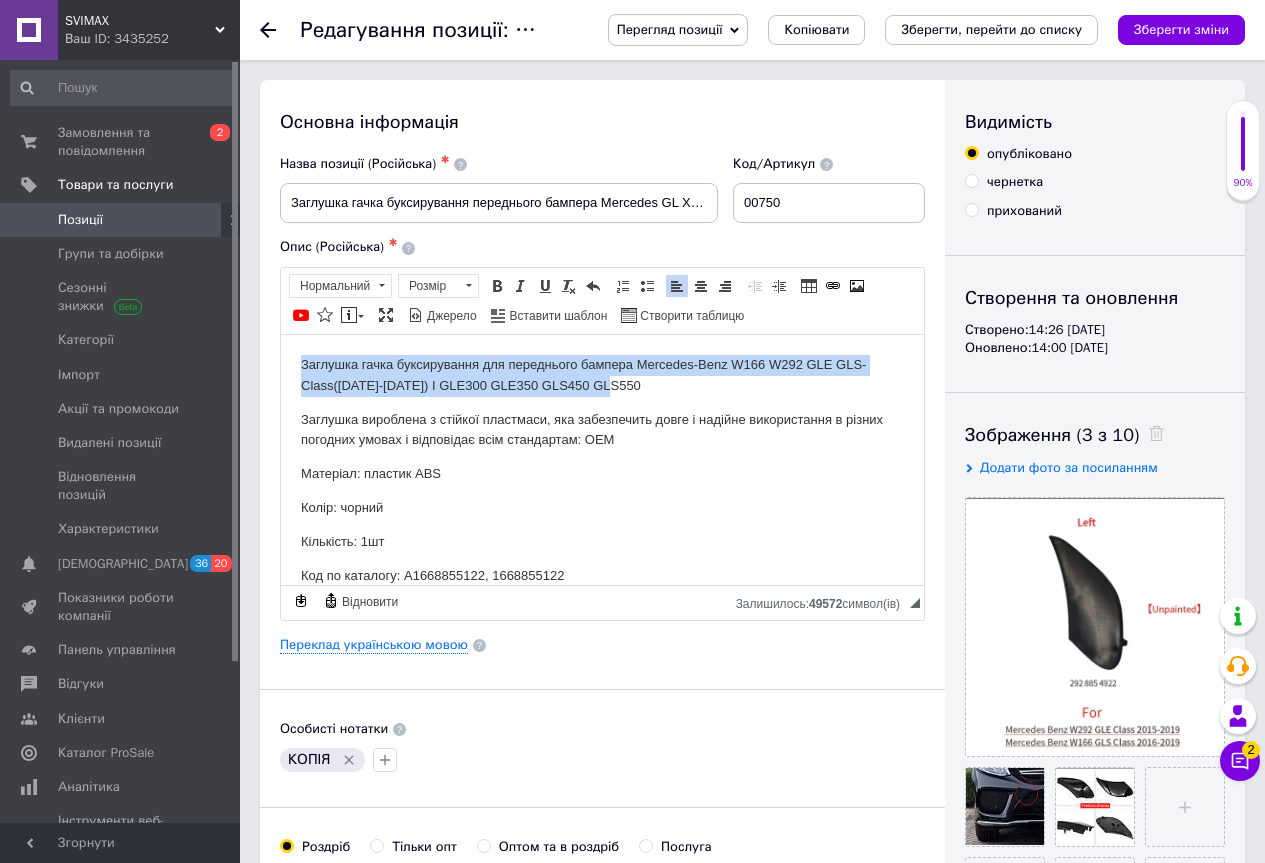 drag, startPoint x: 624, startPoint y: 381, endPoint x: 304, endPoint y: 372, distance: 320.12653 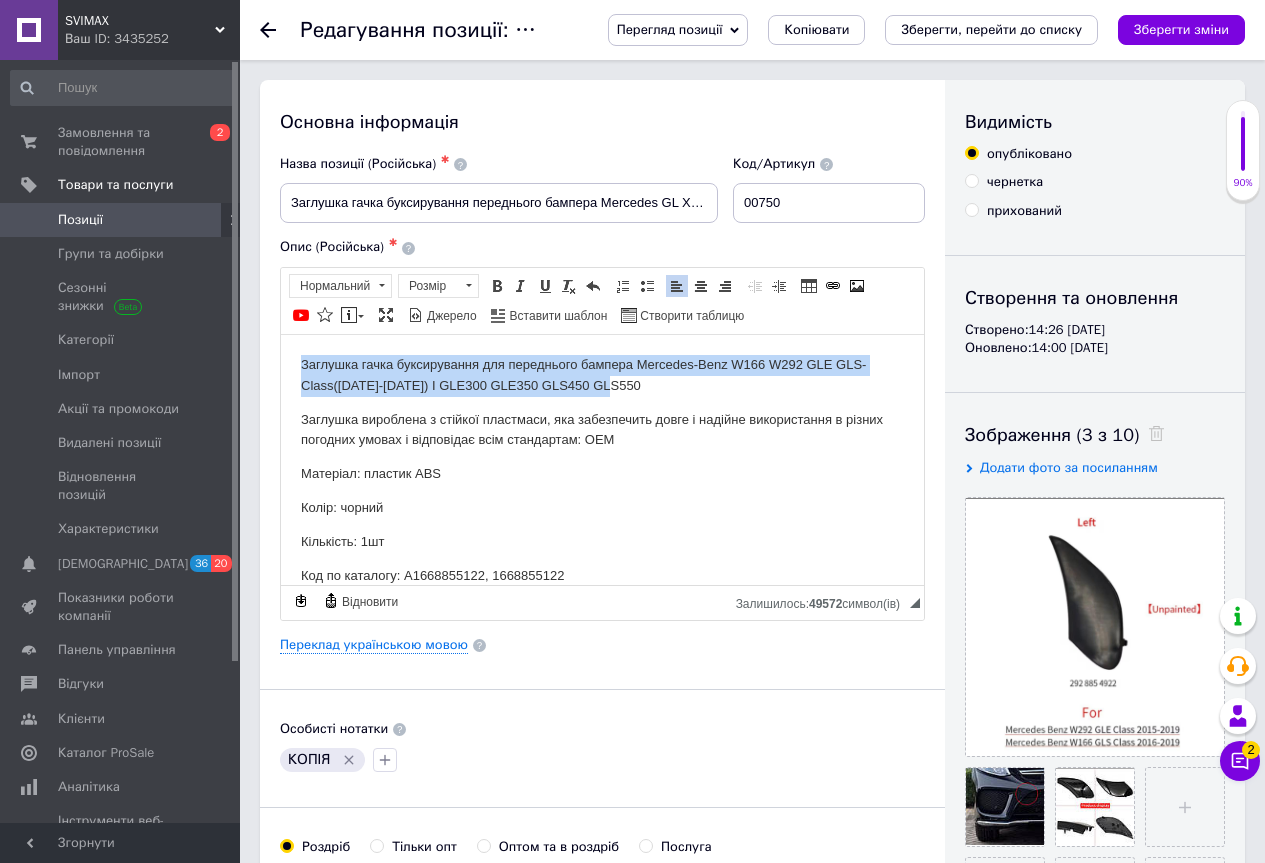 click on "Заглушка гачка буксирування для переднього бампера Mercedes-Benz  W166 W292 GLE GLS-Class  ([DATE]-[DATE]) I GLE300 GLE350 GLS450 GLS550" at bounding box center [602, 375] 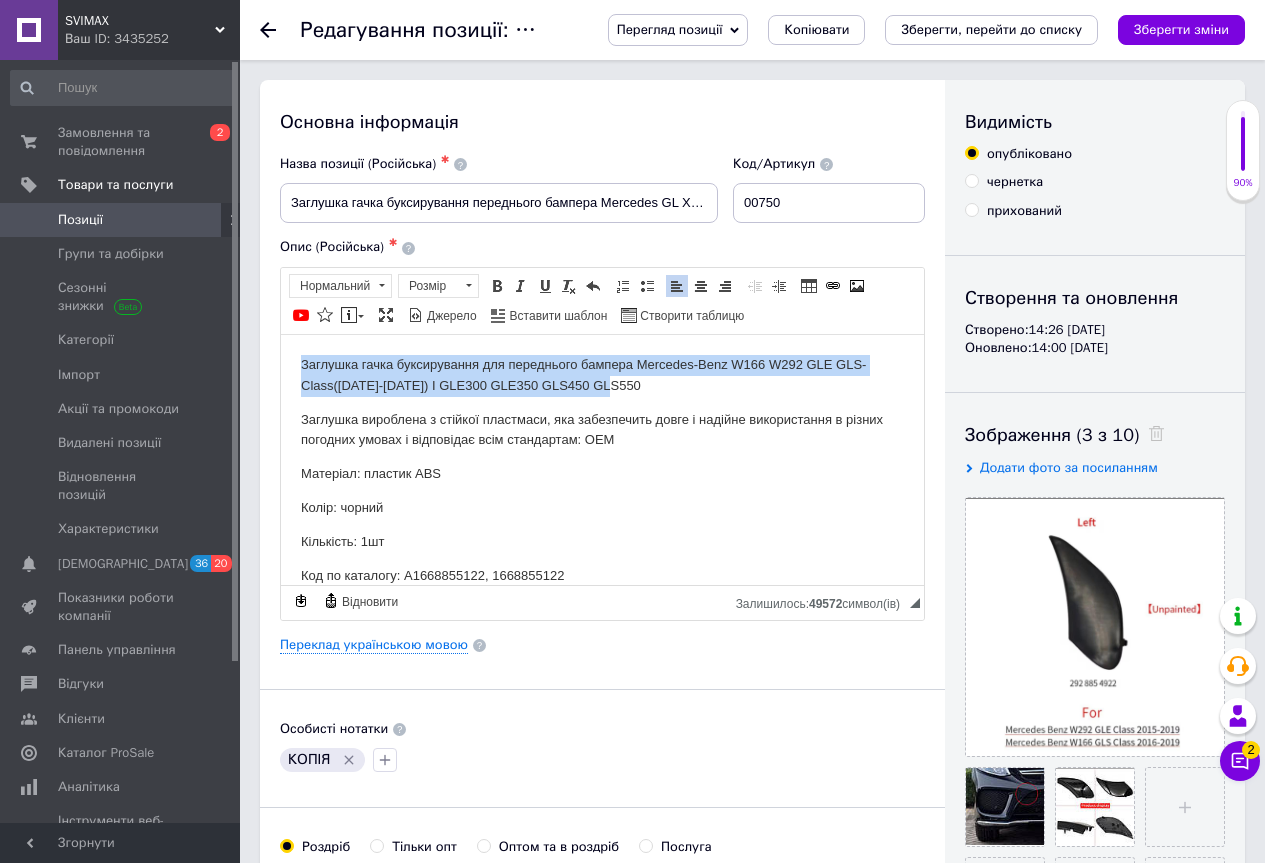 copy on "Заглушка гачка буксирування для переднього бампера Mercedes-Benz  W166 W292 GLE GLS-Class  ([DATE]-[DATE]) I GLE300 GLE350 GLS450 GLS550" 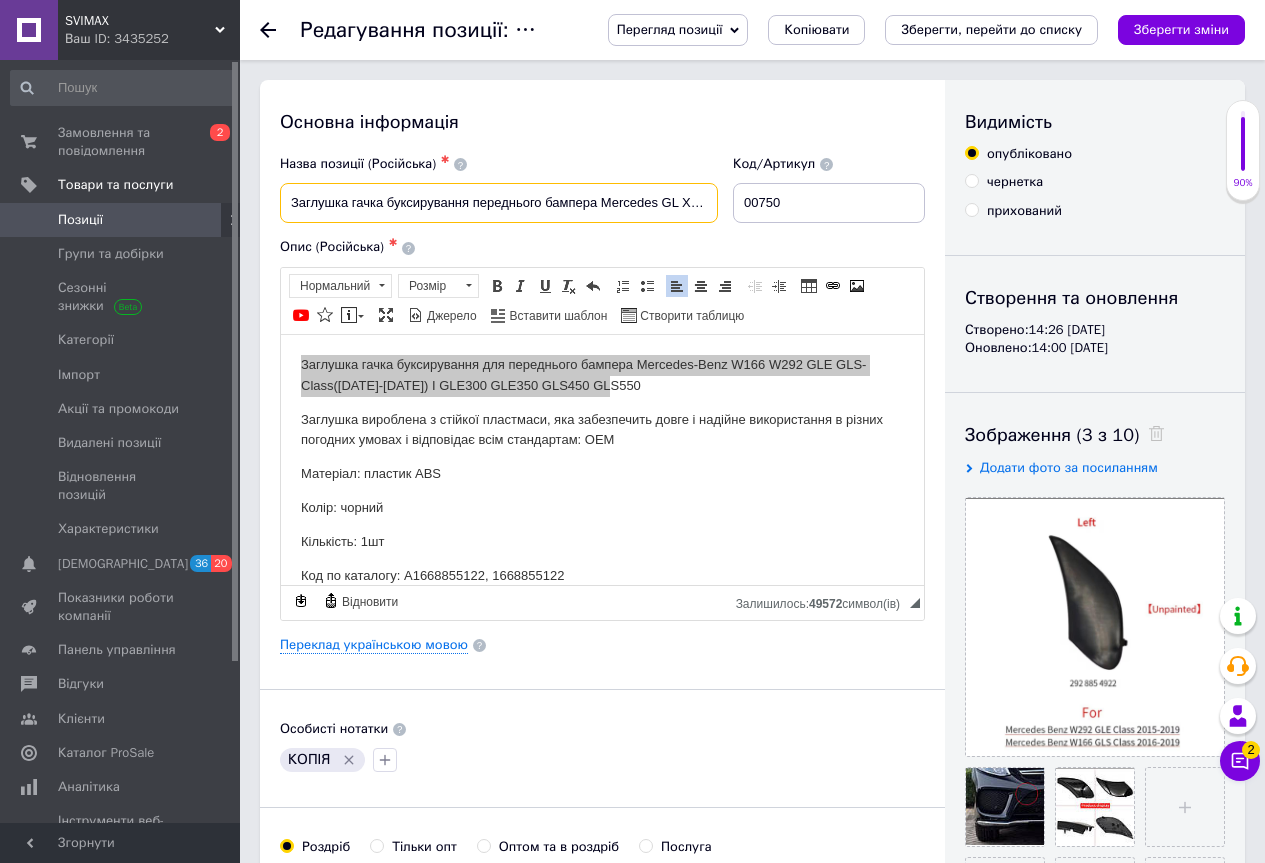 scroll, scrollTop: 0, scrollLeft: 318, axis: horizontal 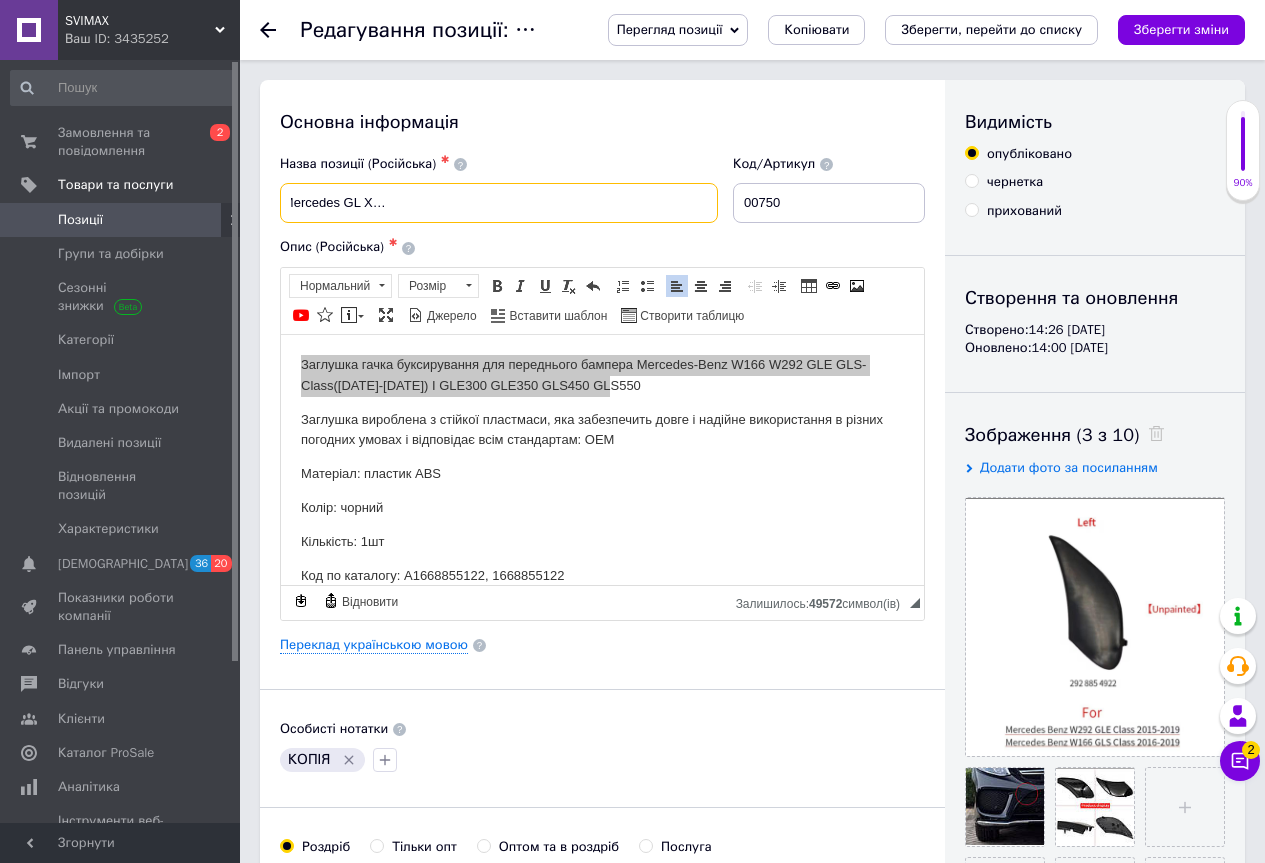 drag, startPoint x: 283, startPoint y: 203, endPoint x: 861, endPoint y: 206, distance: 578.0078 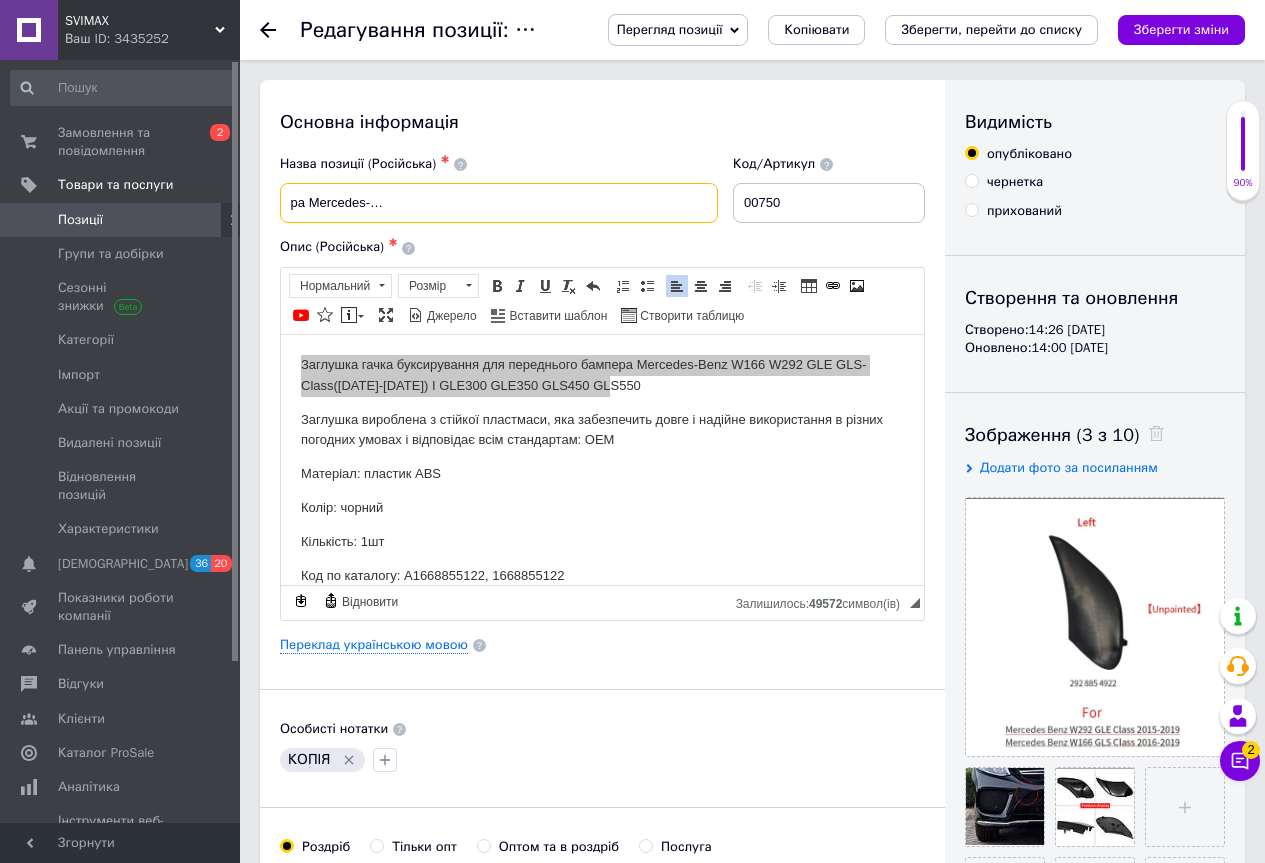 scroll, scrollTop: 0, scrollLeft: 320, axis: horizontal 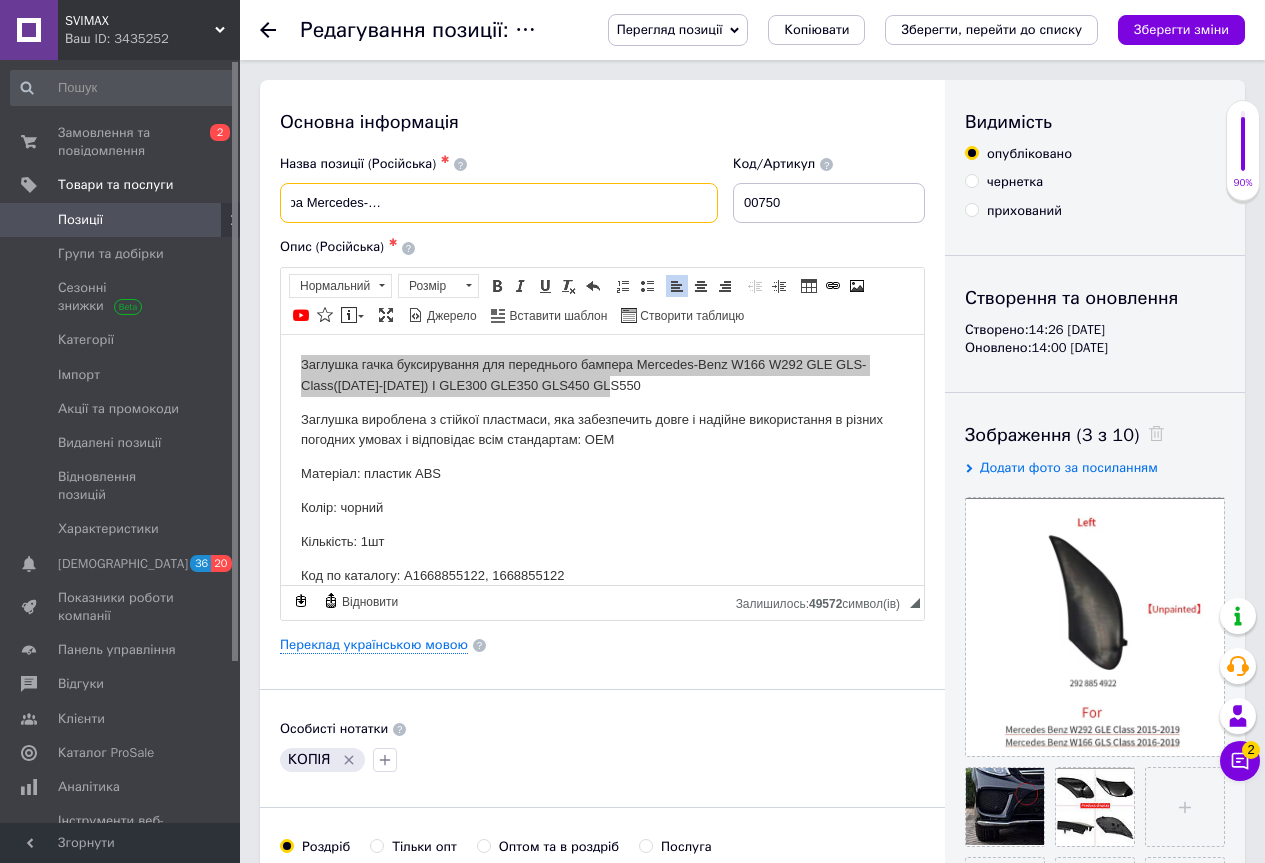 type on "Заглушка гачка буксирування для переднього бампера Mercedes-Benz W166 W292 GLE GLS-Class ([DATE]-[DATE]) I GLE300" 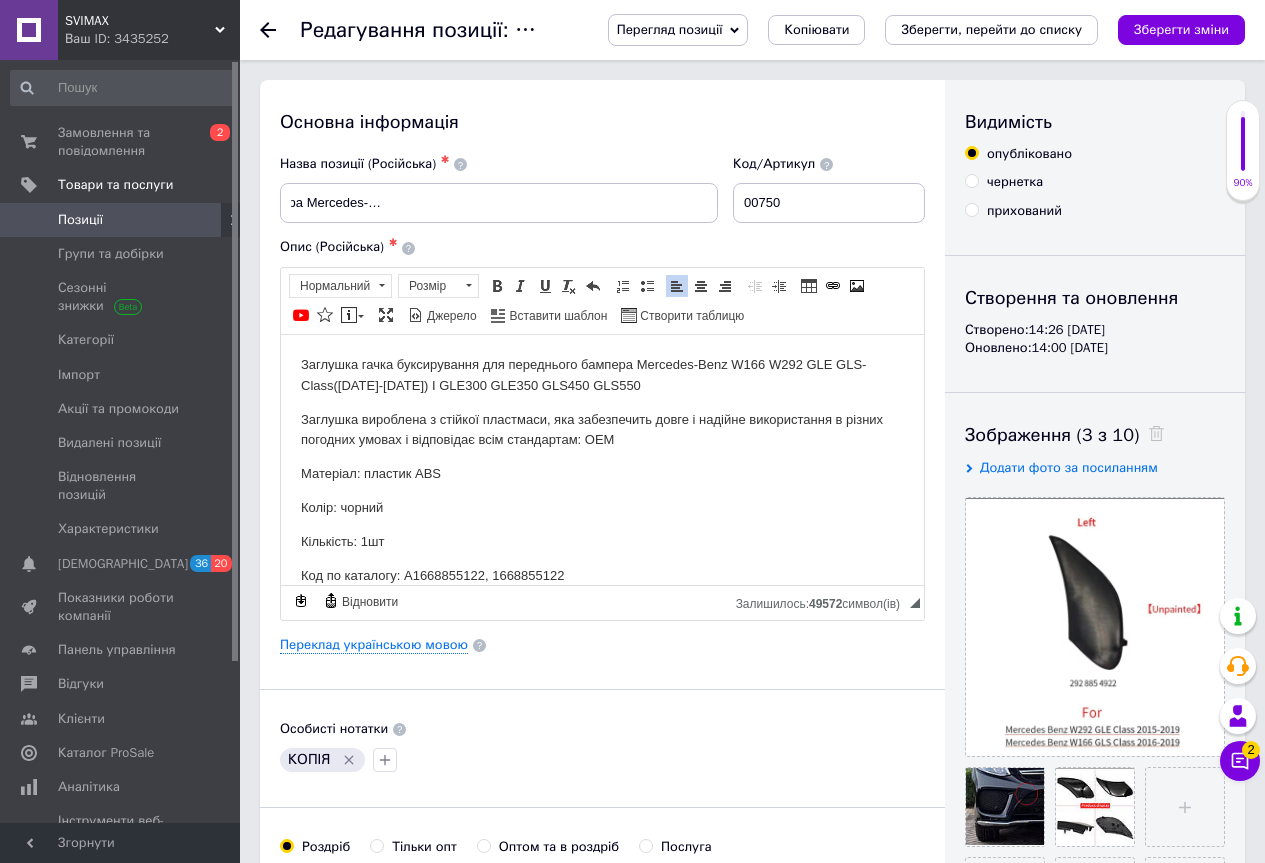 scroll, scrollTop: 0, scrollLeft: 0, axis: both 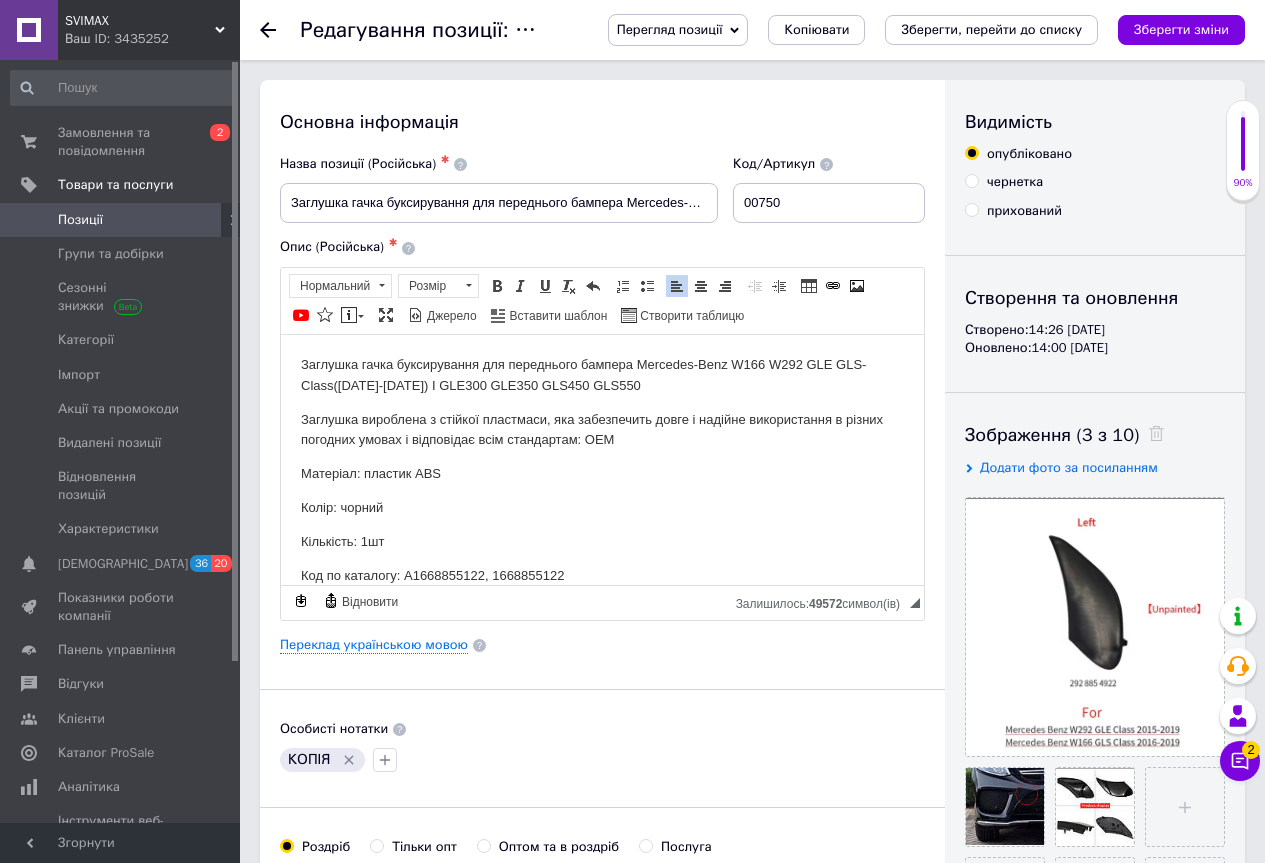 click on "Колір: чорний" at bounding box center [602, 507] 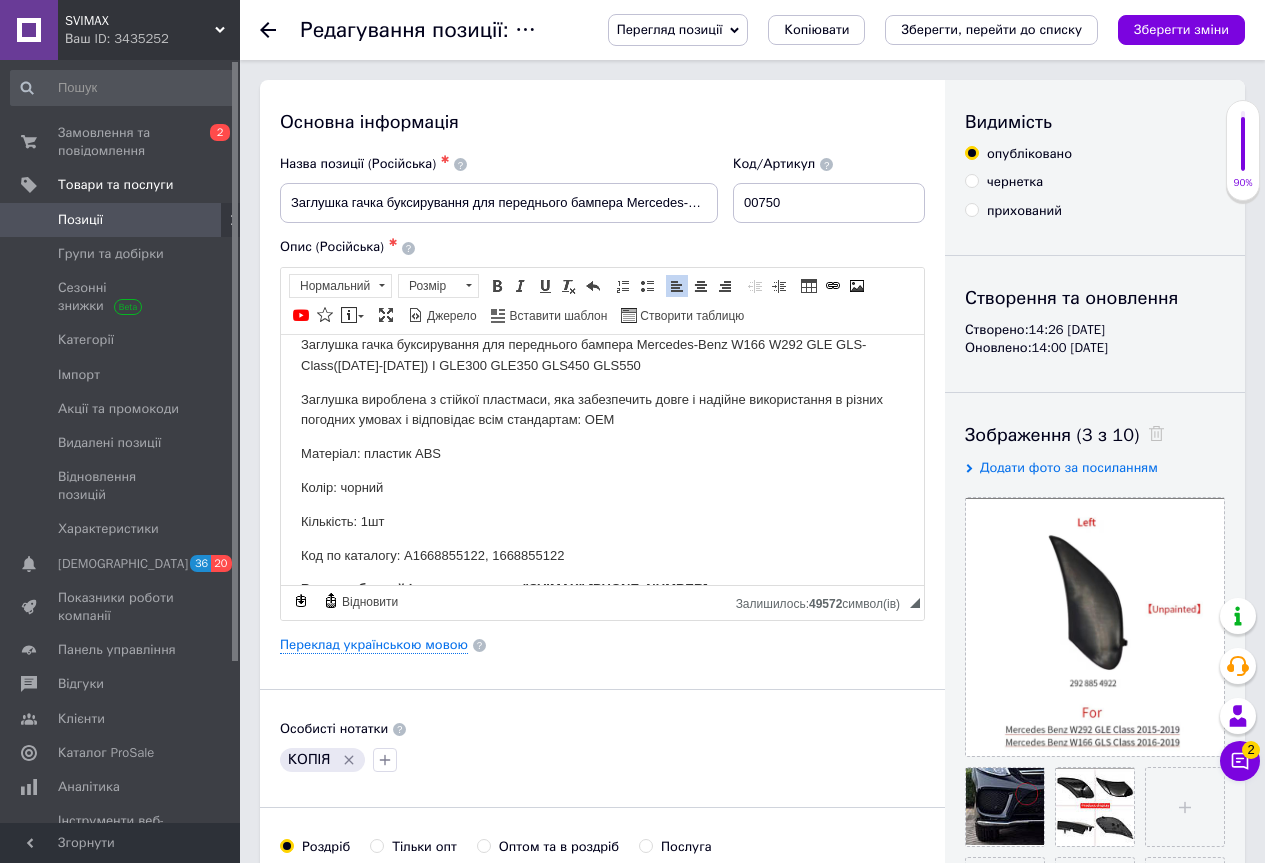 scroll, scrollTop: 0, scrollLeft: 0, axis: both 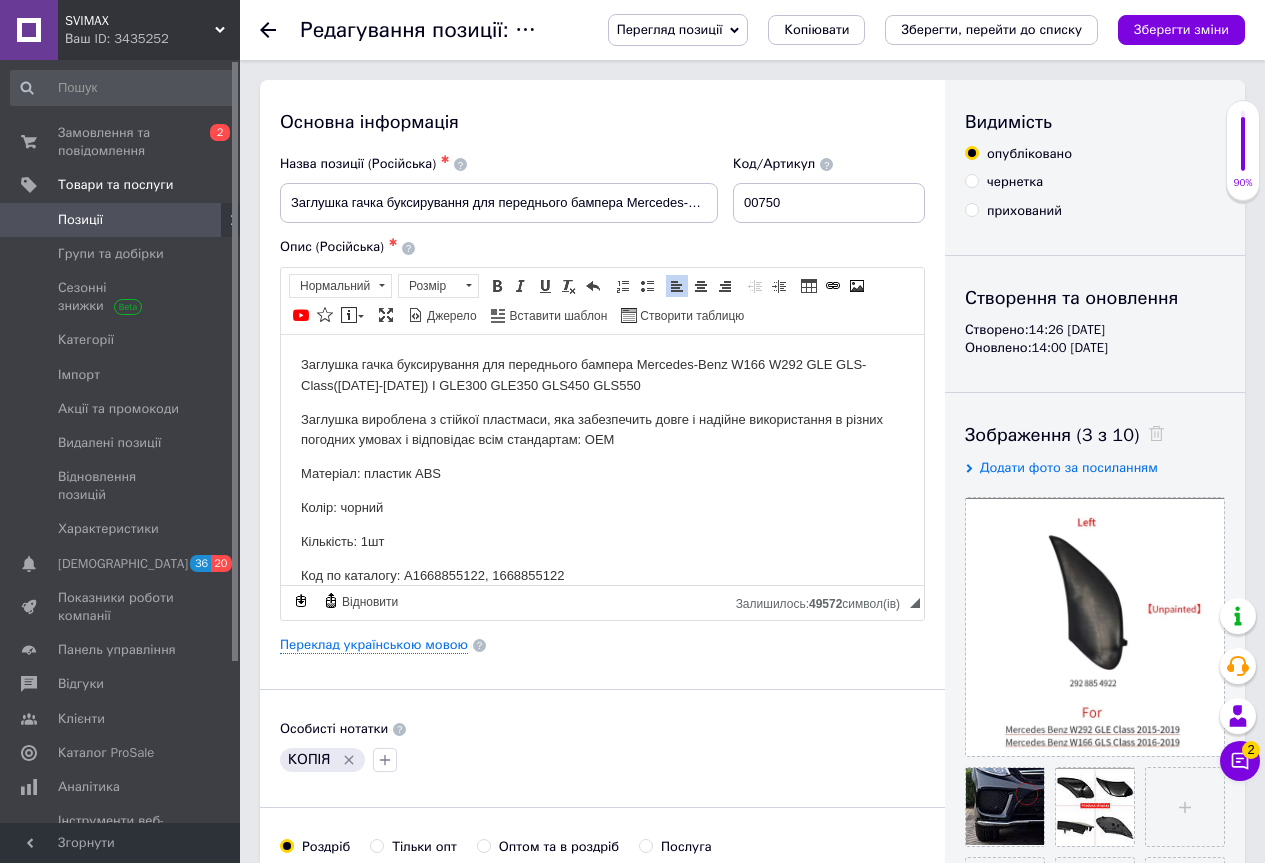 click on "Заглушка гачка буксирування для переднього бампера Mercedes-Benz  W166 W292 GLE GLS-Class  ([DATE]-[DATE]) I GLE300 GLE350 GLS450 GLS550 Заглушка вироблена з стійкої пластмаси, яка забезпечить довге і надійне використання в різних погодних умовах і відповідає всім стандартам: ОЕМ Матеріал: пластик ABS Колір: чорний Кількість: 1шт Код по каталогу: A1668855122, 1668855122 Ваш улюблений інтернет-магазин "SVIMAX" [PHONE_NUMBER]" at bounding box center (602, 486) 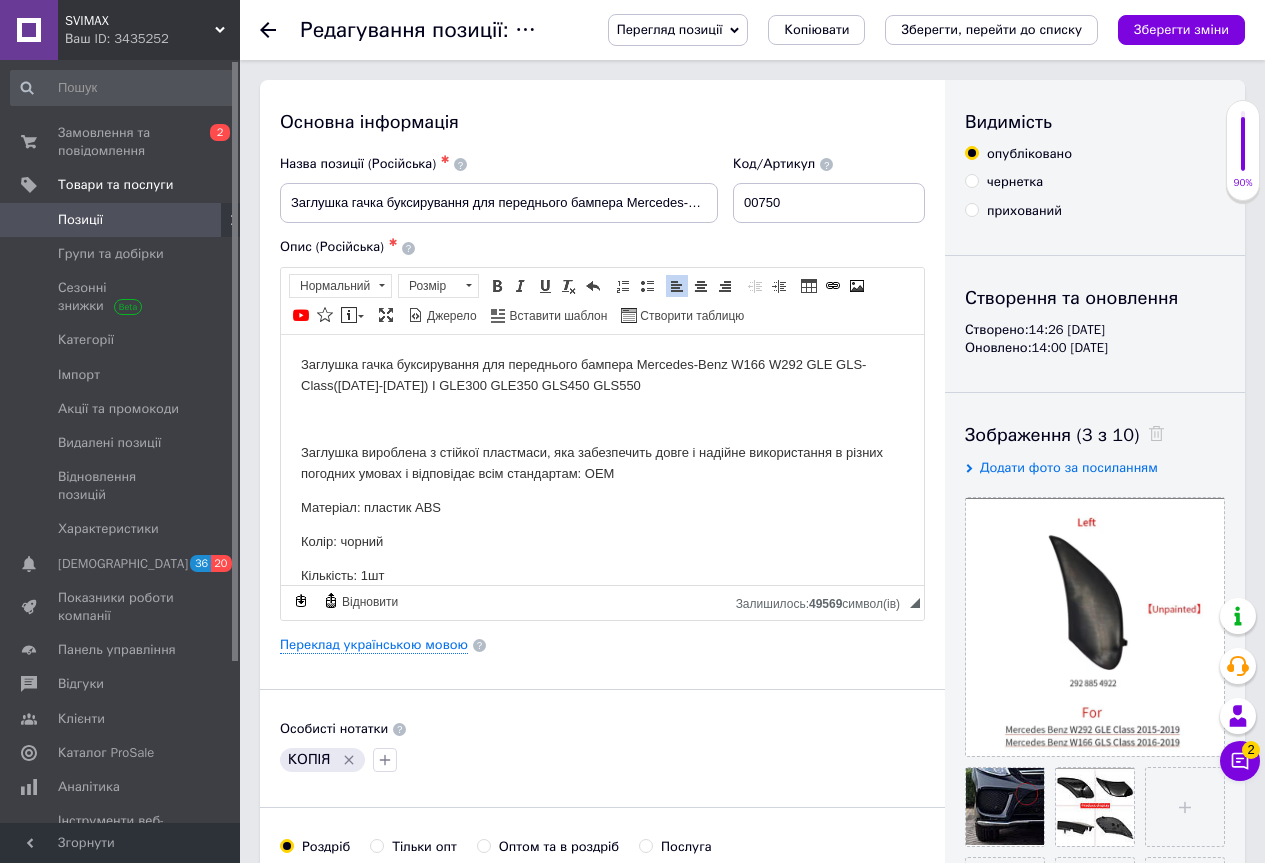 click at bounding box center [602, 419] 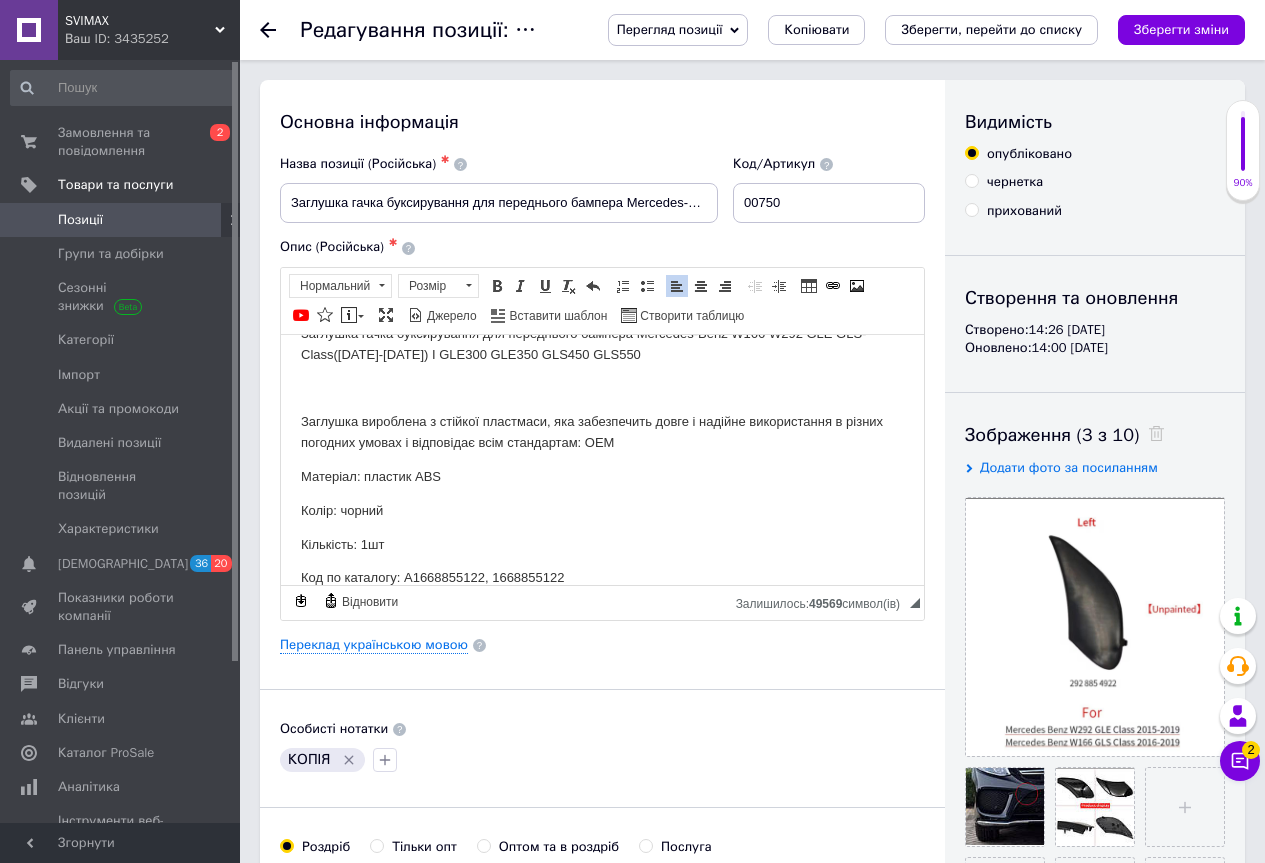 scroll, scrollTop: 0, scrollLeft: 0, axis: both 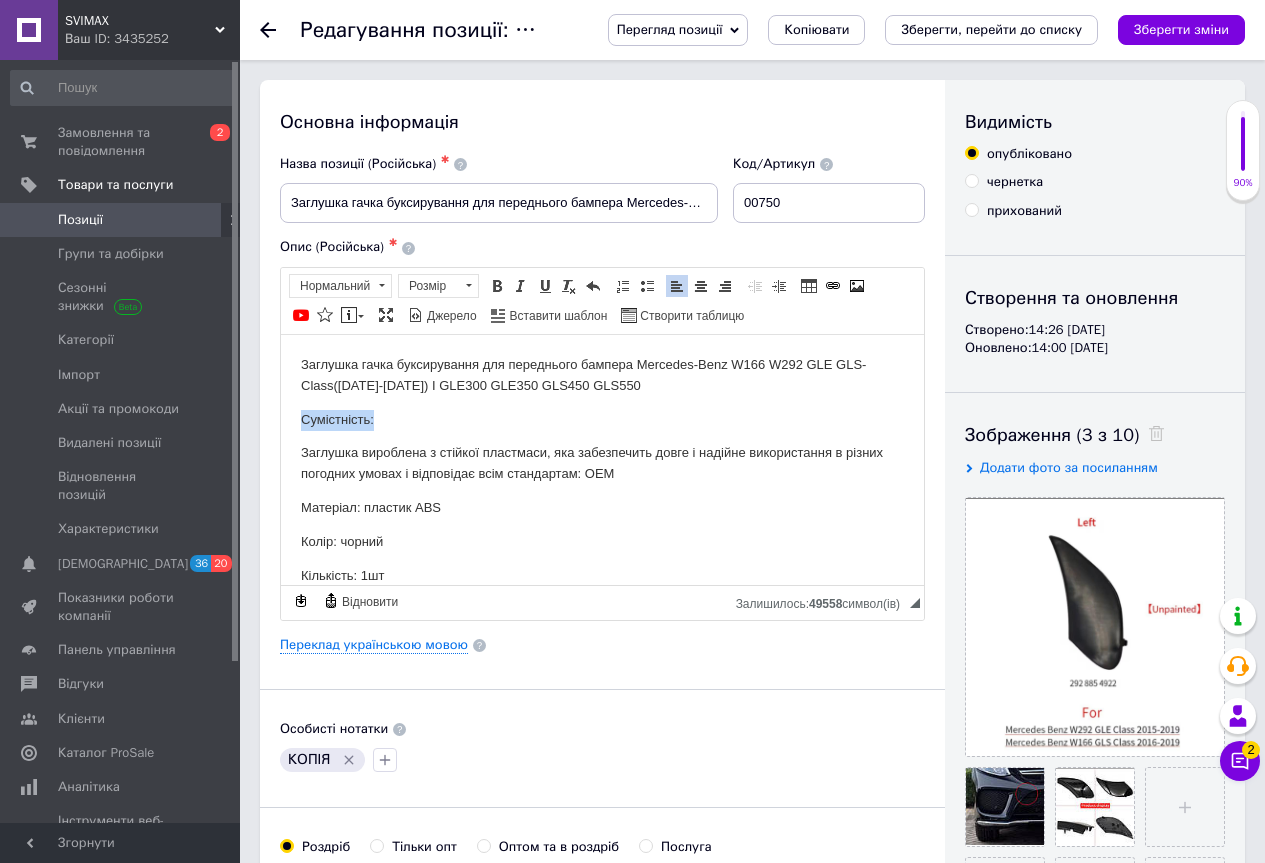 drag, startPoint x: 387, startPoint y: 425, endPoint x: 304, endPoint y: 420, distance: 83.15047 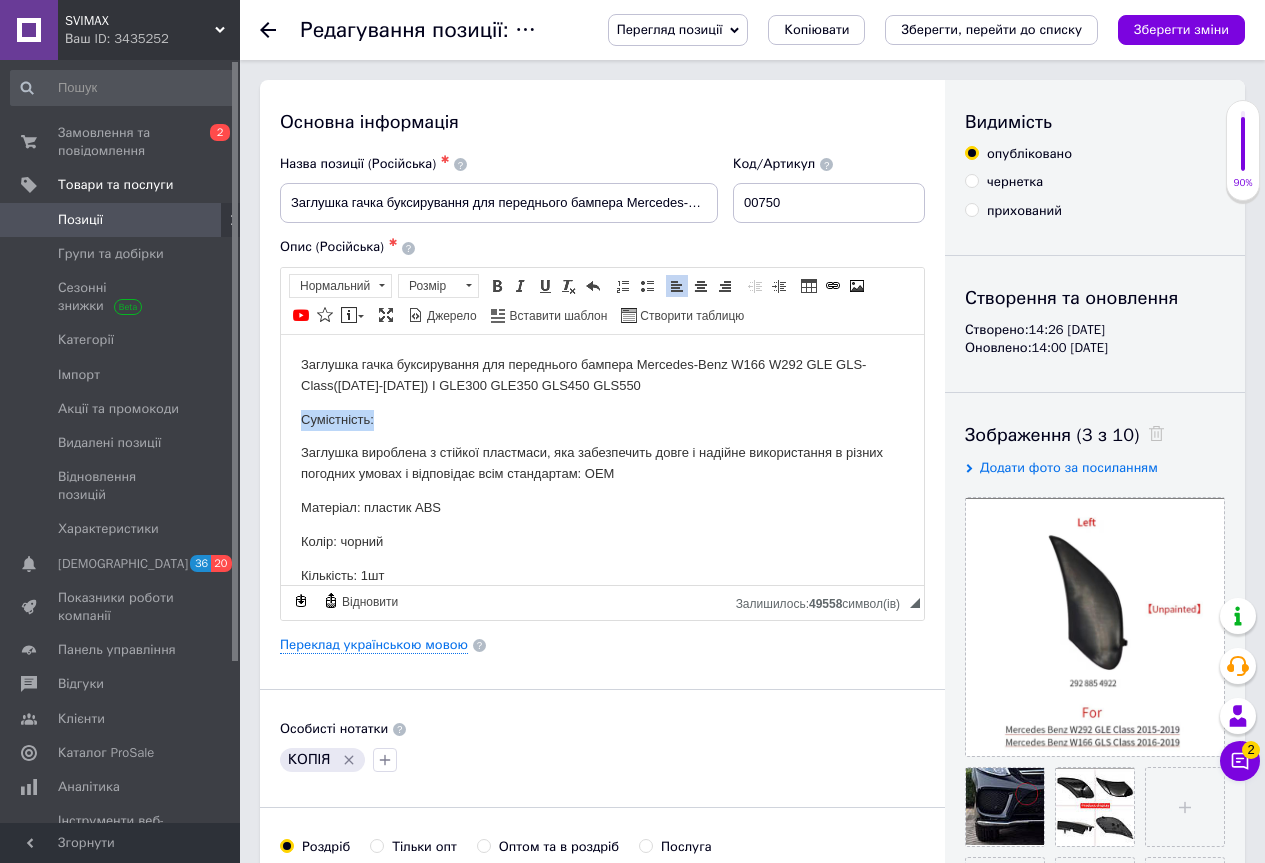 click on "Сумістність:" at bounding box center [602, 419] 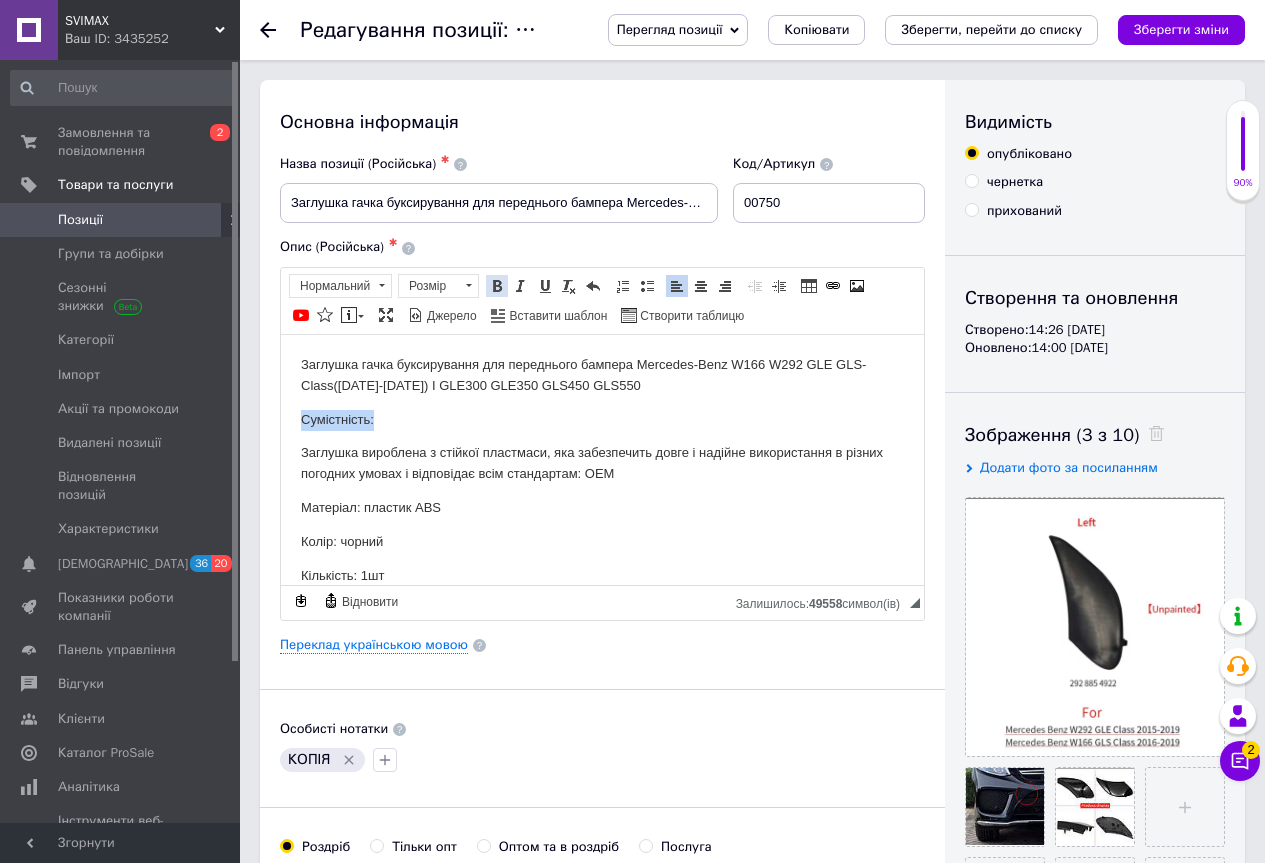 click at bounding box center [497, 286] 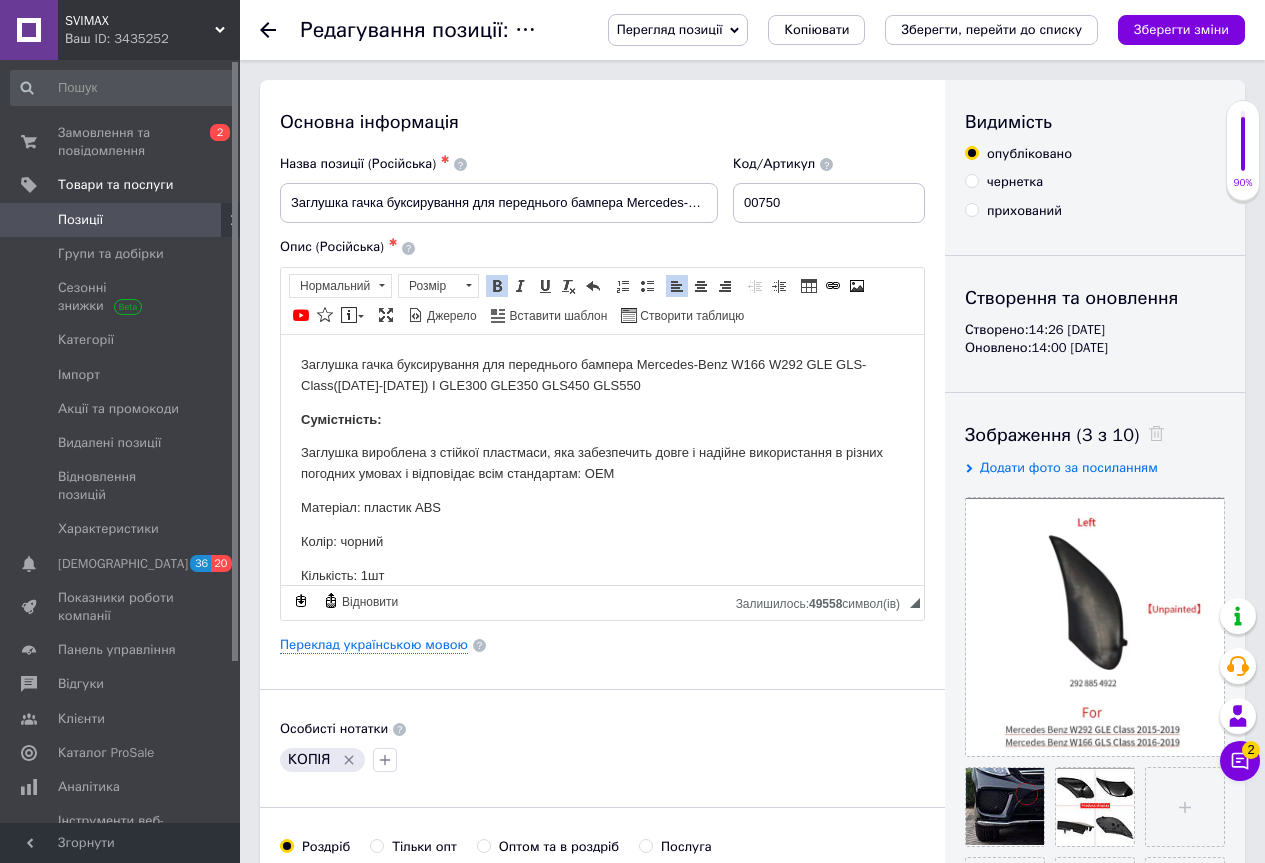 click on "Заглушка гачка буксирування для переднього бампера Mercedes-Benz  W166 W292 GLE GLS-Class  ([DATE]-[DATE]) I GLE300 GLE350 GLS450 GLS550 Сумістність: Заглушка вироблена з стійкої пластмаси, яка забезпечить довге і надійне використання в різних погодних умовах і відповідає всім стандартам: ОЕМ Матеріал: пластик ABS Колір: чорний Кількість: 1шт Код по каталогу: A1668855122, 1668855122 Ваш улюблений інтернет-магазин "SVIMAX" [PHONE_NUMBER]" at bounding box center (602, 503) 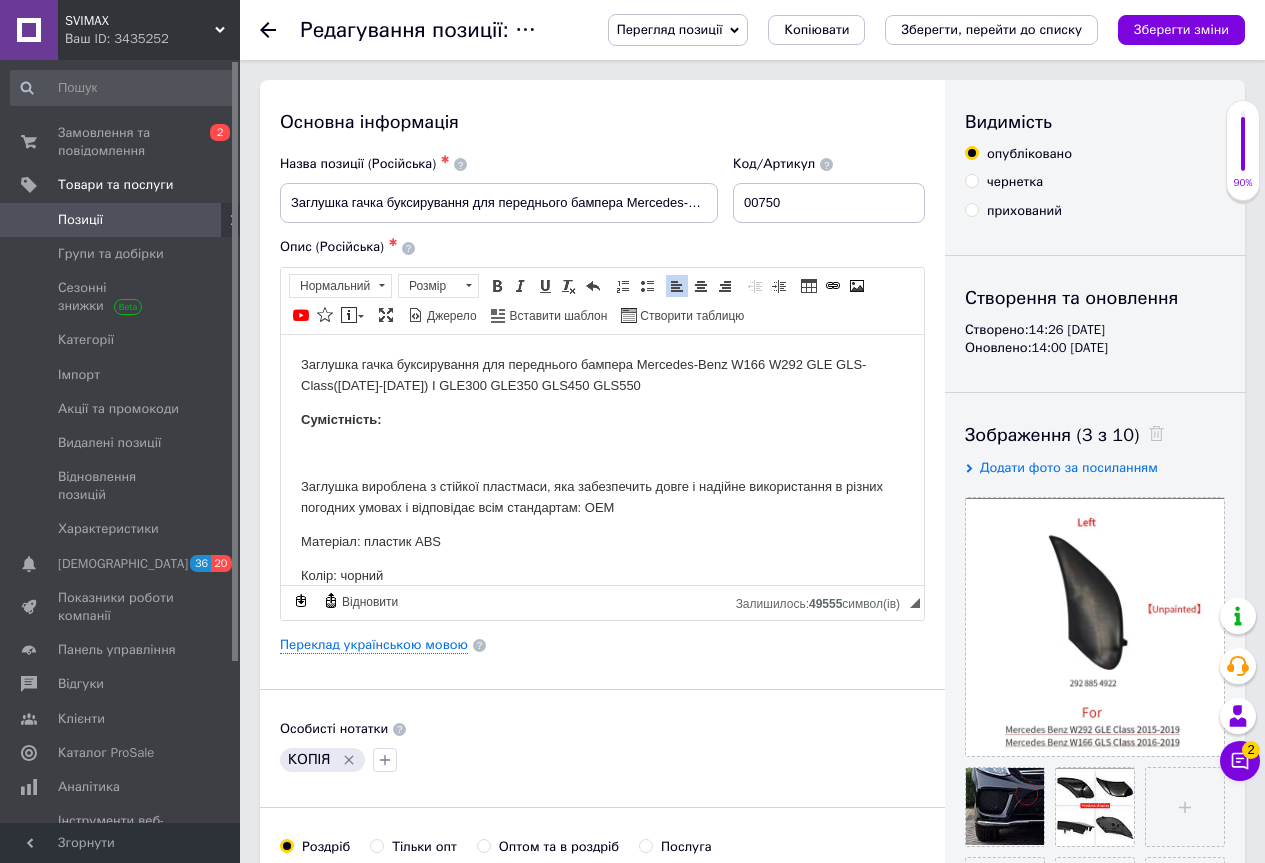 click at bounding box center [602, 452] 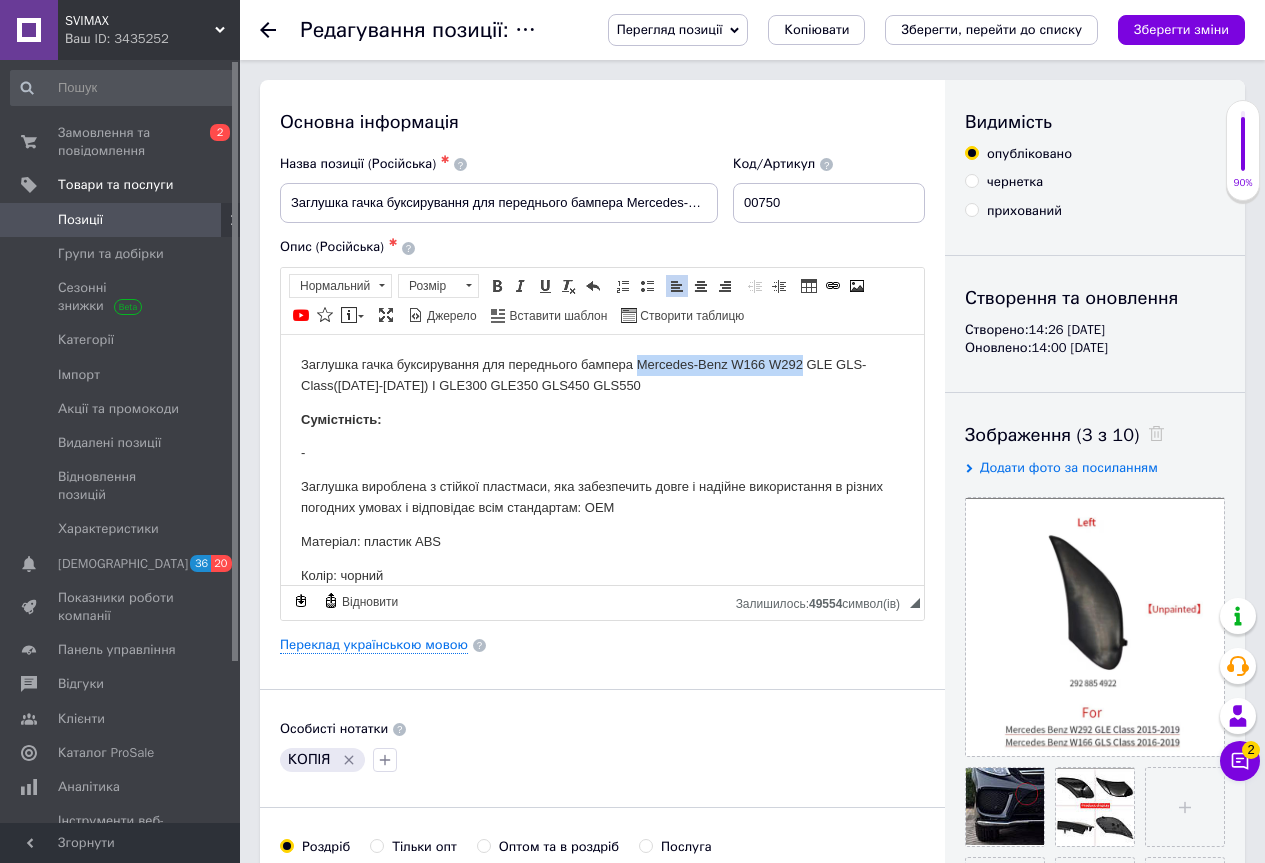 drag, startPoint x: 637, startPoint y: 365, endPoint x: 803, endPoint y: 365, distance: 166 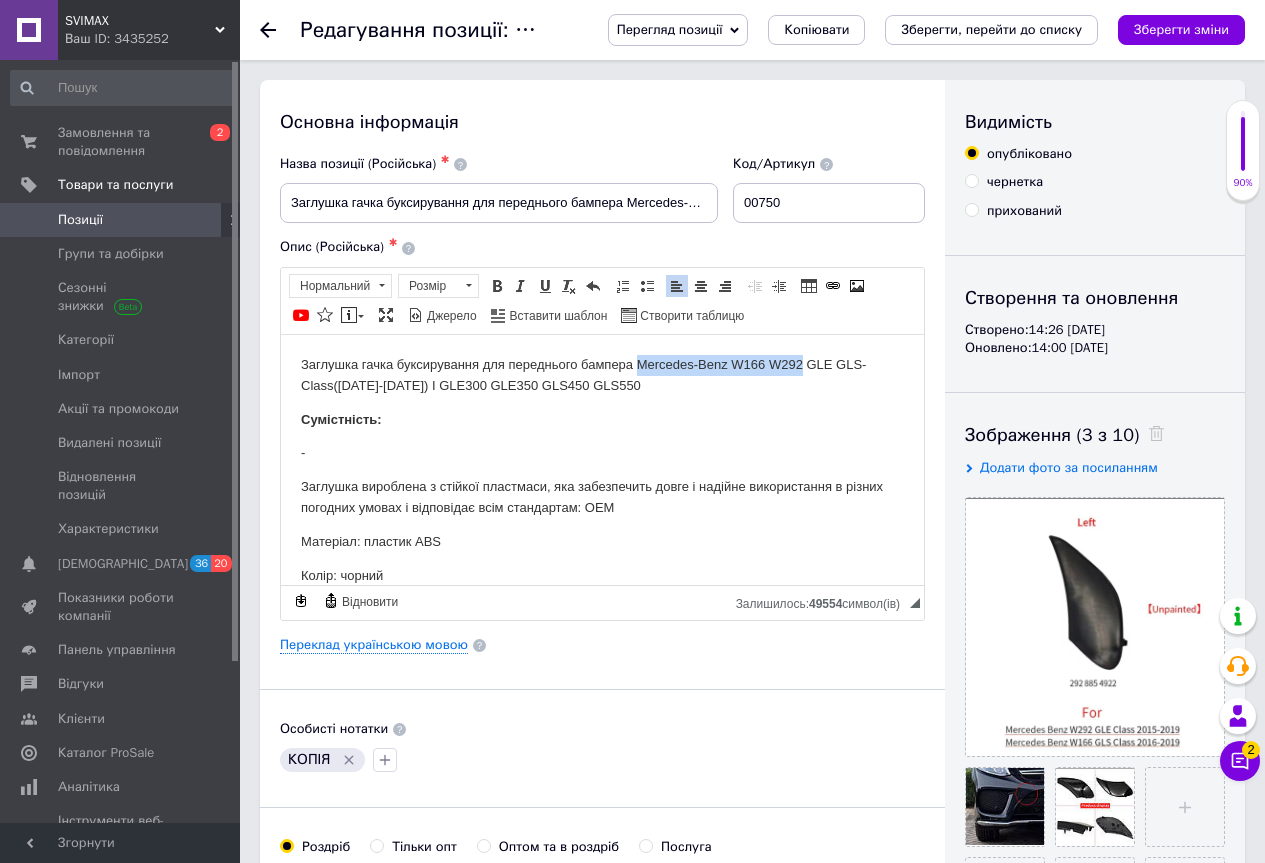 click on "Заглушка гачка буксирування для переднього бампера Mercedes-Benz  W166 W292 GLE GLS-Class  ([DATE]-[DATE]) I GLE300 GLE350 GLS450 GLS550" at bounding box center (602, 375) 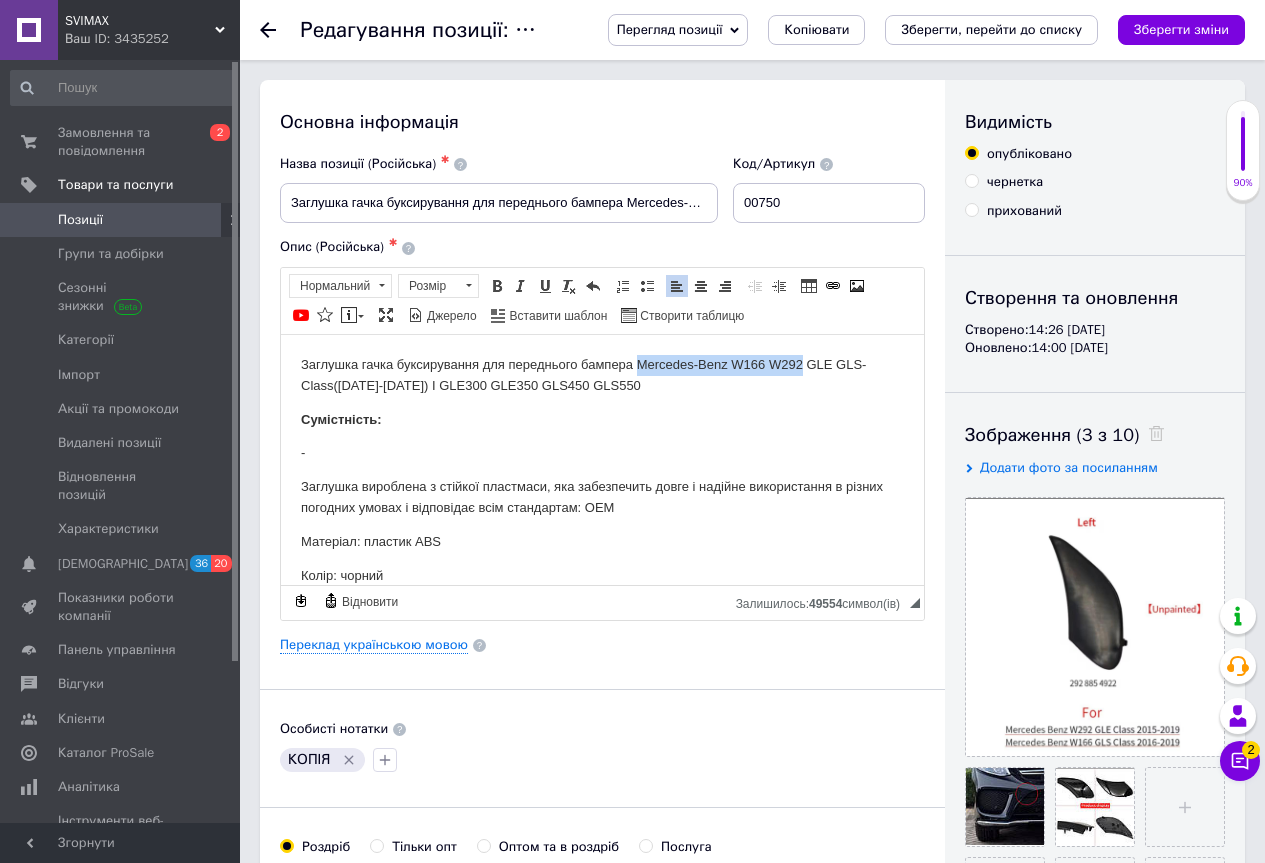 copy on "Mercedes-Benz  W166 W292" 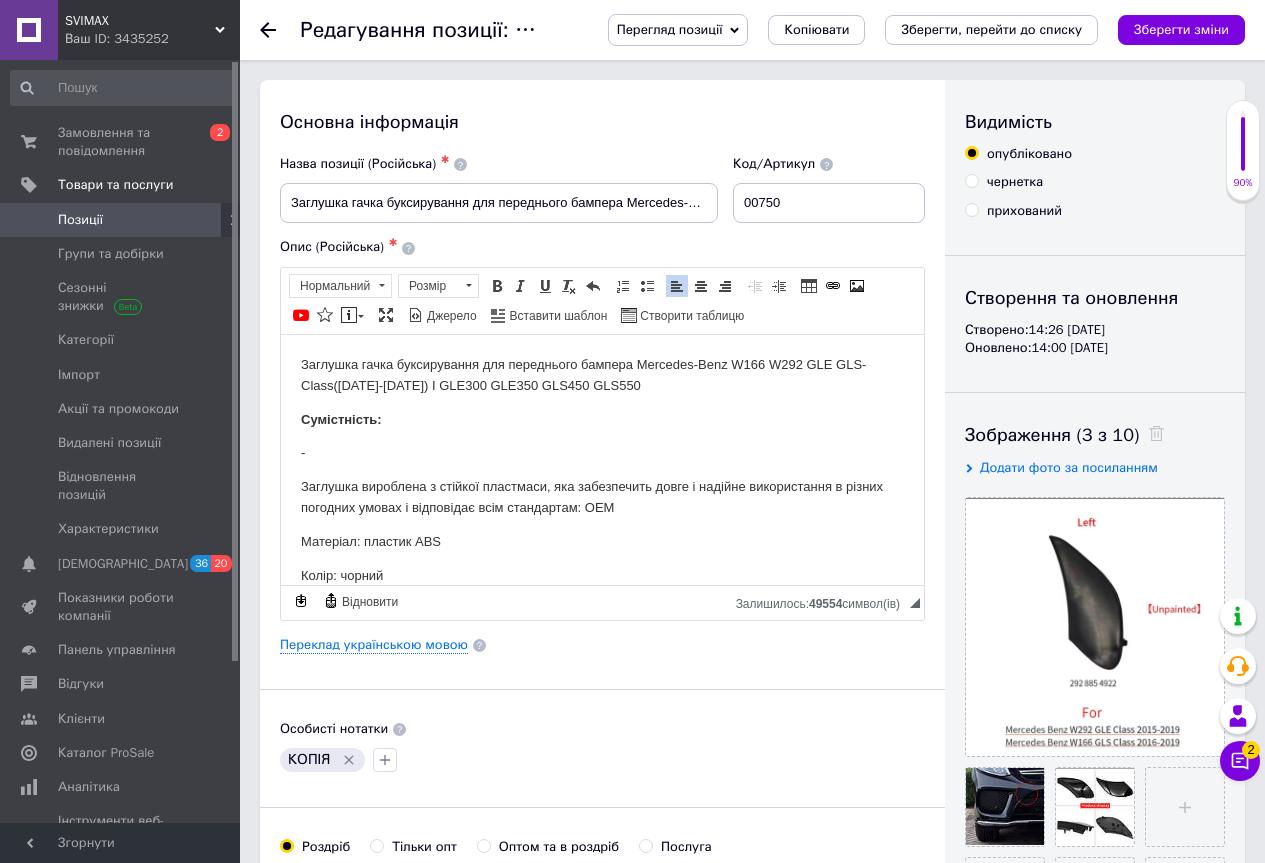 click on "-" at bounding box center [602, 452] 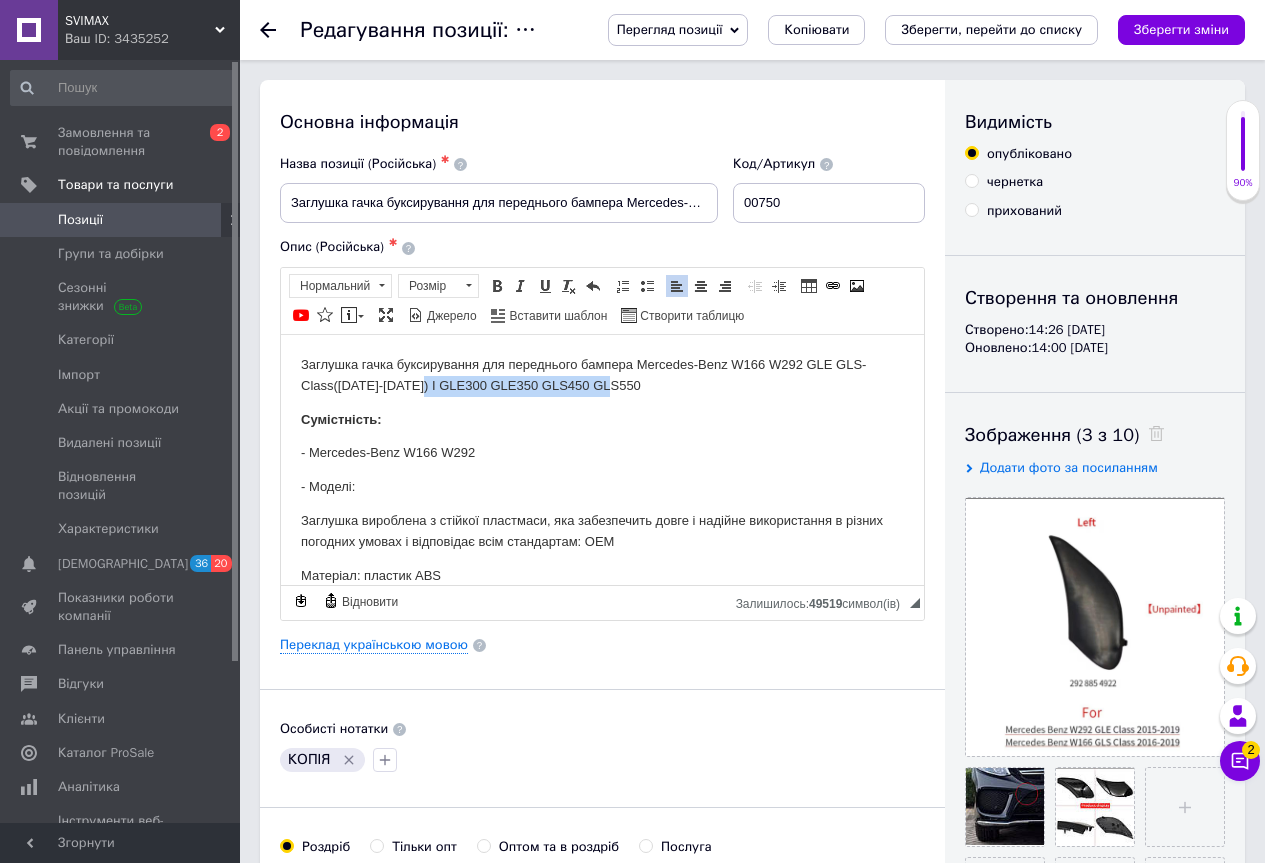 drag, startPoint x: 421, startPoint y: 384, endPoint x: 626, endPoint y: 387, distance: 205.02196 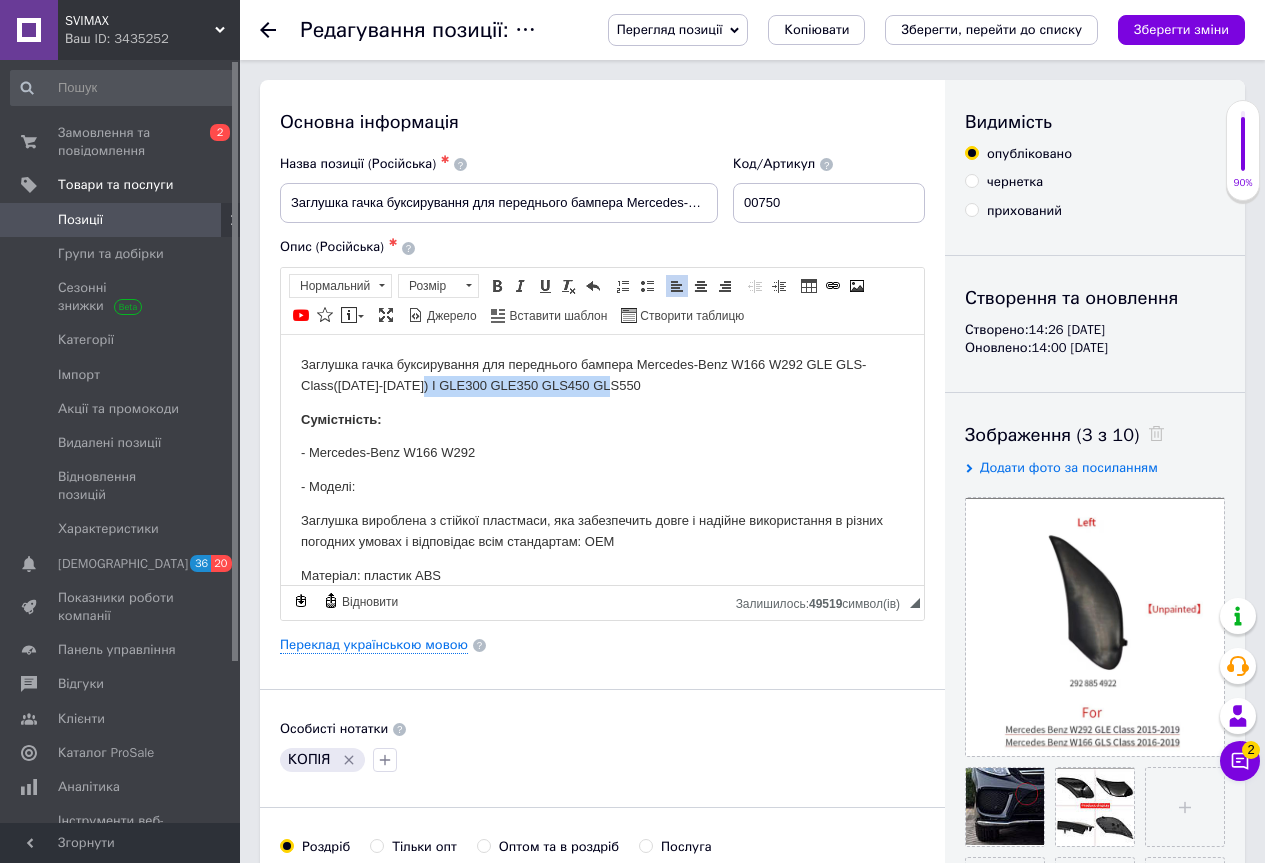 click on "Заглушка гачка буксирування для переднього бампера Mercedes-Benz  W166 W292 GLE GLS-Class  ([DATE]-[DATE]) I GLE300 GLE350 GLS450 GLS550" at bounding box center [602, 375] 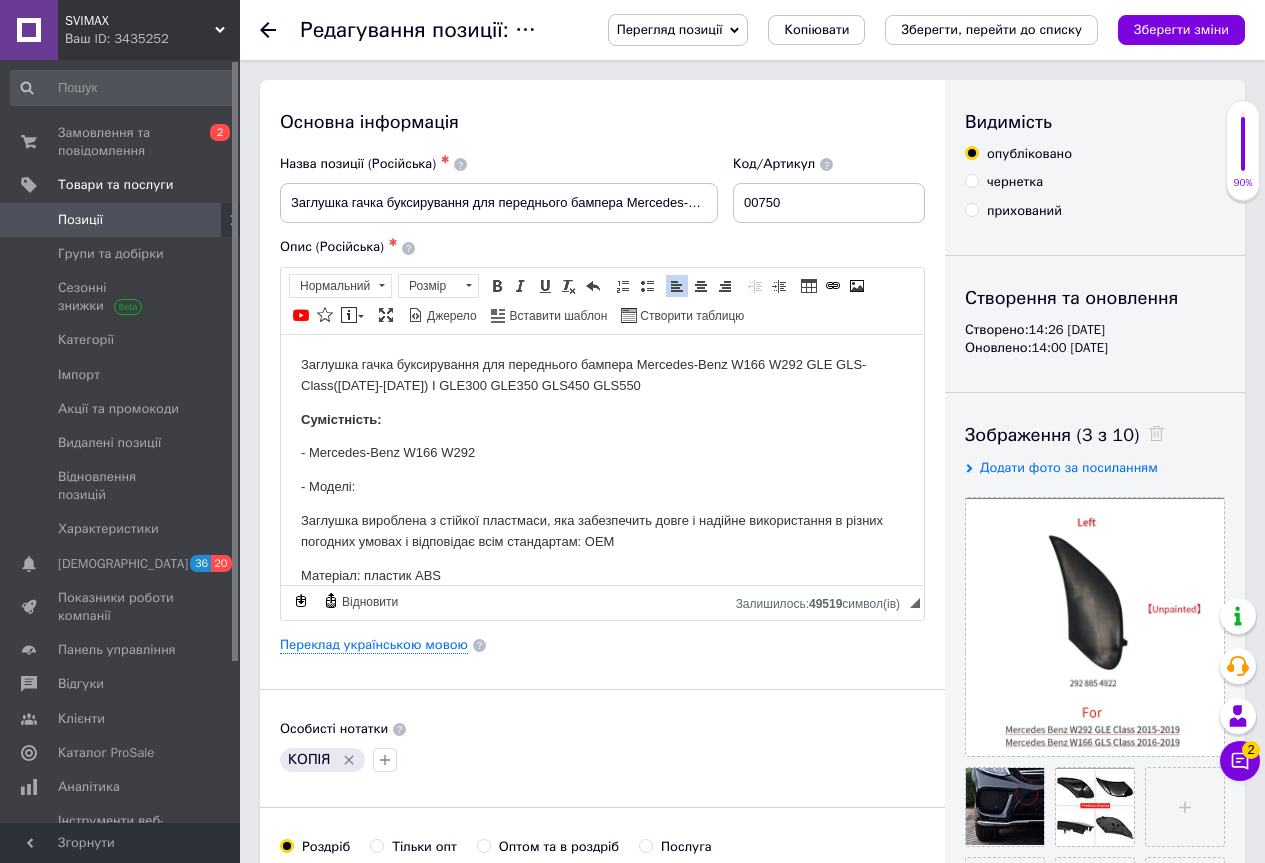 click on "- Моделі:" at bounding box center [602, 486] 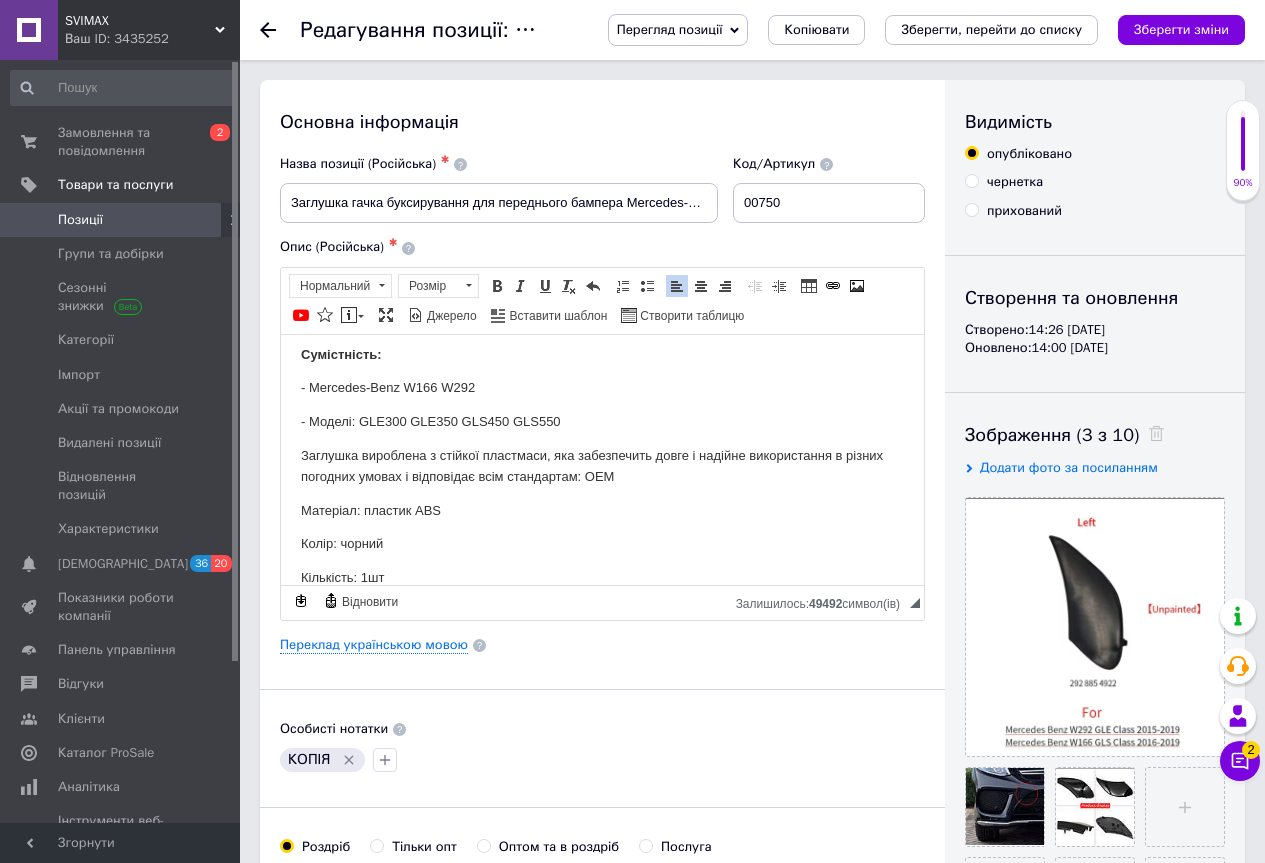scroll, scrollTop: 100, scrollLeft: 0, axis: vertical 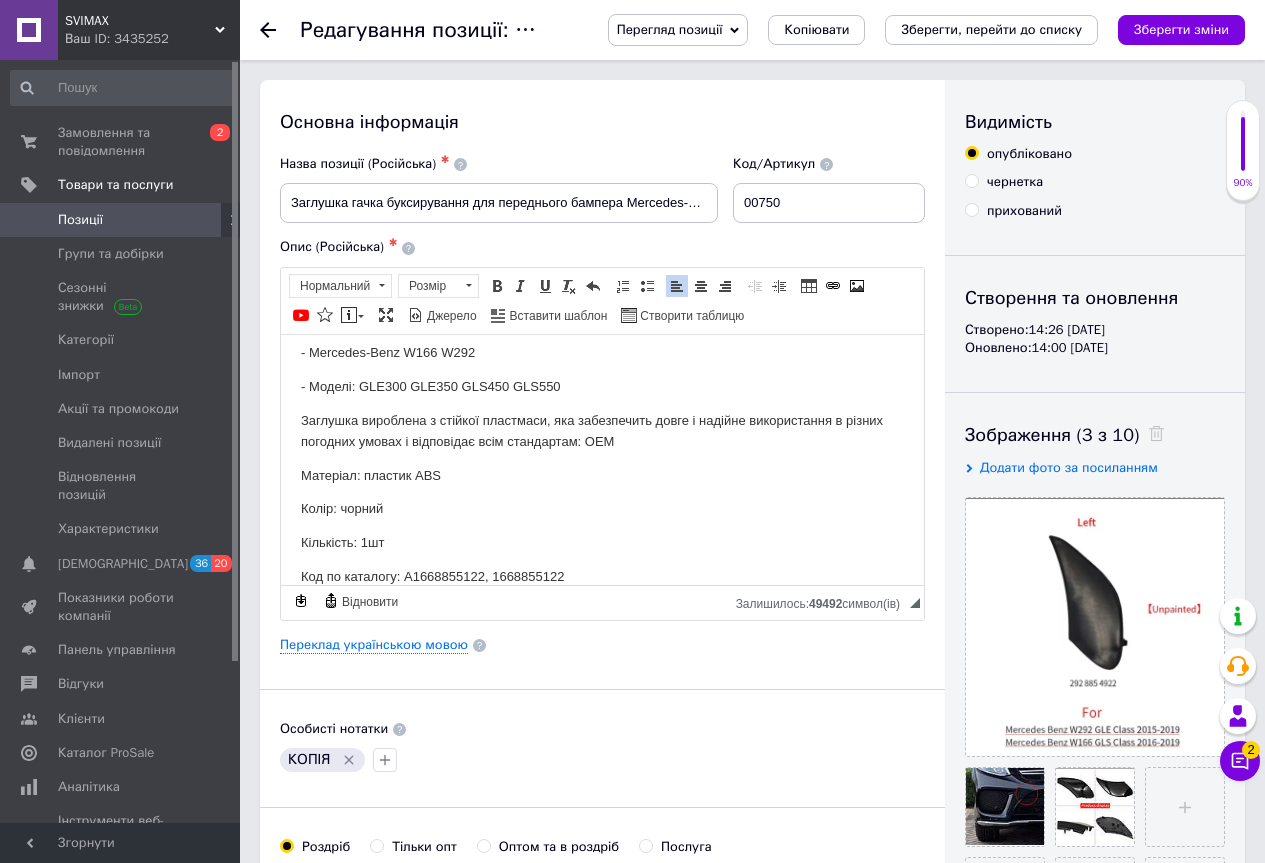 click on "Заглушка гачка буксирування для переднього бампера Mercedes-Benz  W166 W292 GLE GLS-Class  ([DATE]-[DATE]) I GLE300 GLE350 GLS450 GLS550 Сумістність: - Mercedes-Benz W166 W292 - Моделі: GLE300 GLE350 GLS450 GLS550 Заглушка вироблена з стійкої пластмаси, яка забезпечить довге і надійне використання в різних погодних умовах і відповідає всім стандартам: ОЕМ Матеріал: пластик ABS Колір: чорний Кількість: 1шт Код по каталогу: A1668855122, 1668855122 Ваш улюблений інтернет-магазин "SVIMAX" [PHONE_NUMBER]" at bounding box center (602, 437) 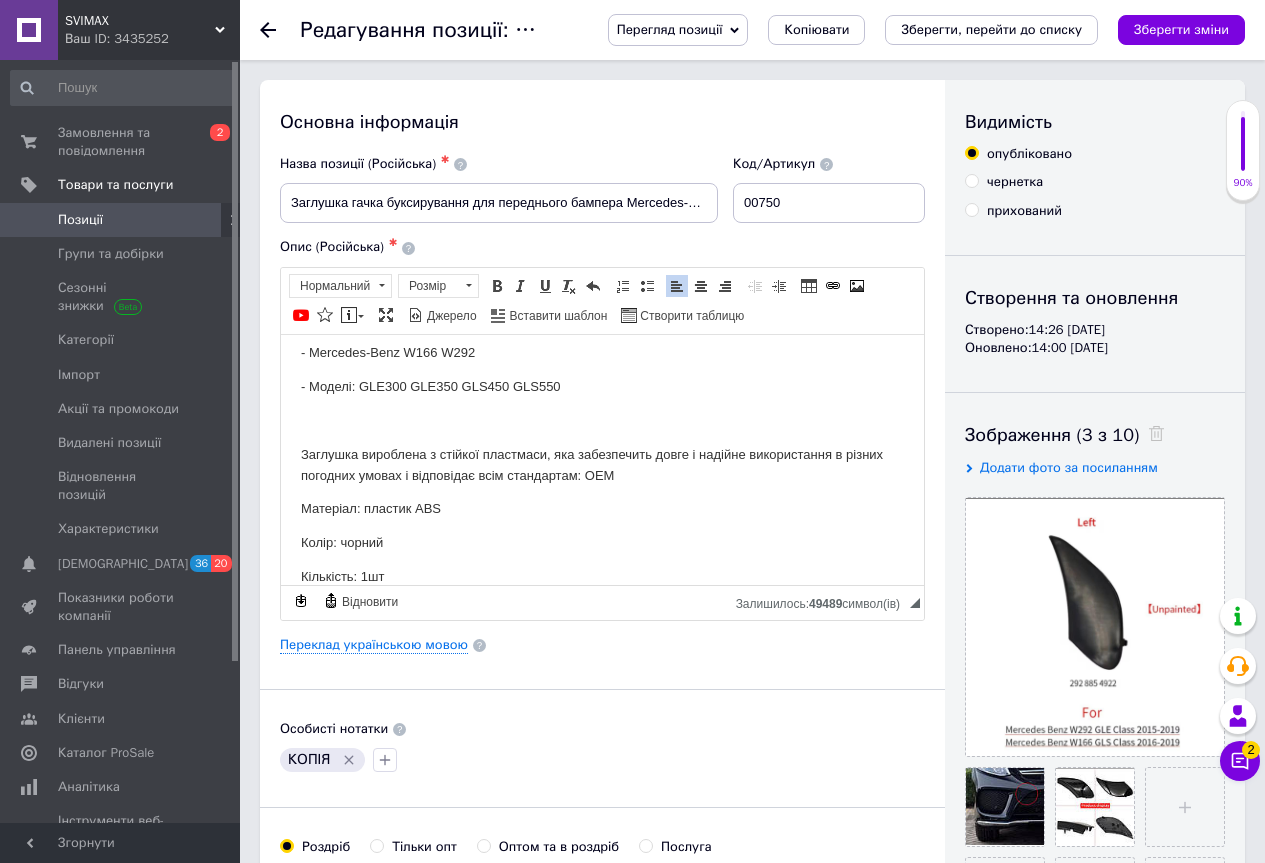 click at bounding box center (602, 420) 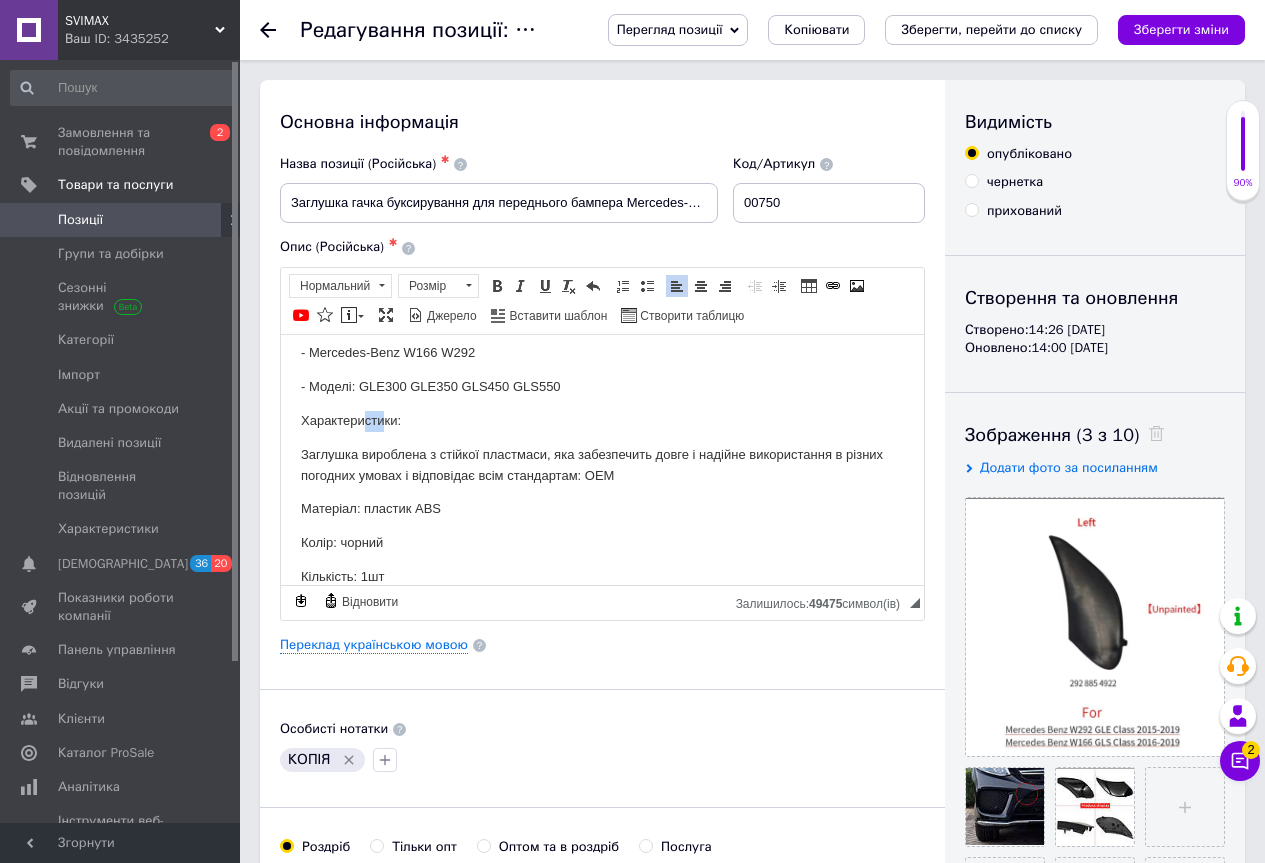 drag, startPoint x: 363, startPoint y: 430, endPoint x: 387, endPoint y: 418, distance: 26.832815 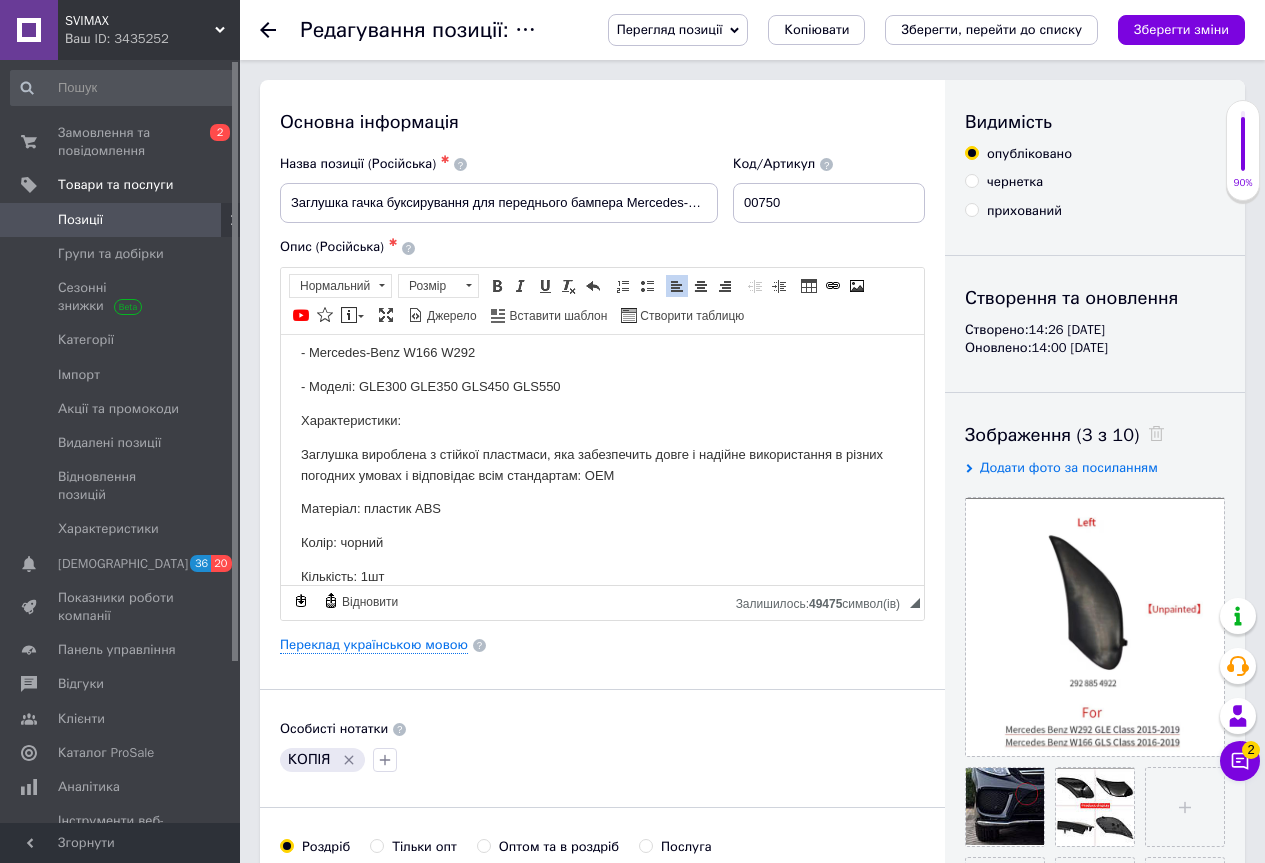 click on "Характеристики:" at bounding box center (602, 420) 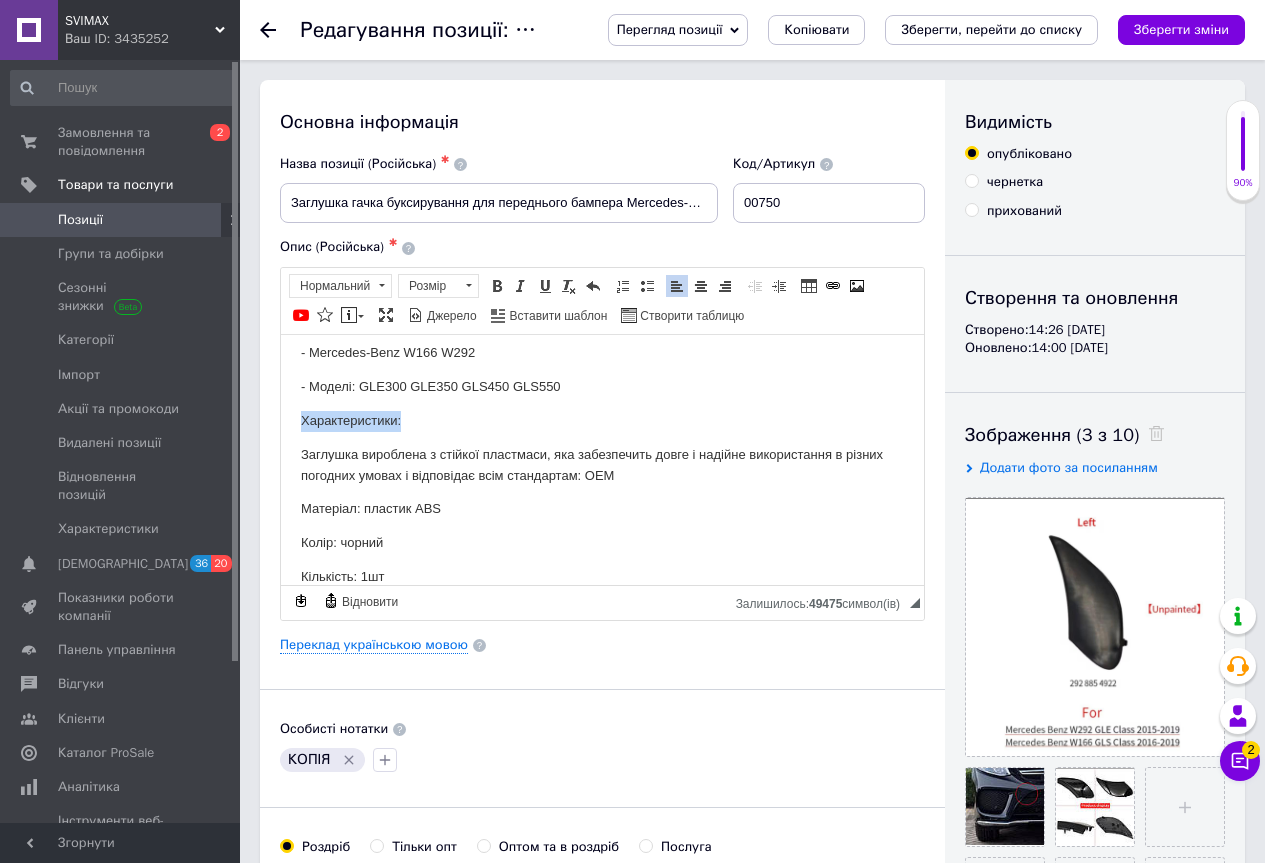 drag, startPoint x: 407, startPoint y: 420, endPoint x: 297, endPoint y: 407, distance: 110.76552 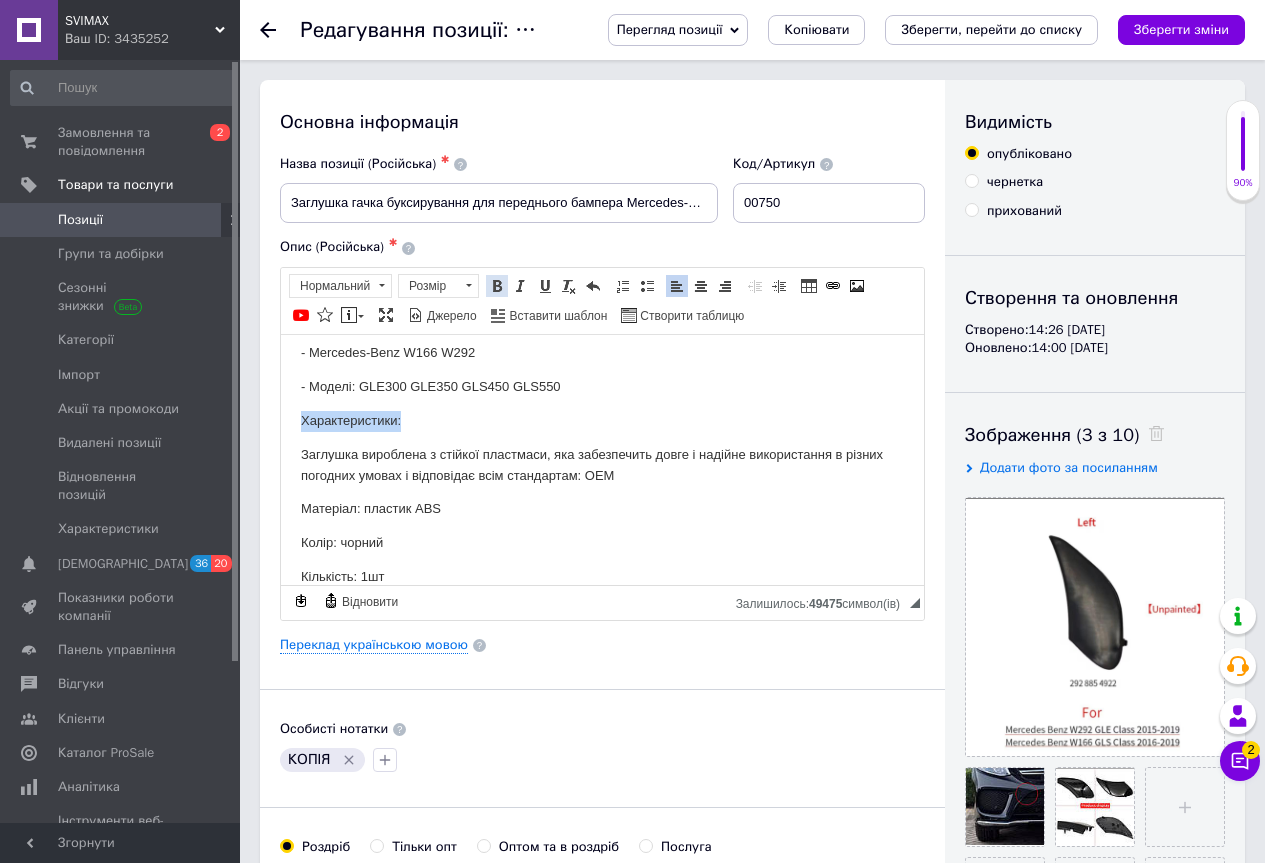 click at bounding box center (497, 286) 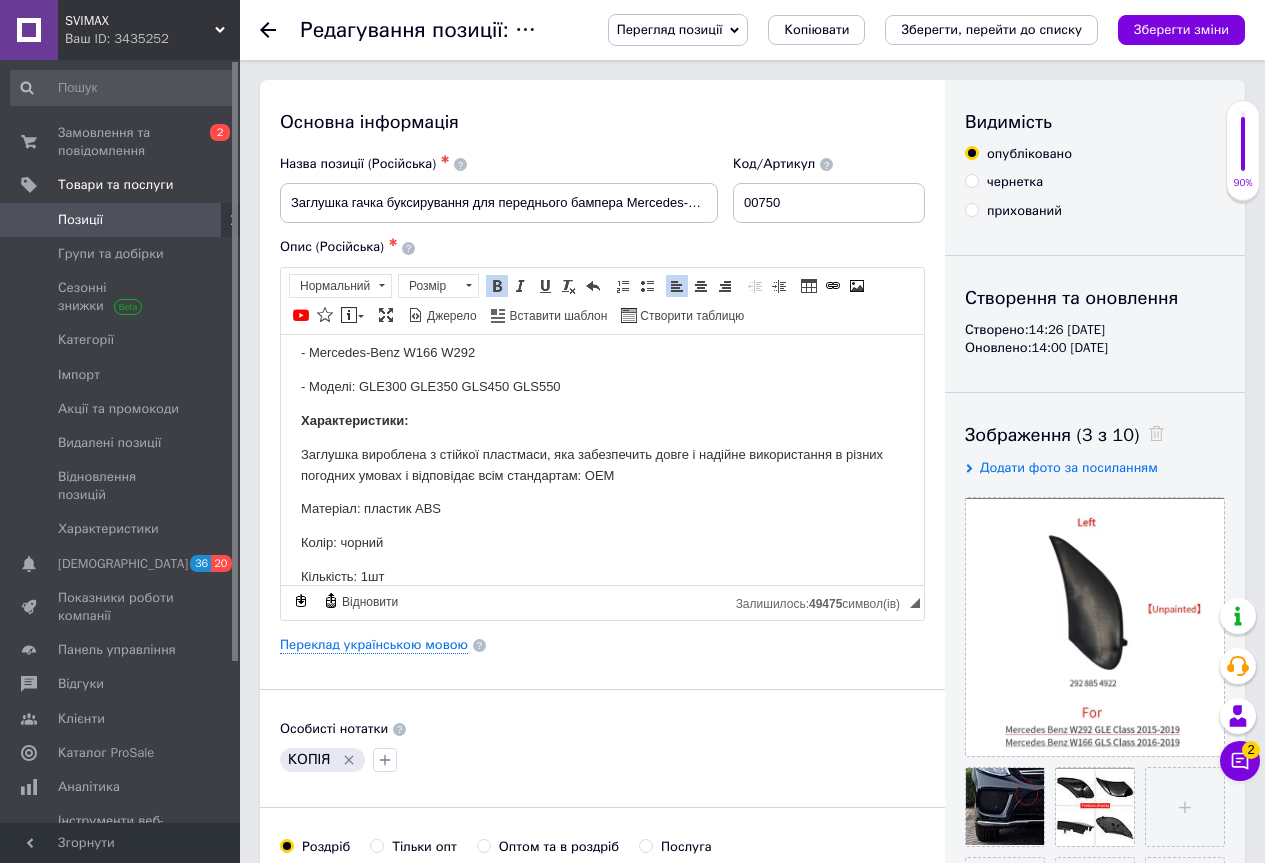 click on "Заглушка вироблена з стійкої пластмаси, яка забезпечить довге і надійне використання в різних погодних умовах і відповідає всім стандартам: ОЕМ" at bounding box center (602, 465) 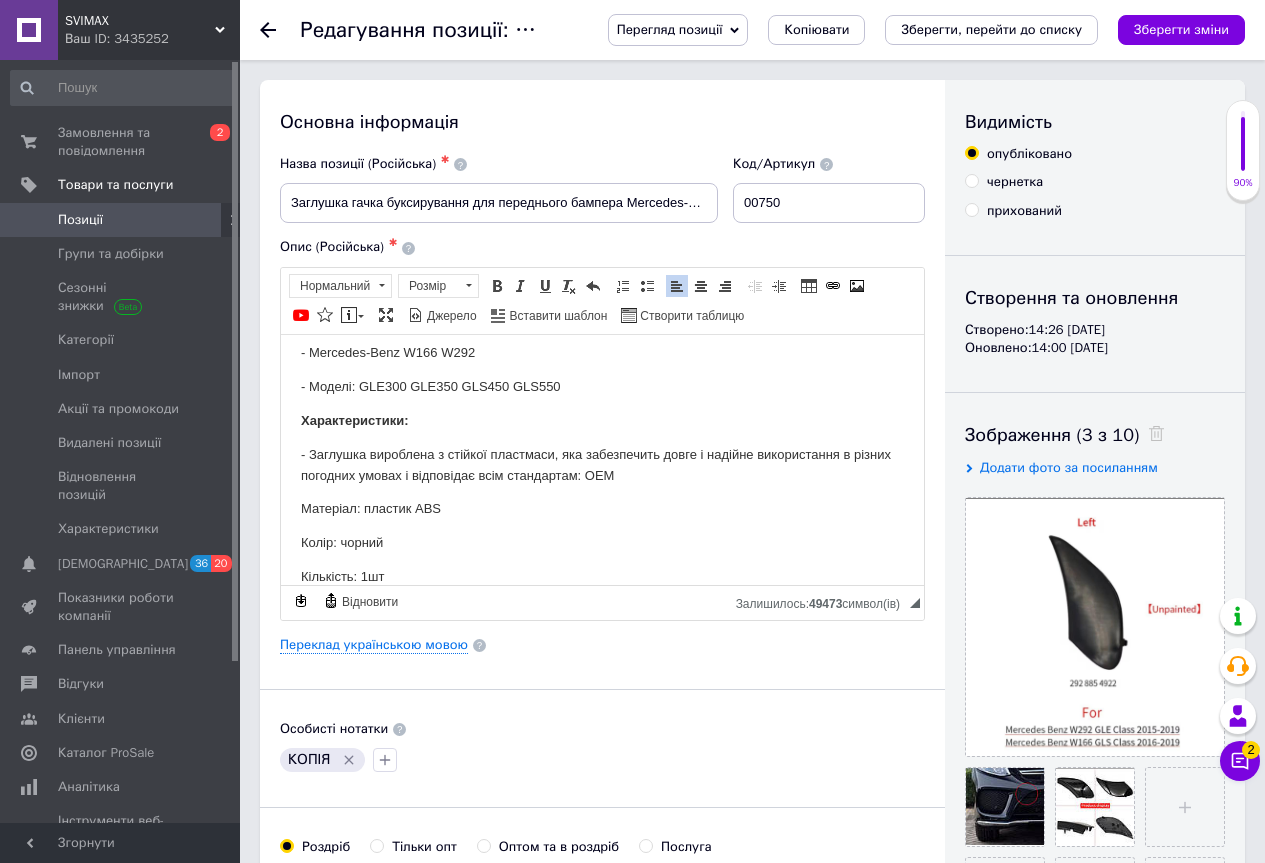 click on "Заглушка гачка буксирування для переднього бампера Mercedes-Benz  W166 W292 GLE GLS-Class  ([DATE]-[DATE]) I GLE300 GLE350 GLS450 GLS550 Сумістність: - Mercedes-Benz W166 W292 - Моделі: GLE300 GLE350 GLS450 GLS550 Характеристики: - Заглушка вироблена з стійкої пластмаси, яка забезпечить довге і надійне використання в різних погодних умовах і відповідає всім стандартам: ОЕМ Матеріал: пластик ABS Колір: чорний Кількість: 1шт Код по каталогу: A1668855122, 1668855122 Ваш улюблений інтернет-магазин "SVIMAX" [PHONE_NUMBER]" at bounding box center [602, 454] 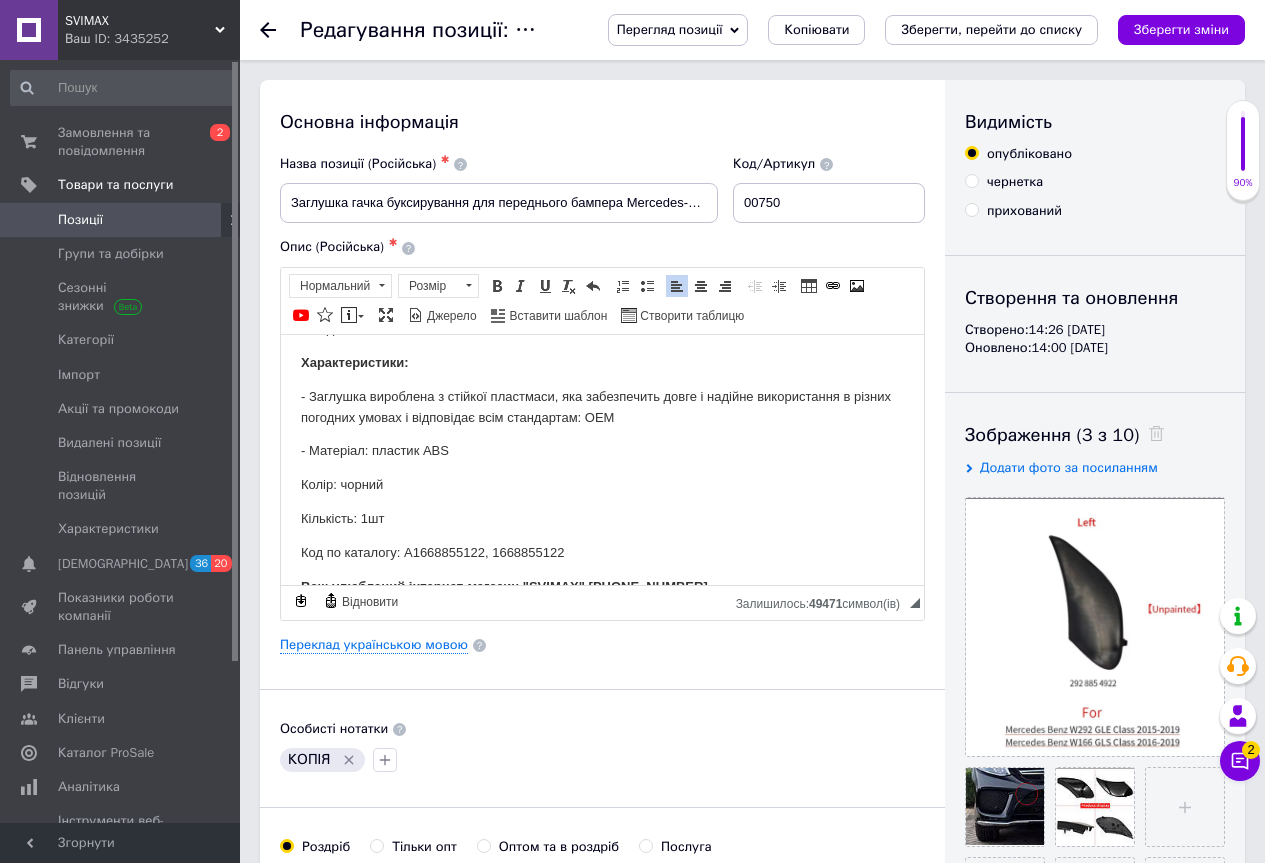 scroll, scrollTop: 190, scrollLeft: 0, axis: vertical 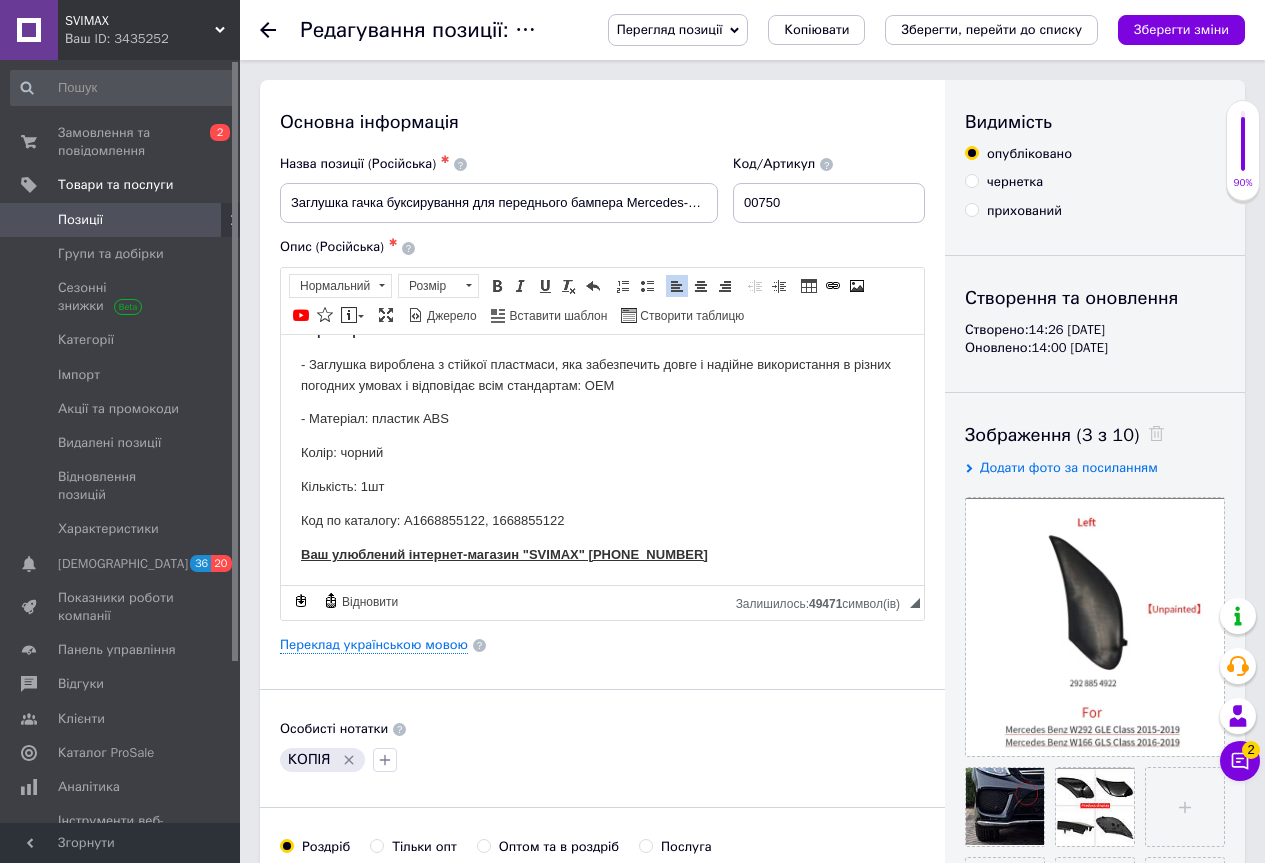 click on "Заглушка гачка буксирування для переднього бампера Mercedes-Benz  W166 W292 GLE GLS-Class  ([DATE]-[DATE]) I GLE300 GLE350 GLS450 GLS550 Сумістність: - Mercedes-Benz W166 W292 - Моделі: GLE300 GLE350 GLS450 GLS550 Характеристики: - Заглушка вироблена з стійкої пластмаси, яка забезпечить довге і надійне використання в різних погодних умовах і відповідає всім стандартам: ОЕМ - Матеріал: пластик ABS Колір: чорний Кількість: 1шт Код по каталогу: A1668855122, 1668855122 Ваш улюблений інтернет-магазин "SVIMAX" [PHONE_NUMBER]" at bounding box center (602, 364) 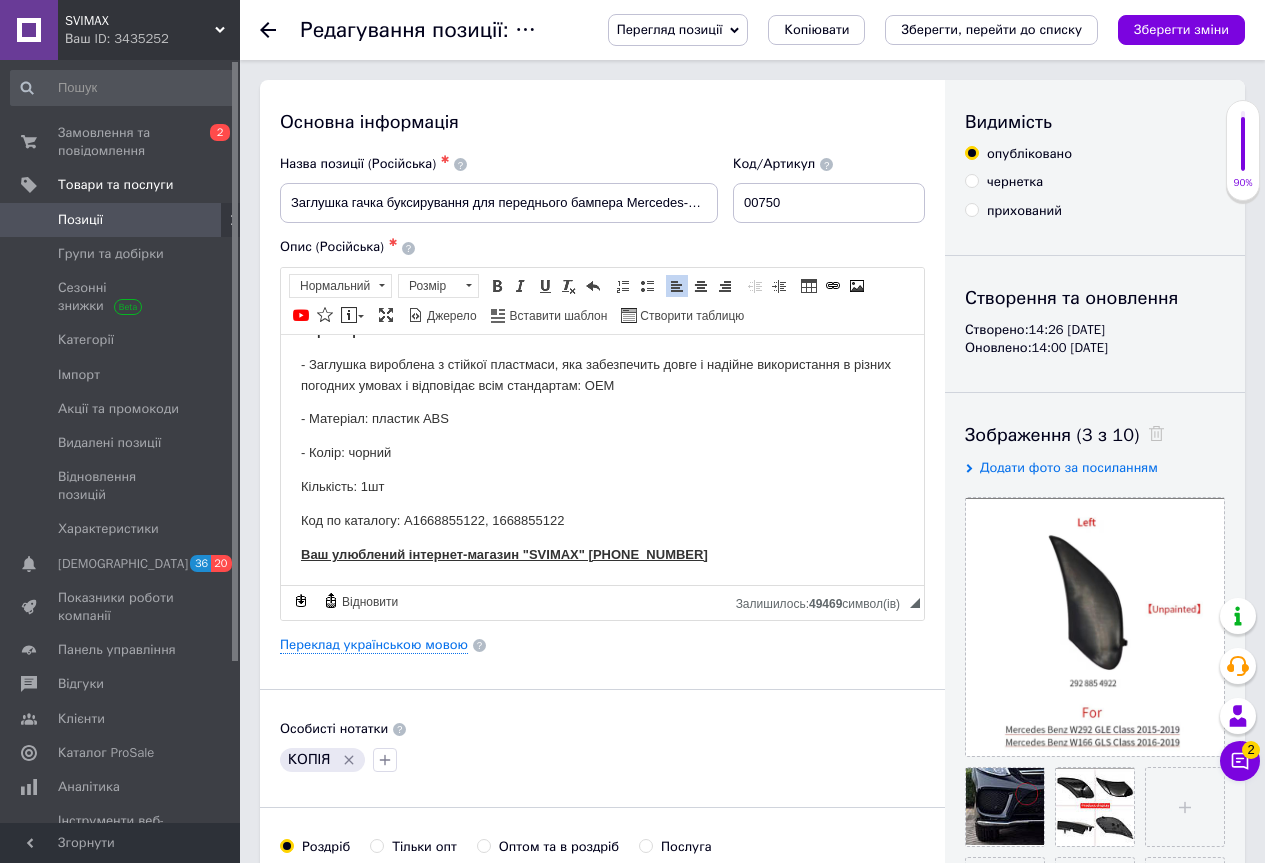 click on "Заглушка гачка буксирування для переднього бампера Mercedes-Benz  W166 W292 GLE GLS-Class  ([DATE]-[DATE]) I GLE300 GLE350 GLS450 GLS550 Сумістність: - Mercedes-Benz W166 W292 - Моделі: GLE300 GLE350 GLS450 GLS550 Характеристики: - Заглушка вироблена з стійкої пластмаси, яка забезпечить довге і надійне використання в різних погодних умовах і відповідає всім стандартам: ОЕМ - Матеріал: пластик ABS - Колір: чорний Кількість: 1шт Код по каталогу: A1668855122, 1668855122 Ваш улюблений інтернет-магазин "SVIMAX" [PHONE_NUMBER]" at bounding box center [602, 364] 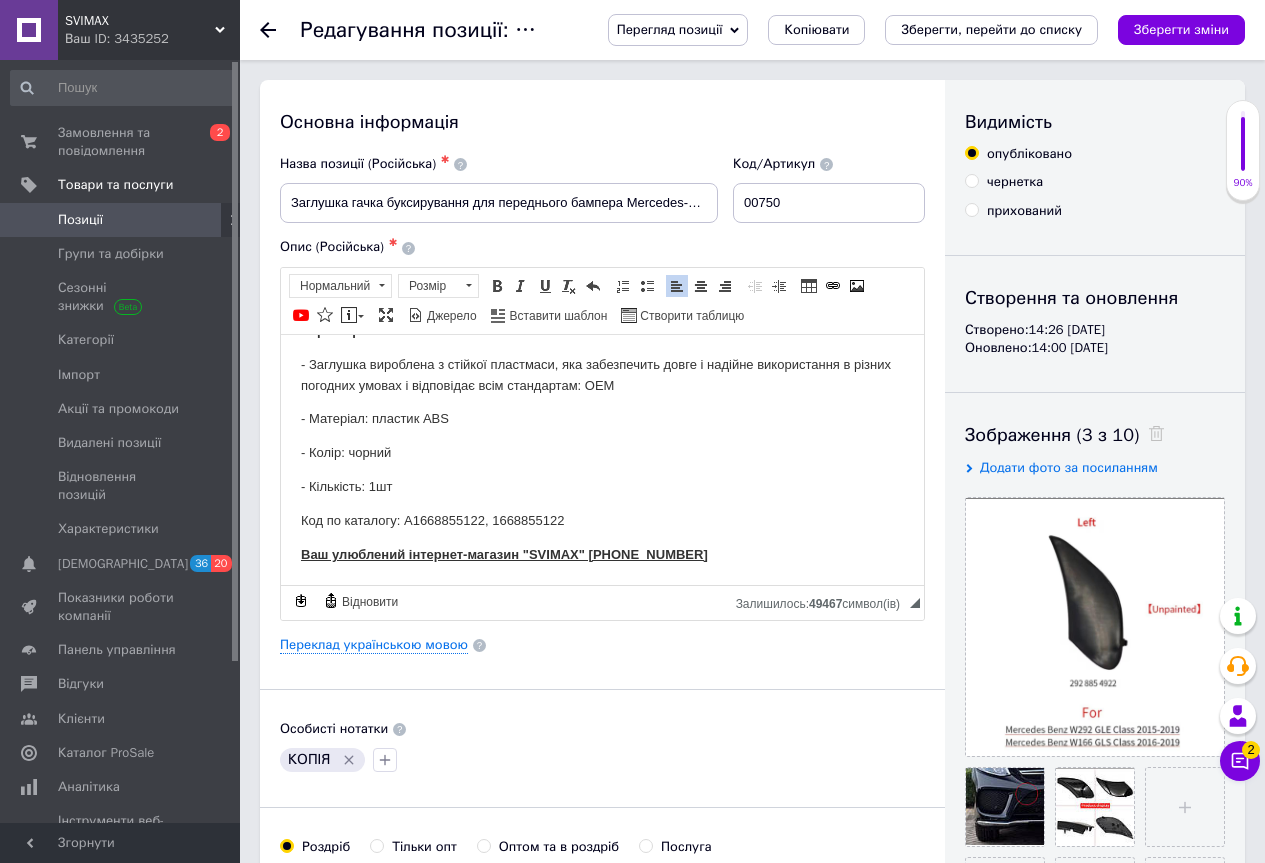 click on "Заглушка гачка буксирування для переднього бампера Mercedes-Benz  W166 W292 GLE GLS-Class  ([DATE]-[DATE]) I GLE300 GLE350 GLS450 GLS550 Сумістність: - Mercedes-Benz W166 W292 - Моделі: GLE300 GLE350 GLS450 GLS550 Характеристики: - Заглушка вироблена з стійкої пластмаси, яка забезпечить довге і надійне використання в різних погодних умовах і відповідає всім стандартам: ОЕМ - Матеріал: пластик ABS - Колір: чорний - Кількість: 1шт Код по каталогу: A1668855122, 1668855122 Ваш улюблений інтернет-магазин "SVIMAX" [PHONE_NUMBER]" at bounding box center [602, 364] 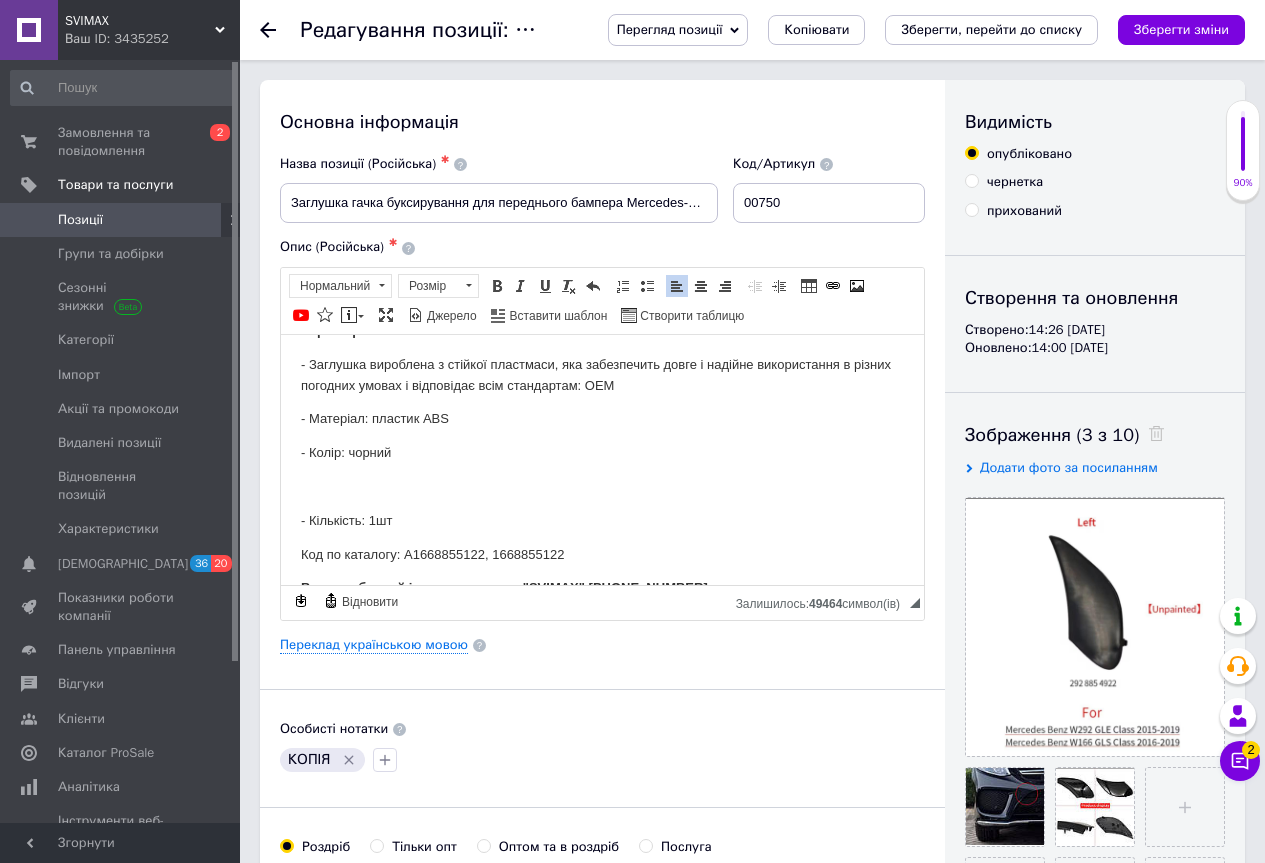 click at bounding box center (602, 486) 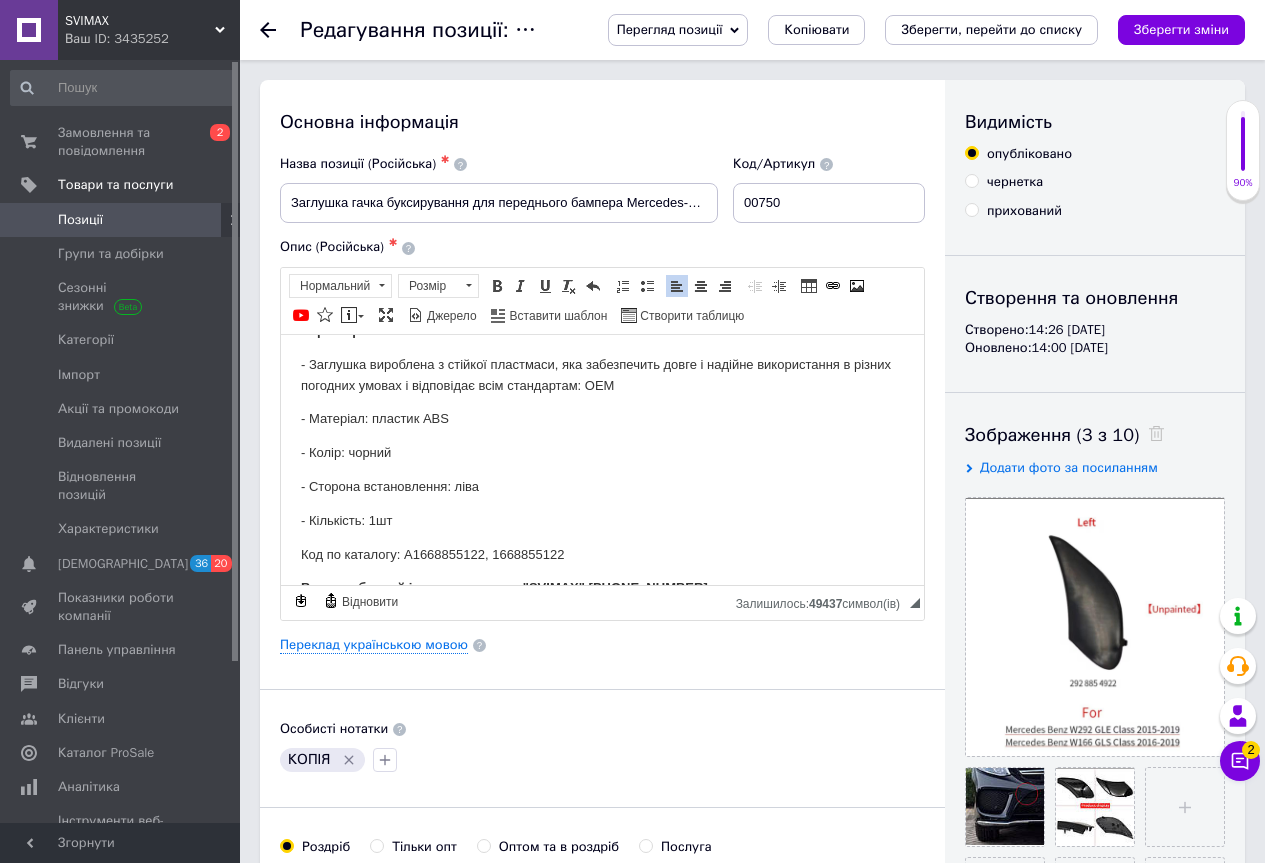 click on "- Сторона встановлення: ліва" at bounding box center [602, 486] 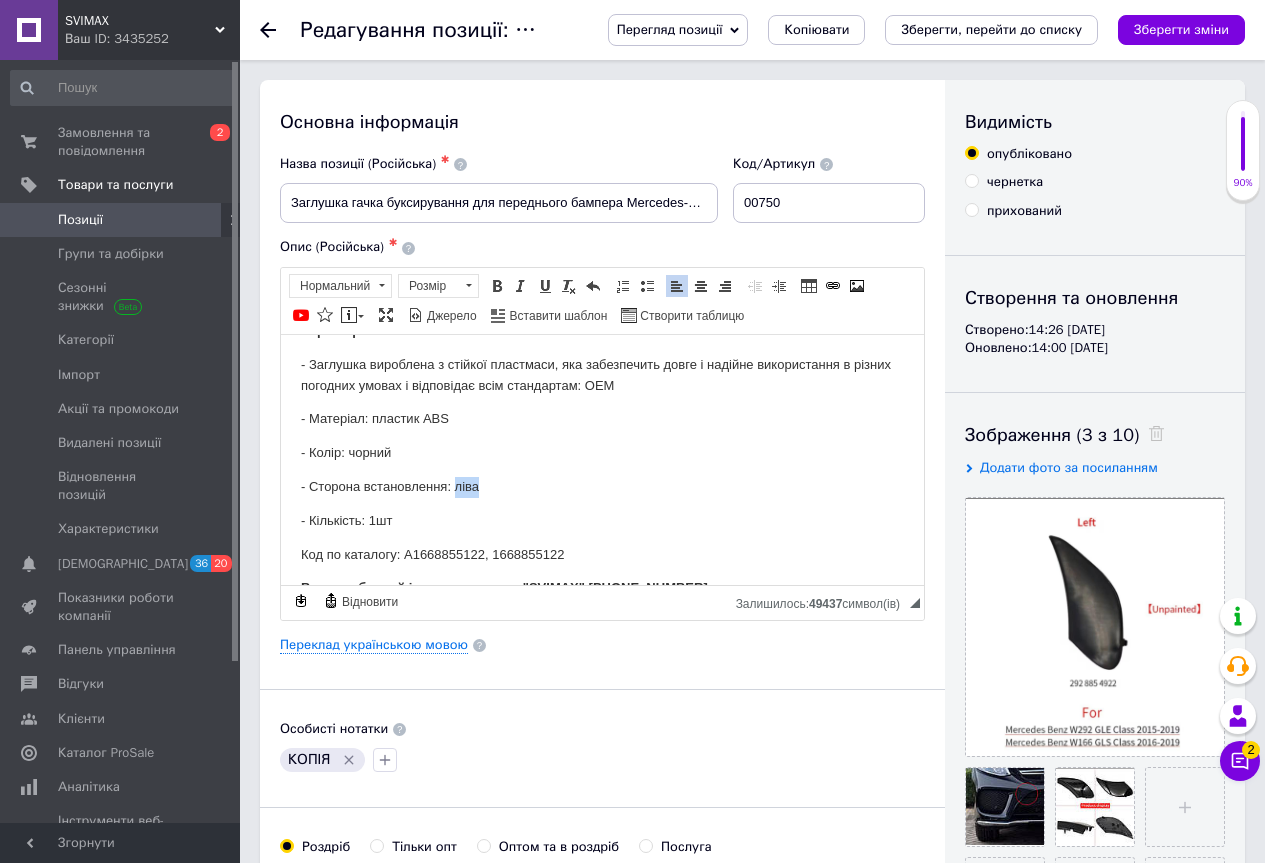 click on "- Сторона встановлення: ліва" at bounding box center (602, 486) 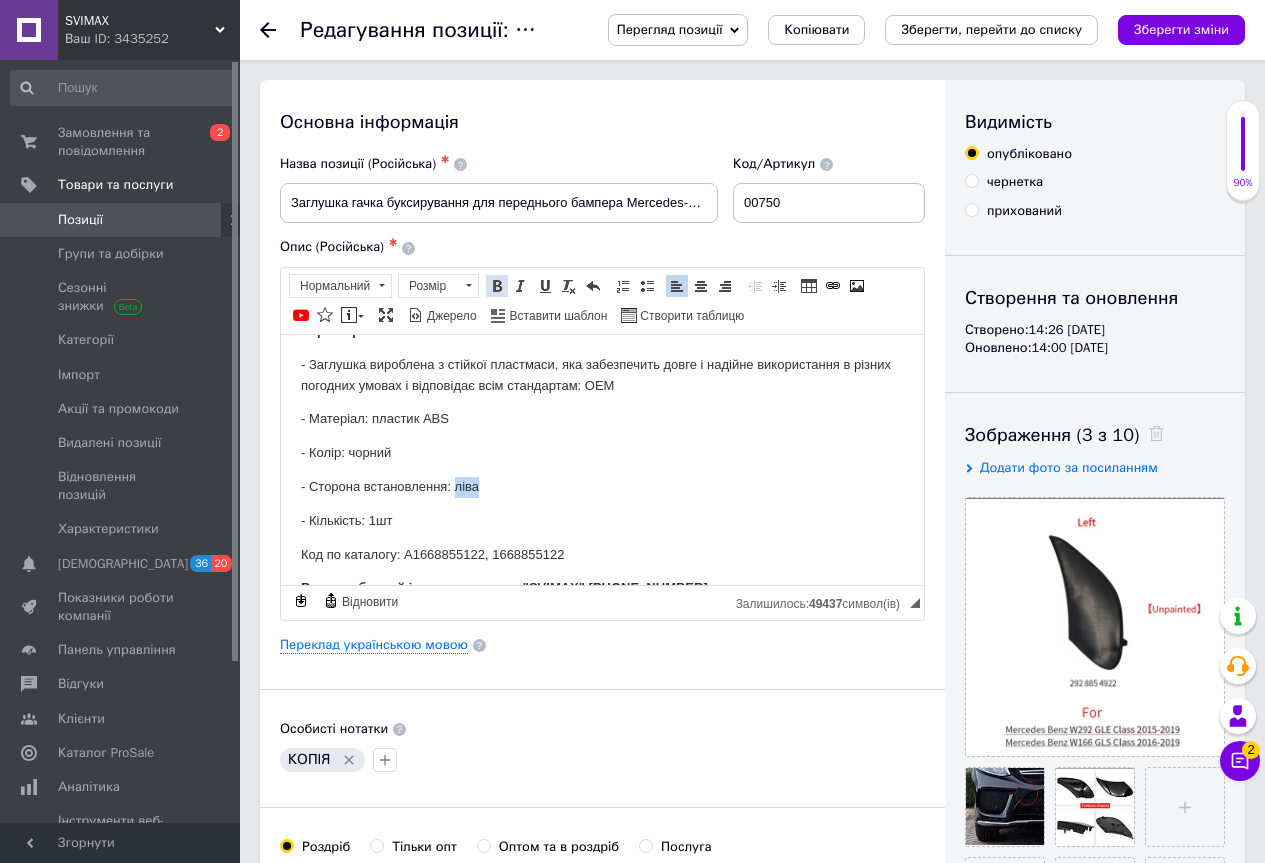 click at bounding box center (497, 286) 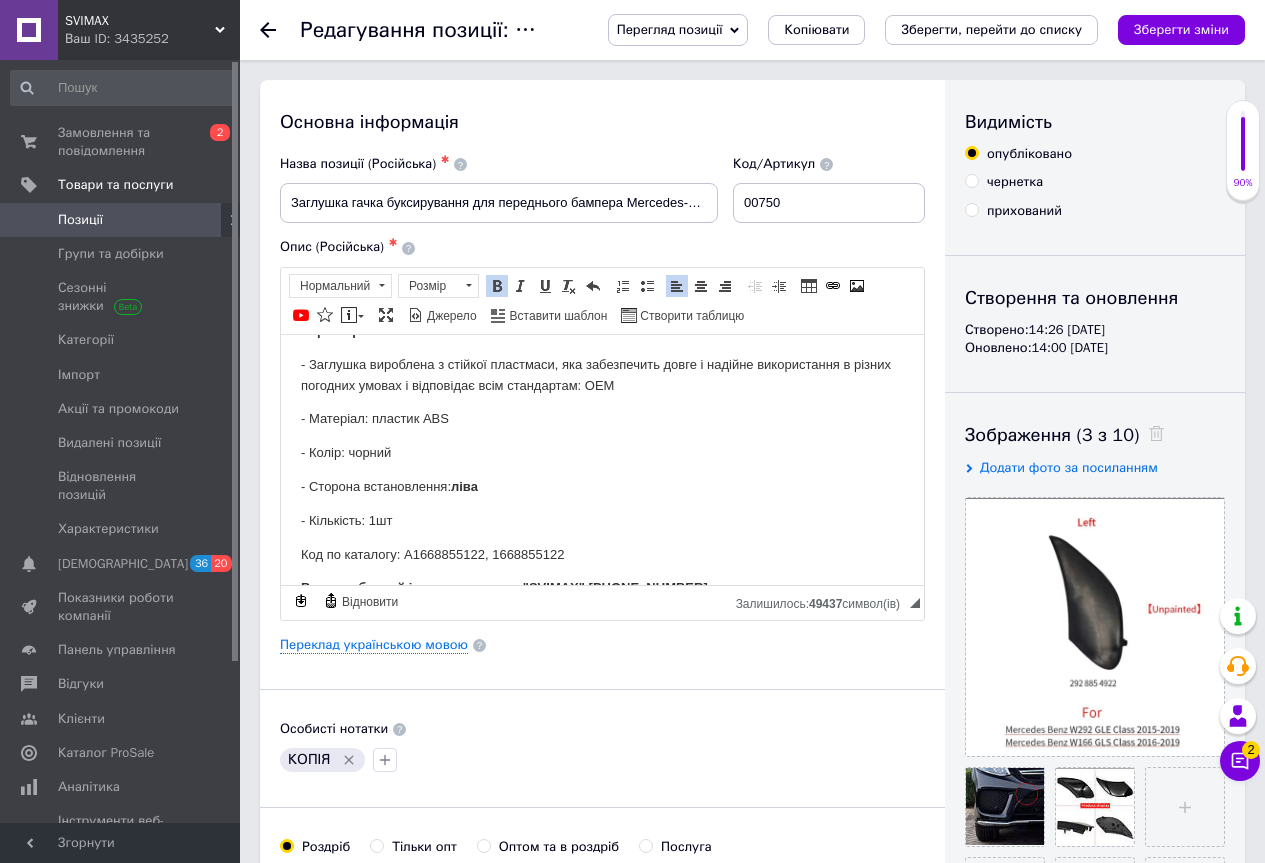 click on "- Кількість: 1шт" at bounding box center [602, 520] 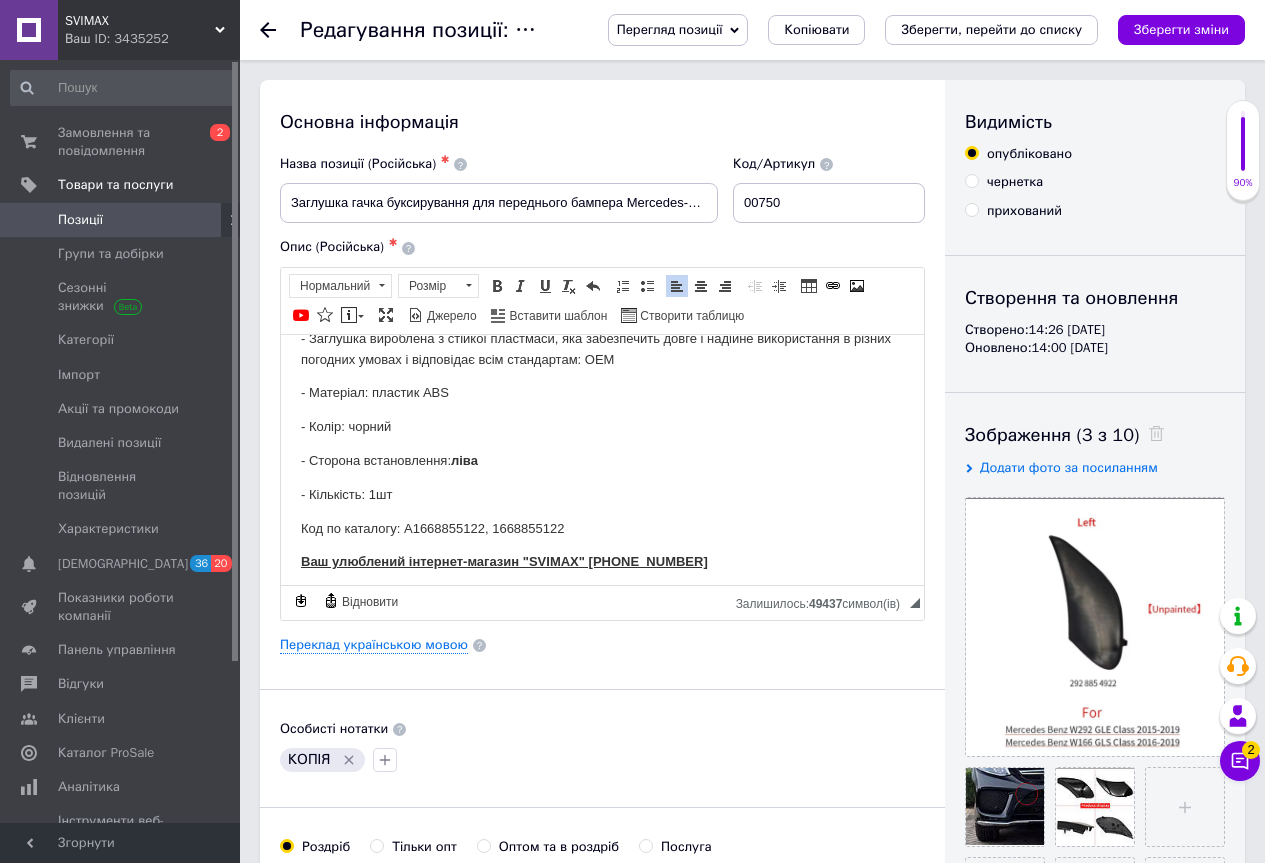 scroll, scrollTop: 224, scrollLeft: 0, axis: vertical 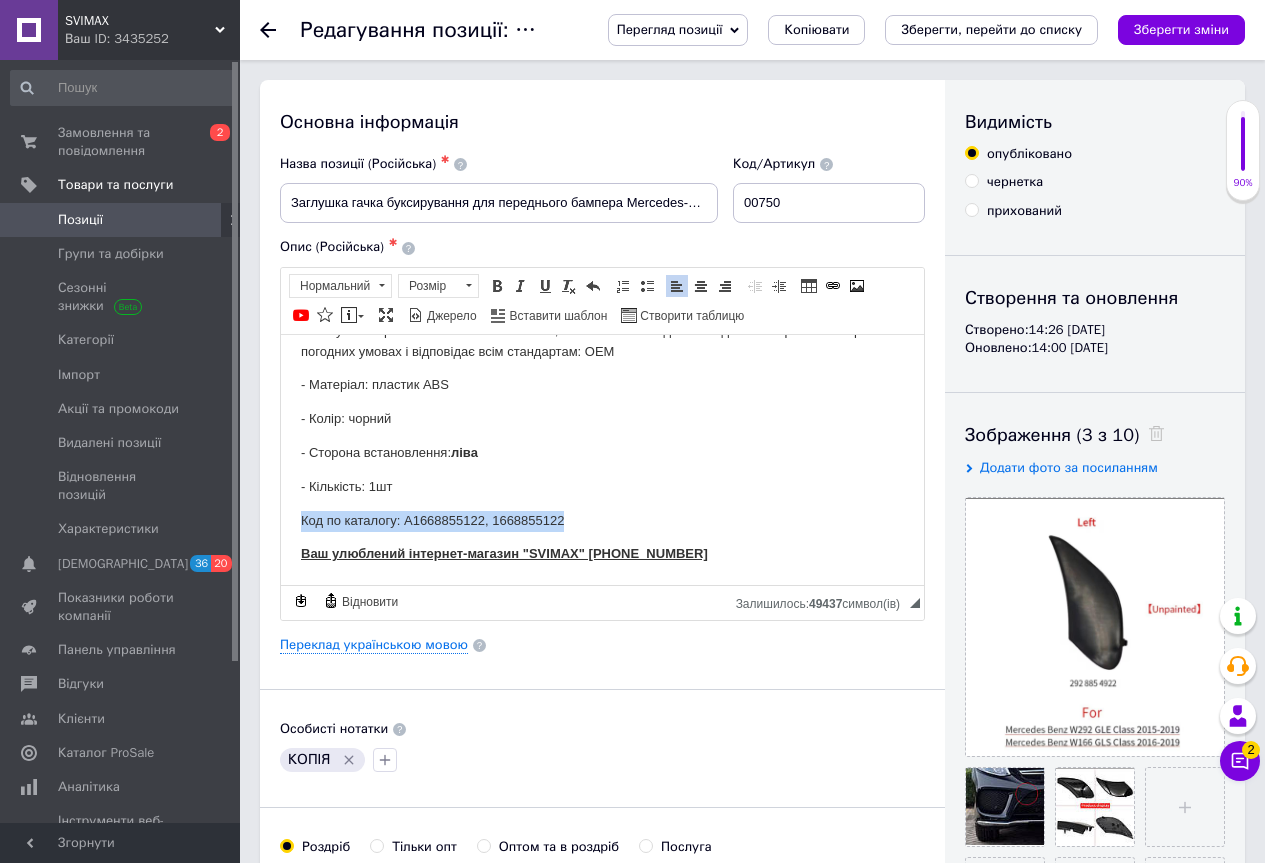 drag, startPoint x: 587, startPoint y: 517, endPoint x: 285, endPoint y: 524, distance: 302.08112 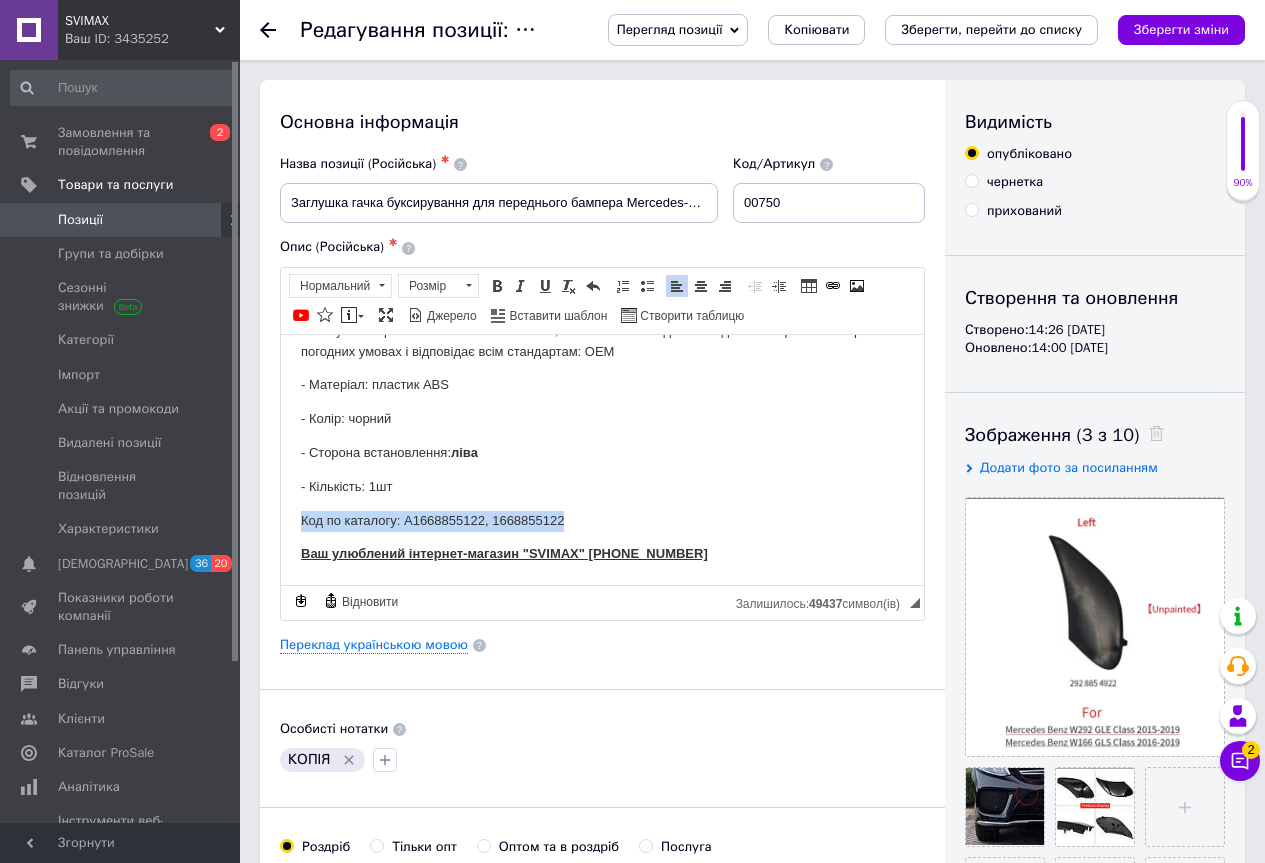click on "Заглушка гачка буксирування для переднього бампера Mercedes-Benz  W166 W292 GLE GLS-Class  ([DATE]-[DATE]) I GLE300 GLE350 GLS450 GLS550 Сумістність: - Mercedes-Benz W166 W292 - Моделі: GLE300 GLE350 GLS450 GLS550 Характеристики: - Заглушка вироблена з стійкої пластмаси, яка забезпечить довге і надійне використання в різних погодних умовах і відповідає всім стандартам: ОЕМ - Матеріал: пластик ABS - Колір: чорний - Сторона встановлення:  ліва - Кількість: 1шт Код по каталогу: A1668855122, 1668855122 Ваш улюблений інтернет-магазин "SVIMAX" [PHONE_NUMBER]" at bounding box center (602, 347) 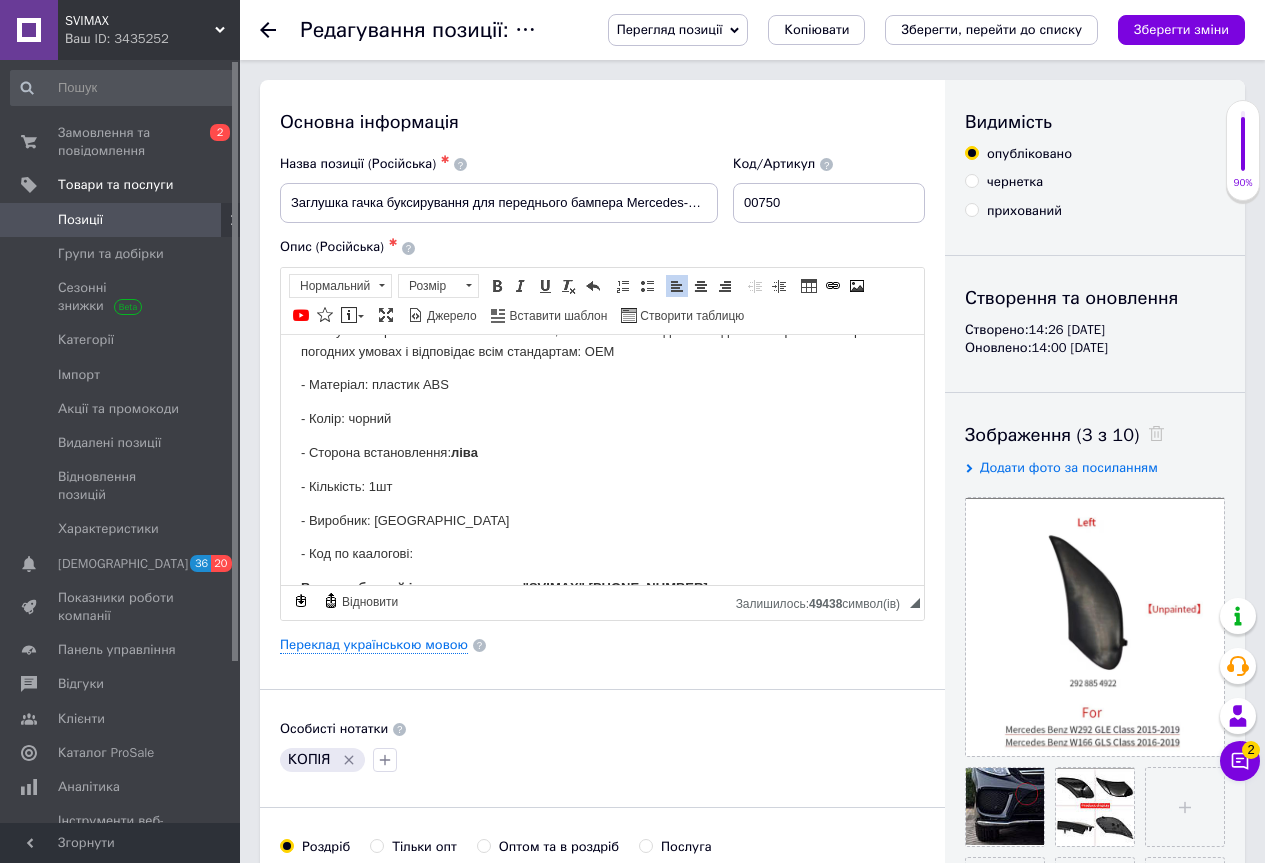 click on "- Код по каалогові:" at bounding box center [602, 553] 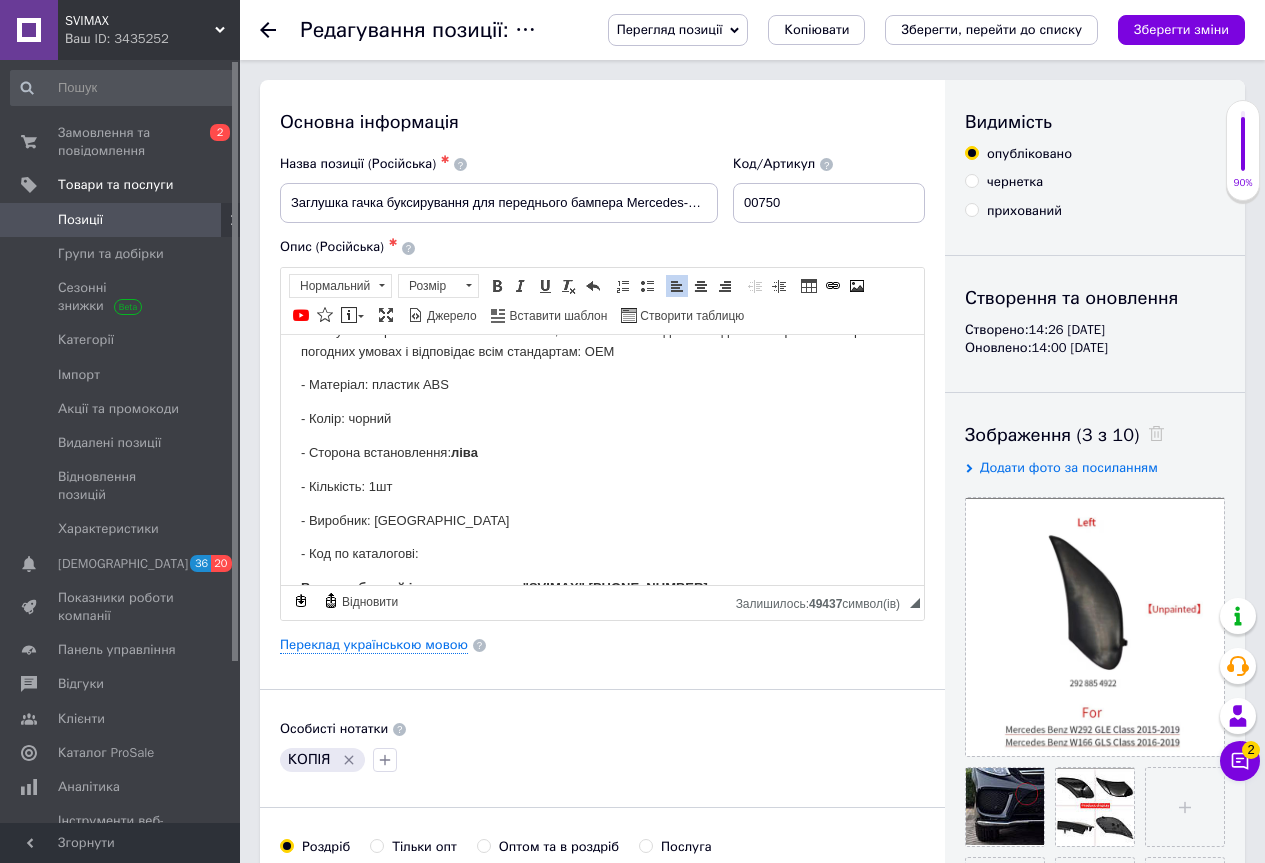 click on "- Код по каталогові:" at bounding box center (602, 553) 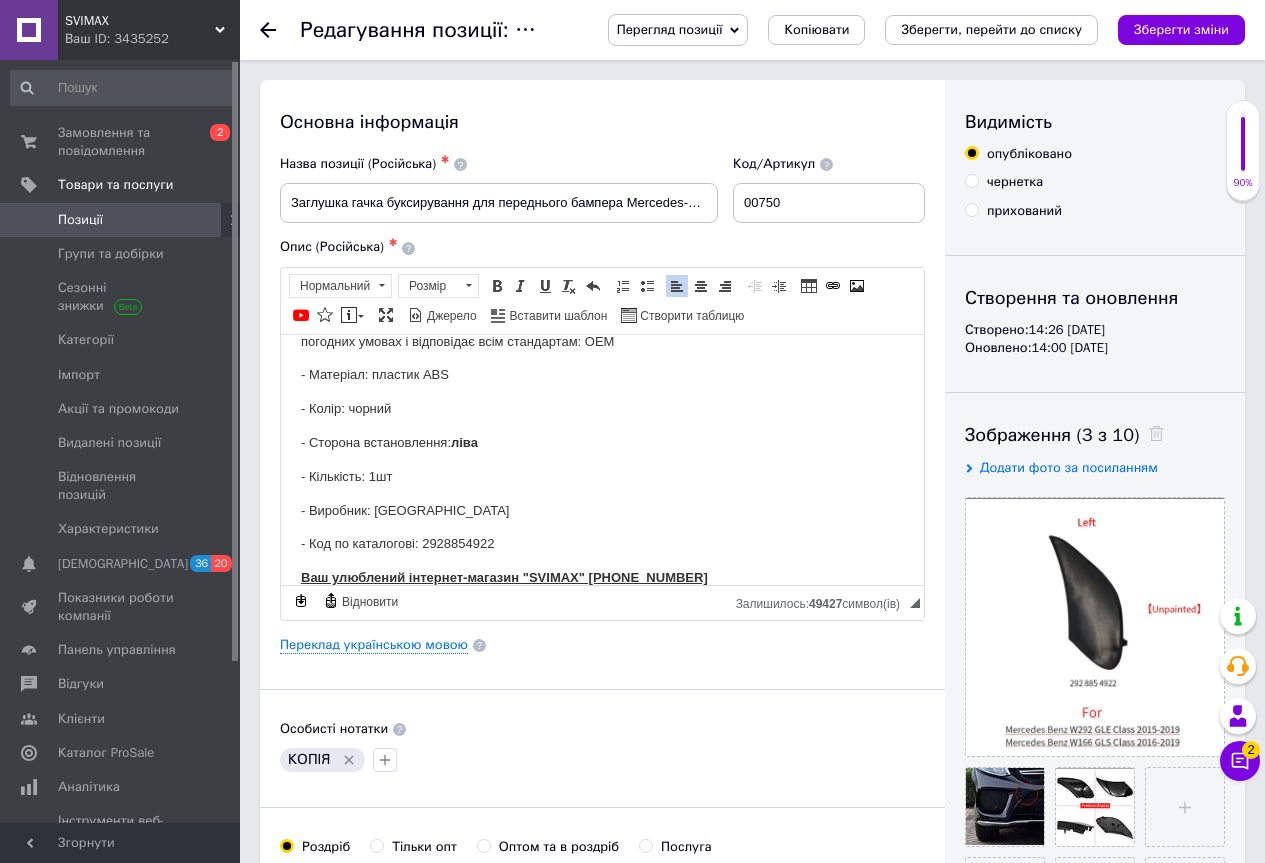 scroll, scrollTop: 258, scrollLeft: 0, axis: vertical 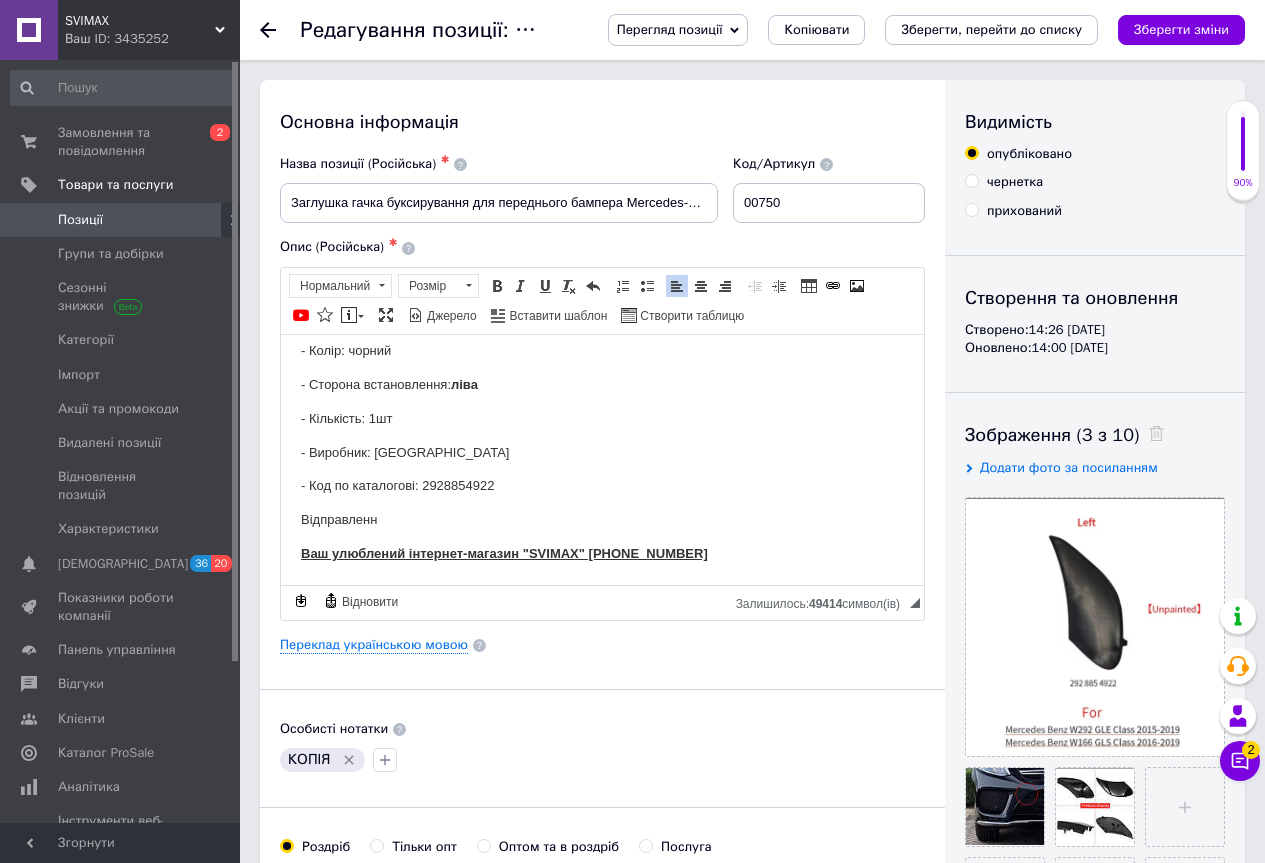 drag, startPoint x: 296, startPoint y: 514, endPoint x: 737, endPoint y: 578, distance: 445.61978 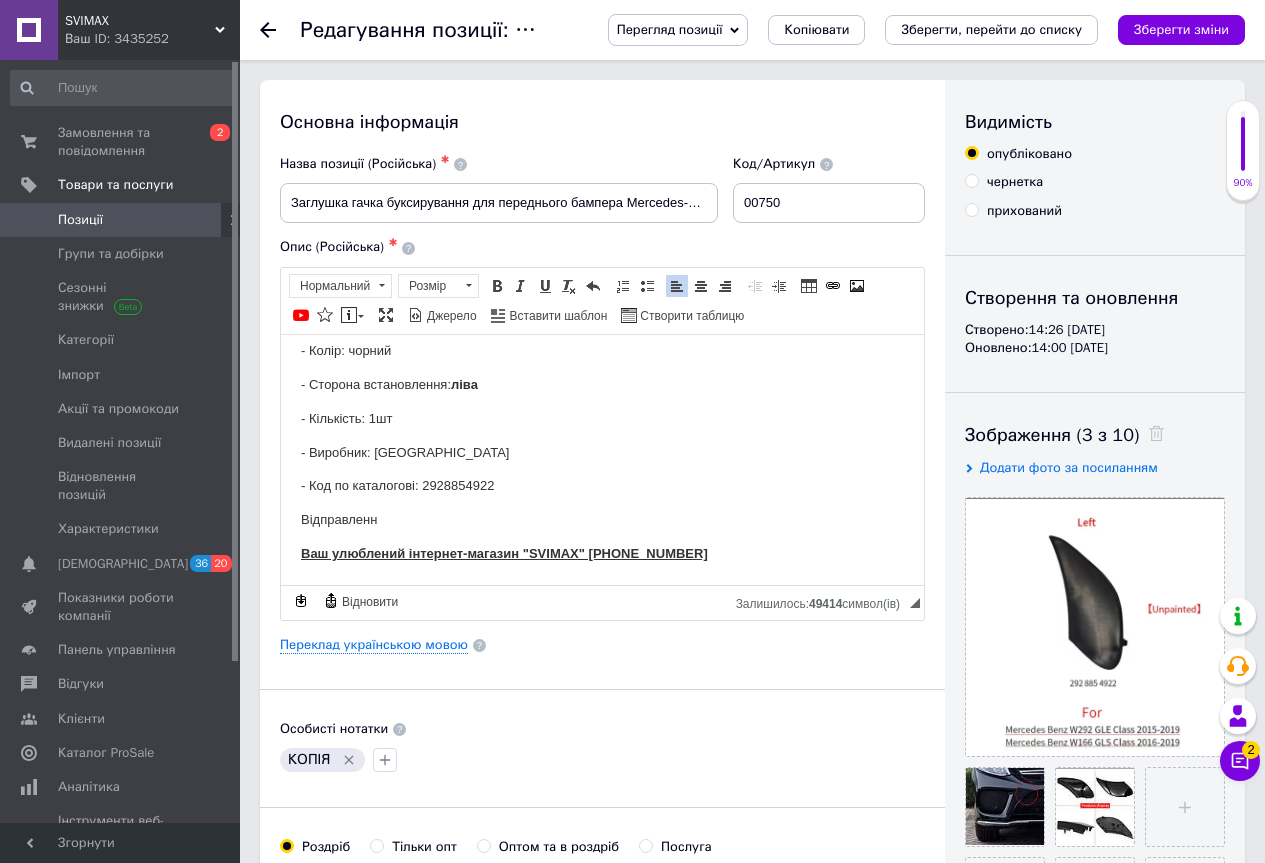 click on "Заглушка гачка буксирування для переднього бампера Mercedes-Benz  W166 W292 GLE GLS-Class  ([DATE]-[DATE]) I GLE300 GLE350 GLS450 GLS550 Сумістність: - Mercedes-Benz W166 W292 - Моделі: GLE300 GLE350 GLS450 GLS550 Характеристики: - Заглушка вироблена з стійкої пластмаси, яка забезпечить довге і надійне використання в різних погодних умовах і відповідає всім стандартам: ОЕМ - Матеріал: пластик ABS - Колір: чорний - Сторона встановлення:  ліва - Кількість: 1шт - Виробник: [GEOGRAPHIC_DATA] - Код по каталогові: 2928854922 Відправленн Ваш улюблений інтернет-магазин "SVIMAX" [PHONE_NUMBER]" at bounding box center [602, 313] 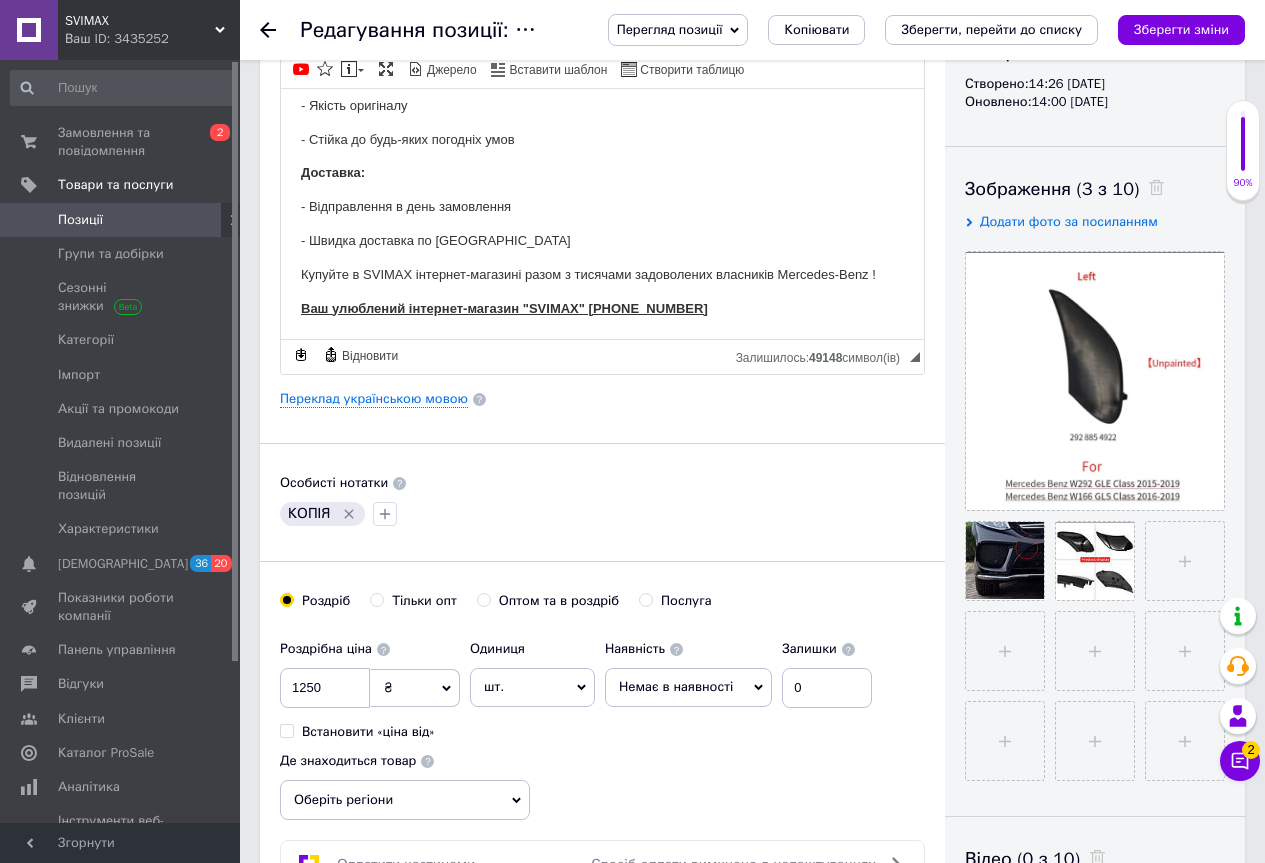 scroll, scrollTop: 300, scrollLeft: 0, axis: vertical 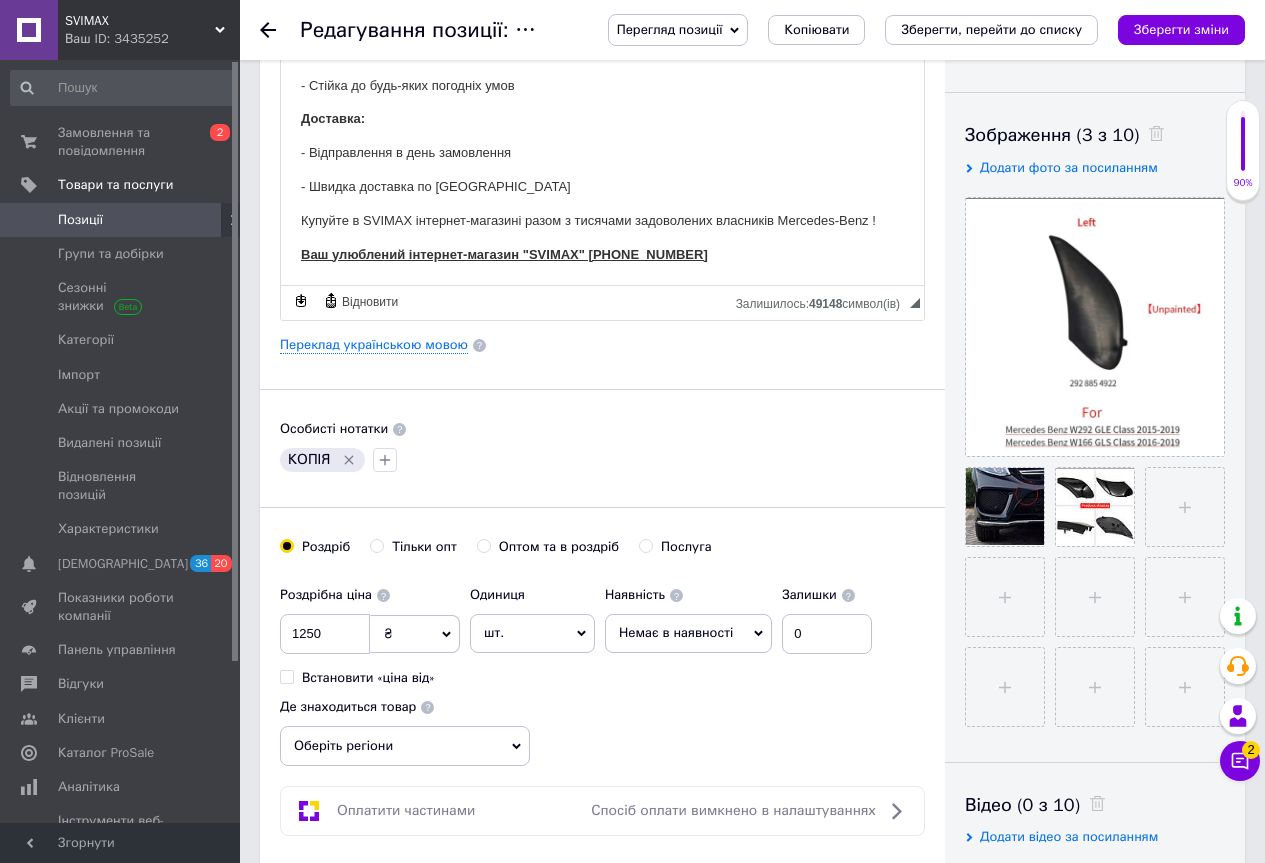 click 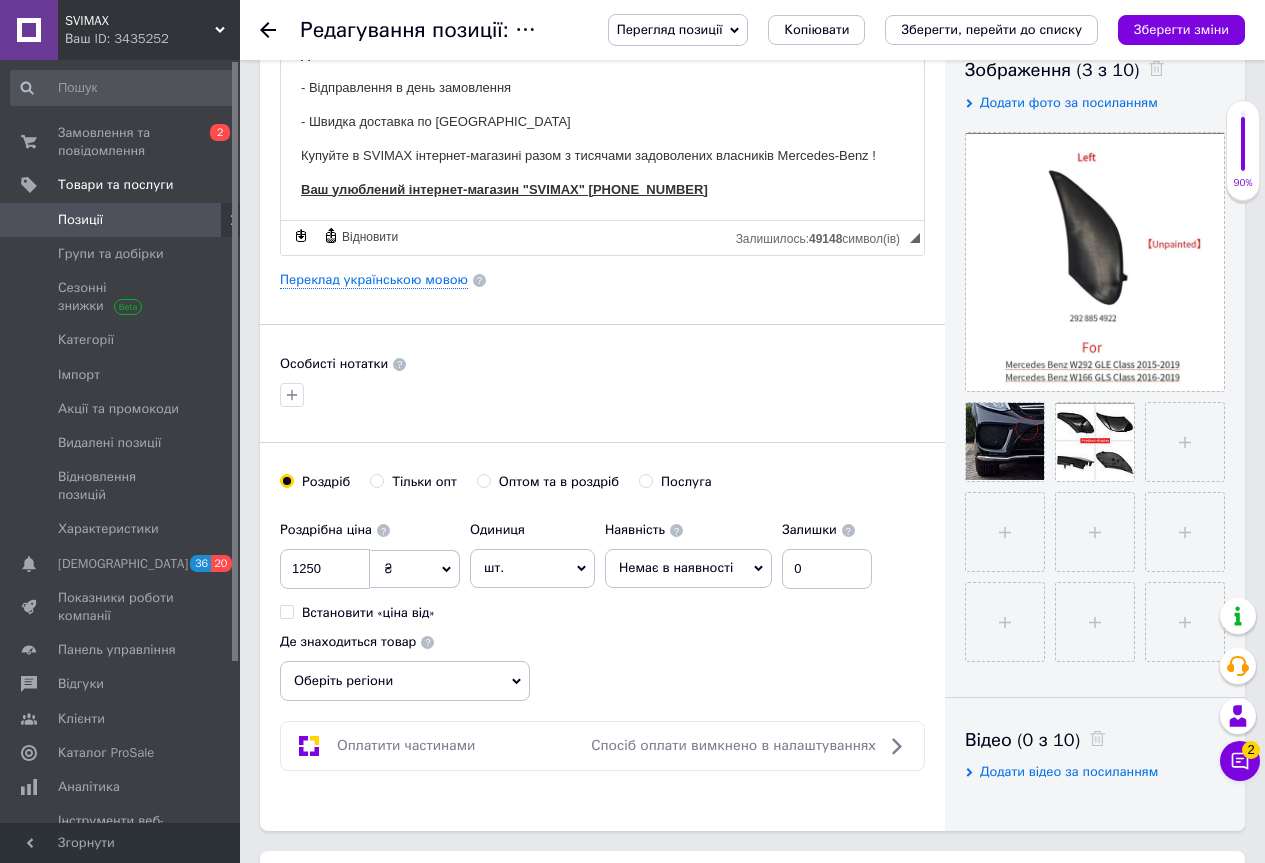 scroll, scrollTop: 400, scrollLeft: 0, axis: vertical 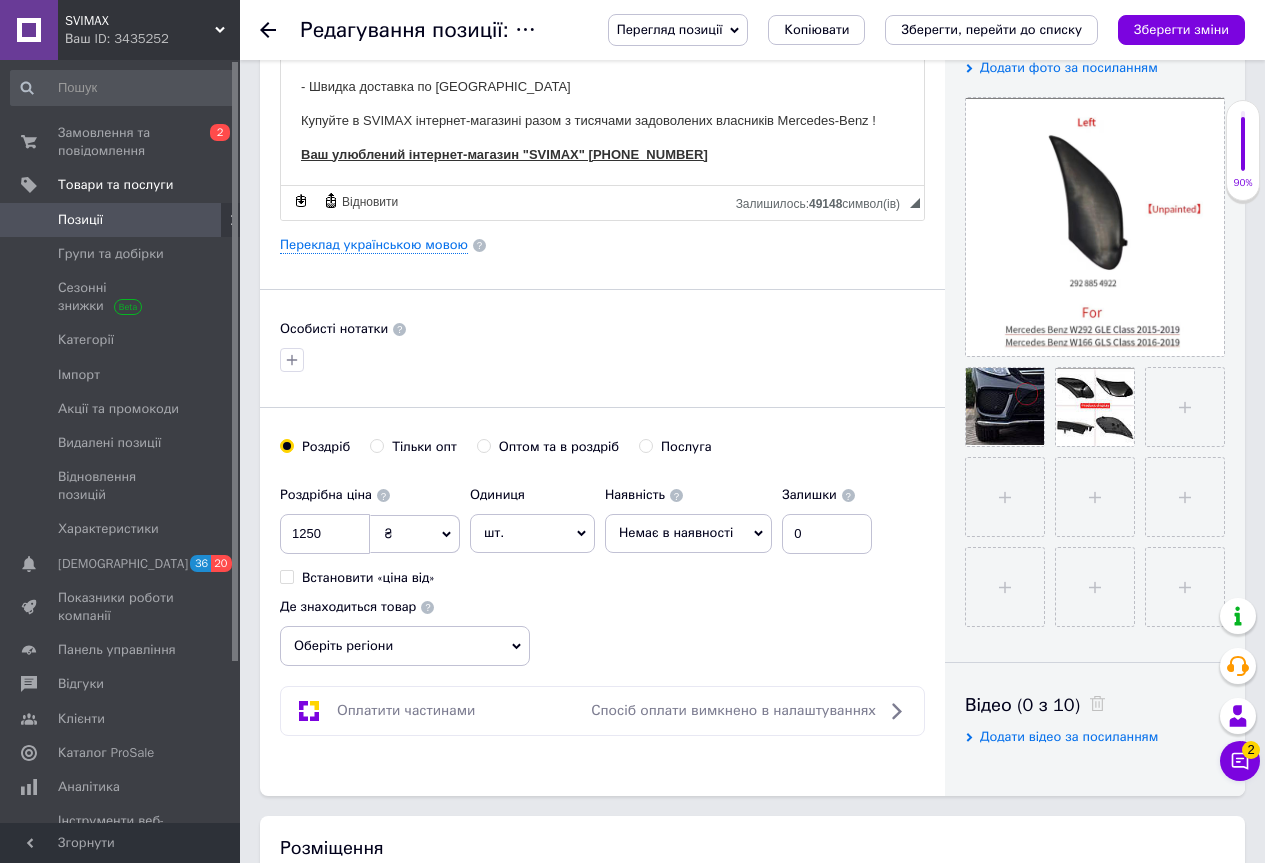 click on "Немає в наявності" at bounding box center [688, 533] 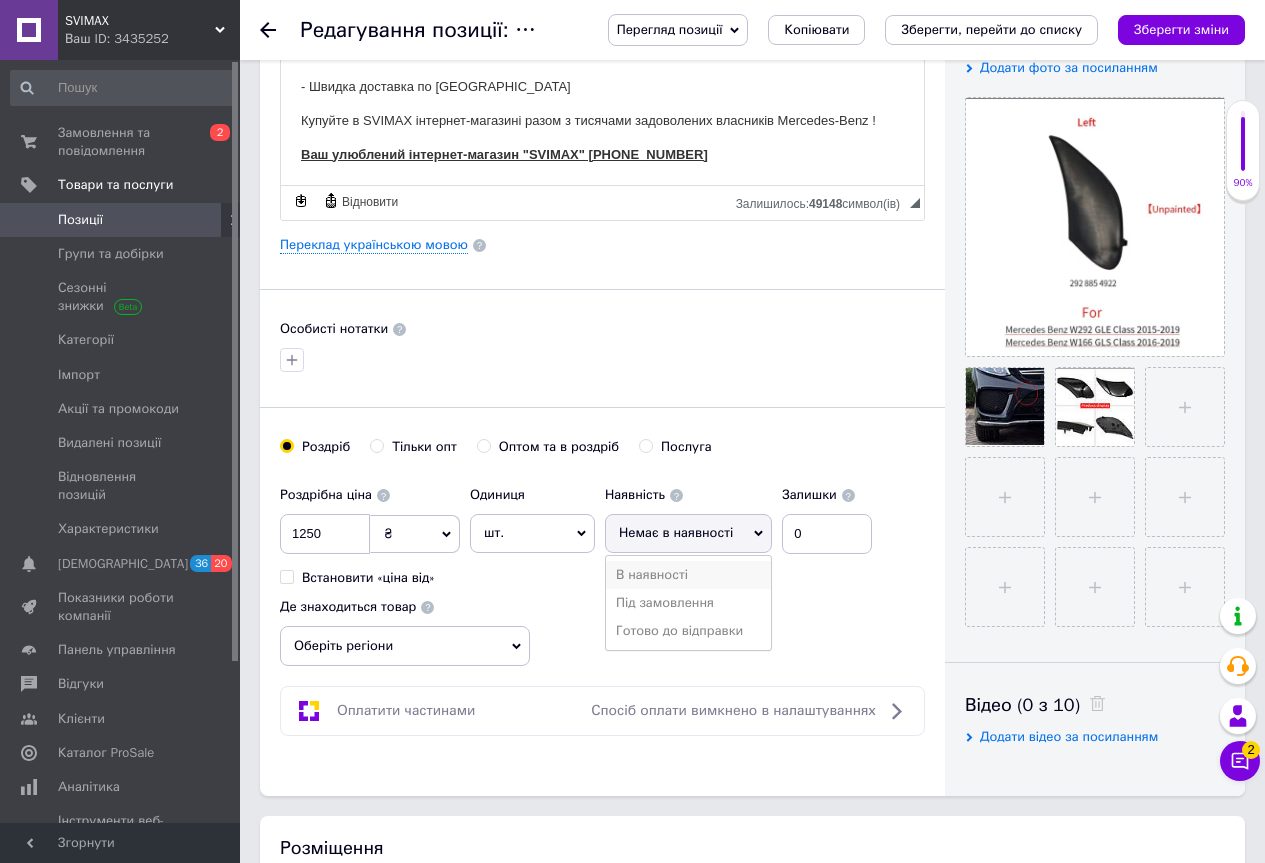 click on "В наявності" at bounding box center [688, 575] 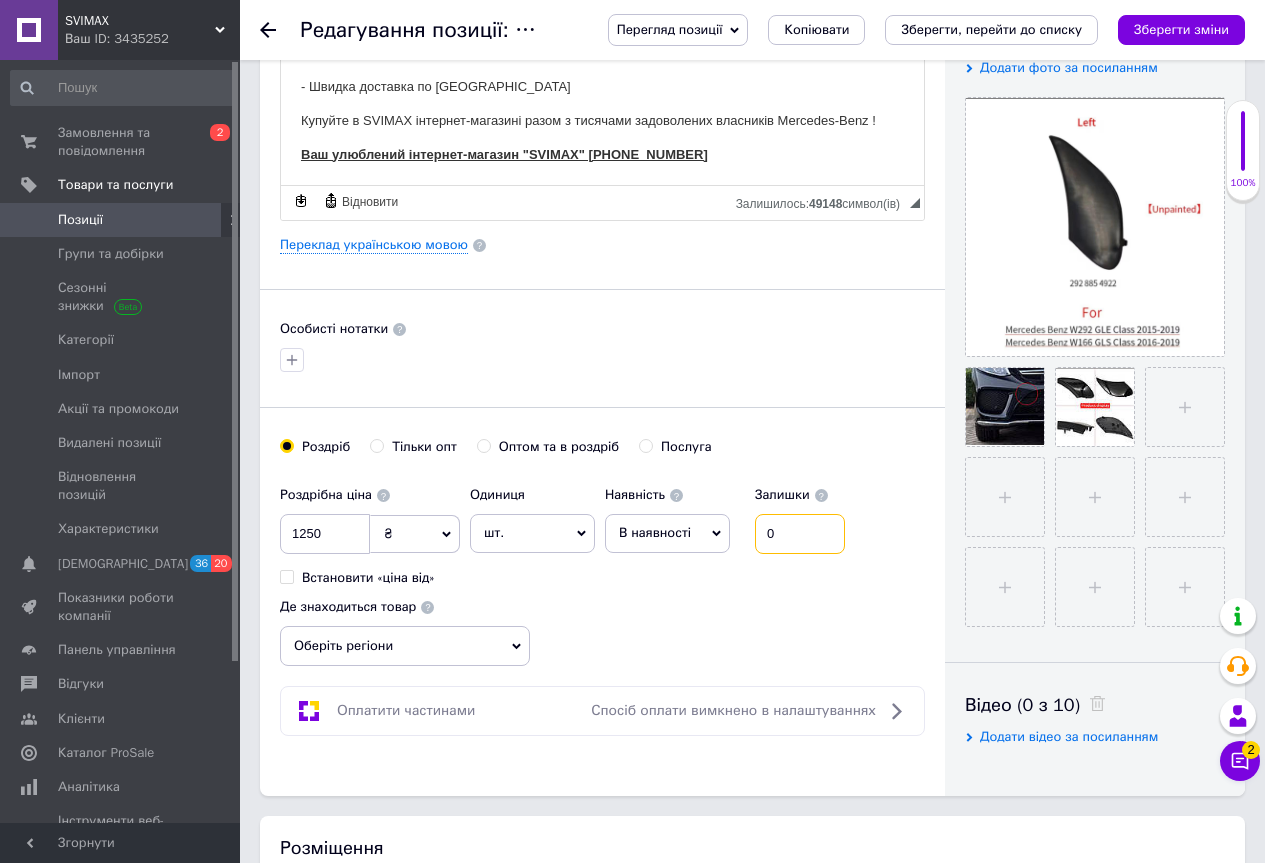 drag, startPoint x: 769, startPoint y: 528, endPoint x: 792, endPoint y: 532, distance: 23.345236 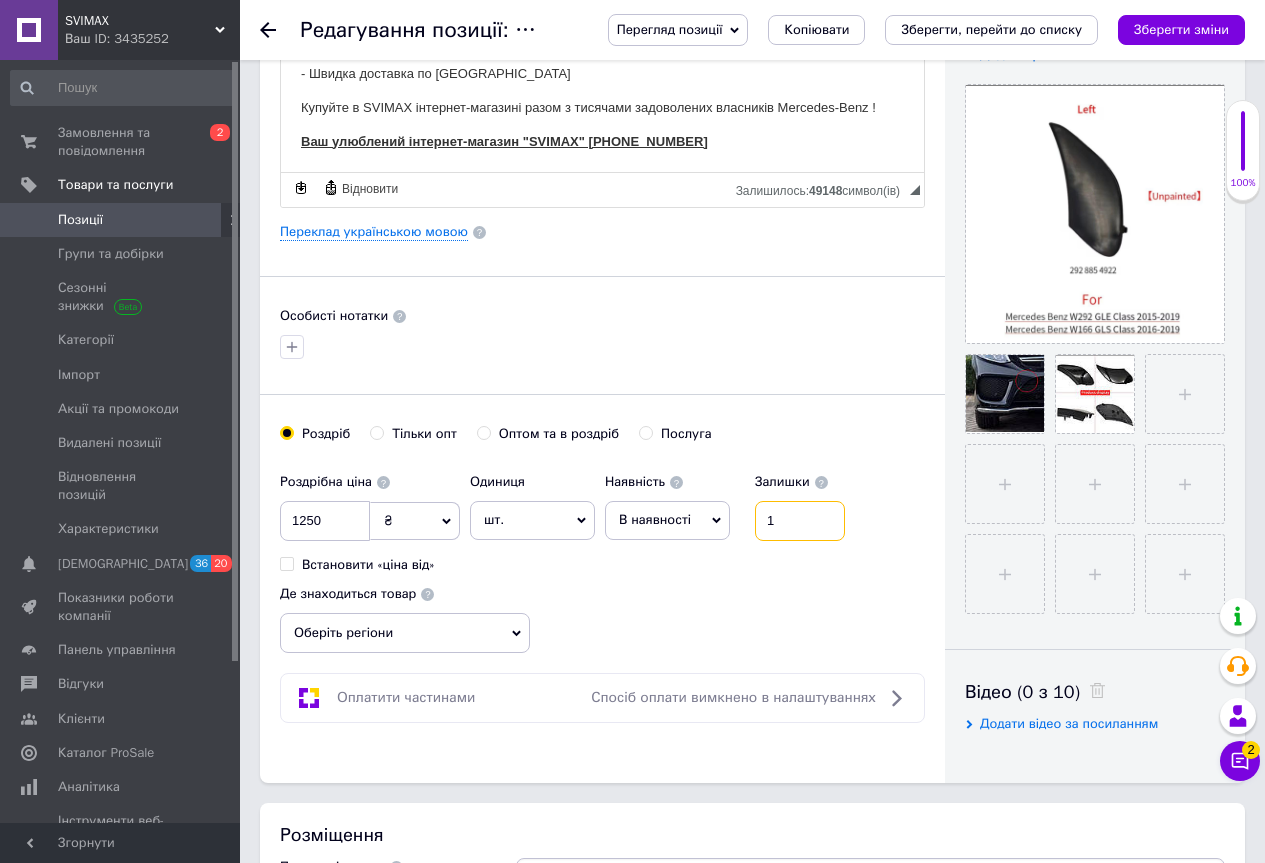 scroll, scrollTop: 500, scrollLeft: 0, axis: vertical 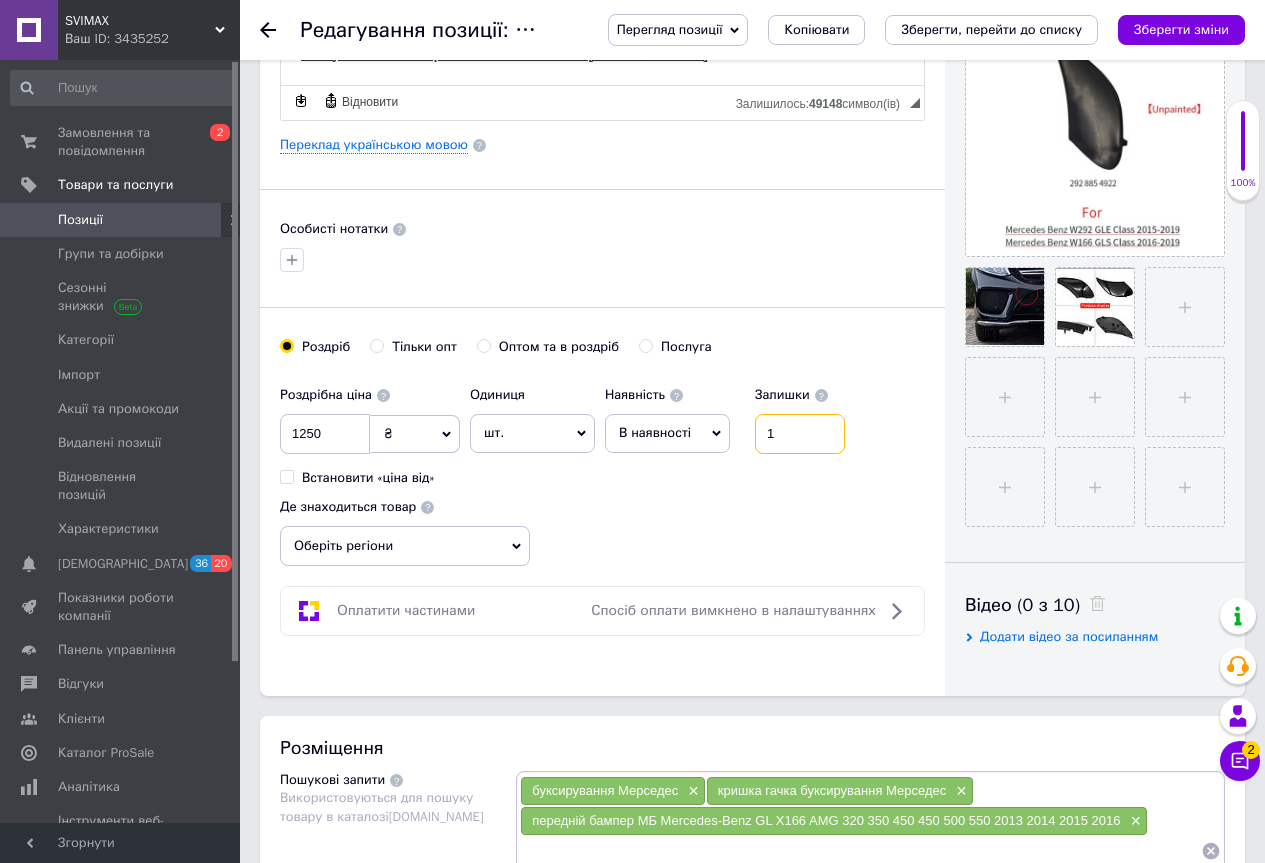 type on "1" 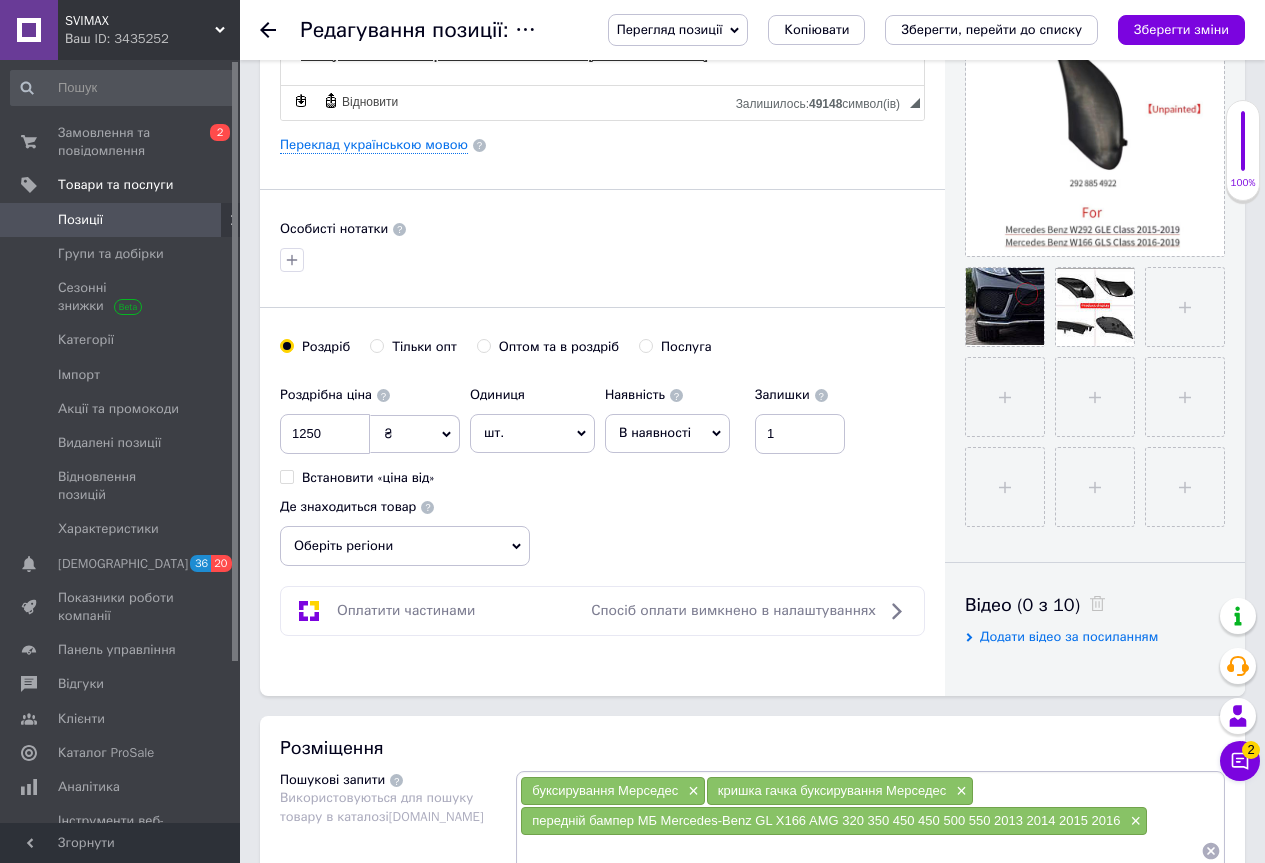 click on "Оберіть регіони" at bounding box center (405, 546) 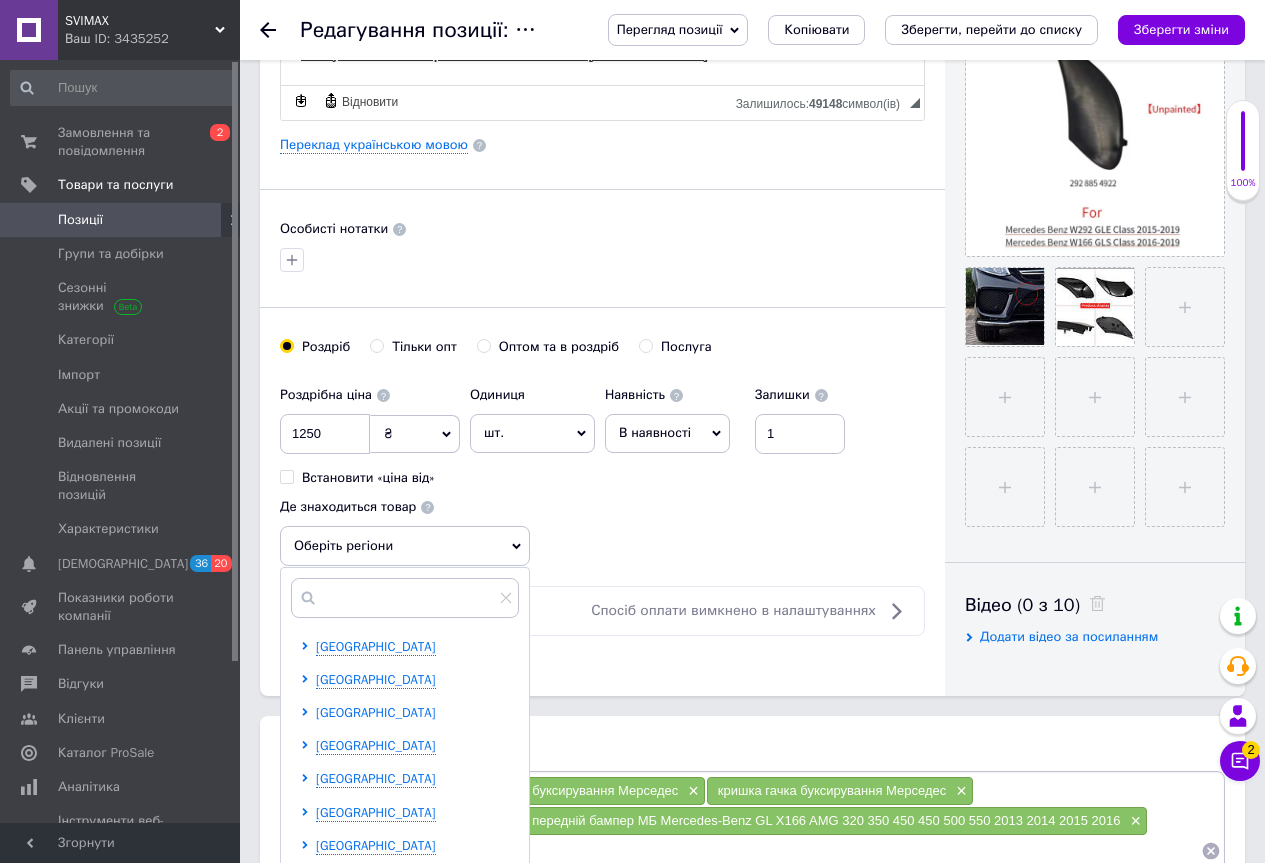 click on "[GEOGRAPHIC_DATA]" at bounding box center [376, 712] 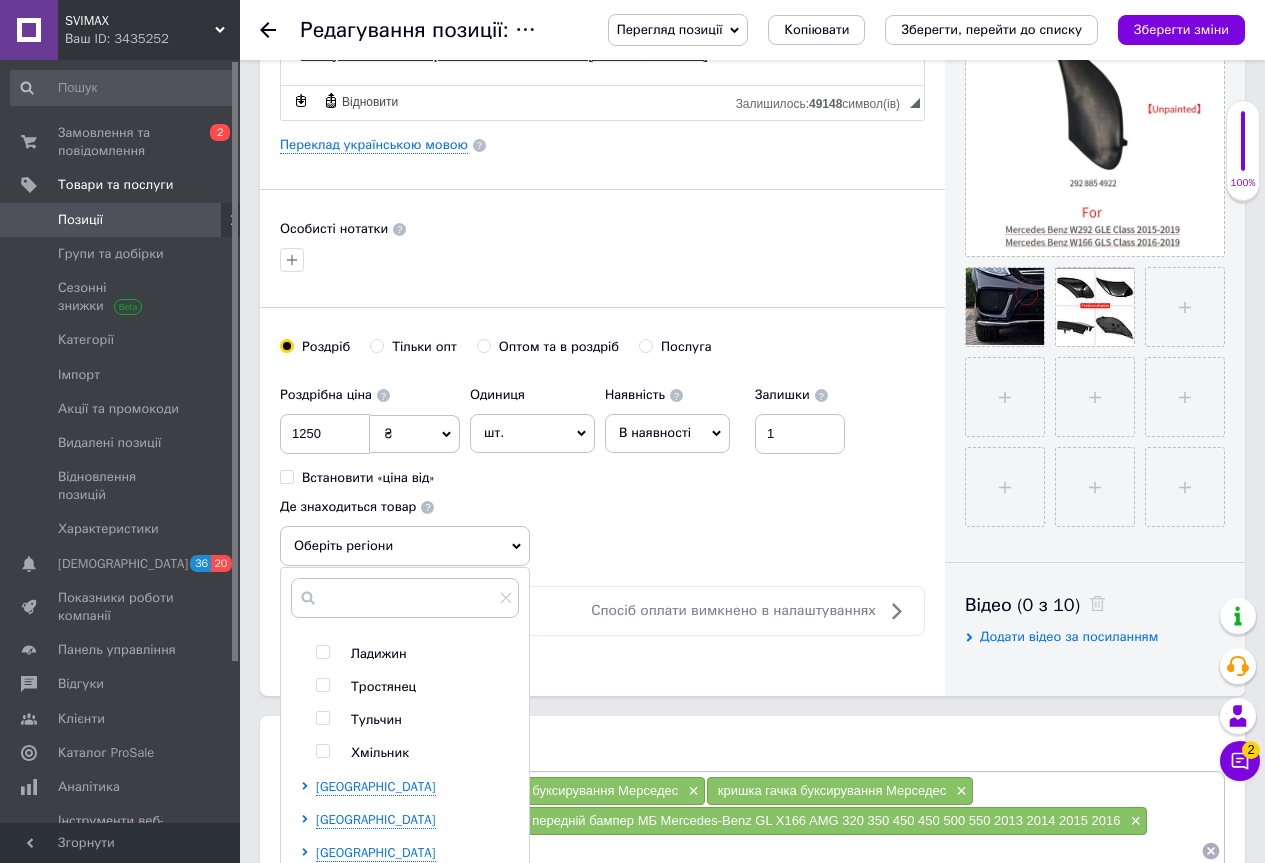 scroll, scrollTop: 200, scrollLeft: 0, axis: vertical 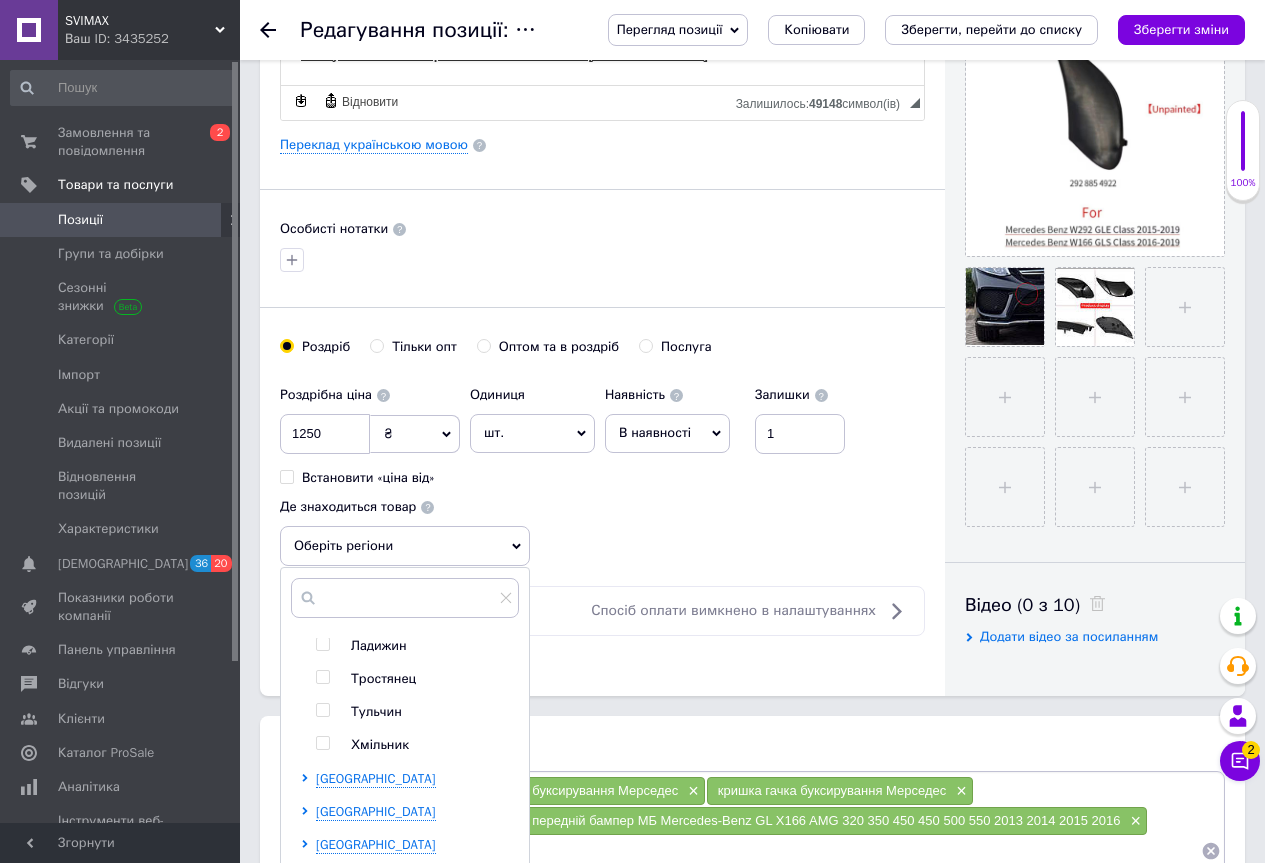 click at bounding box center [322, 677] 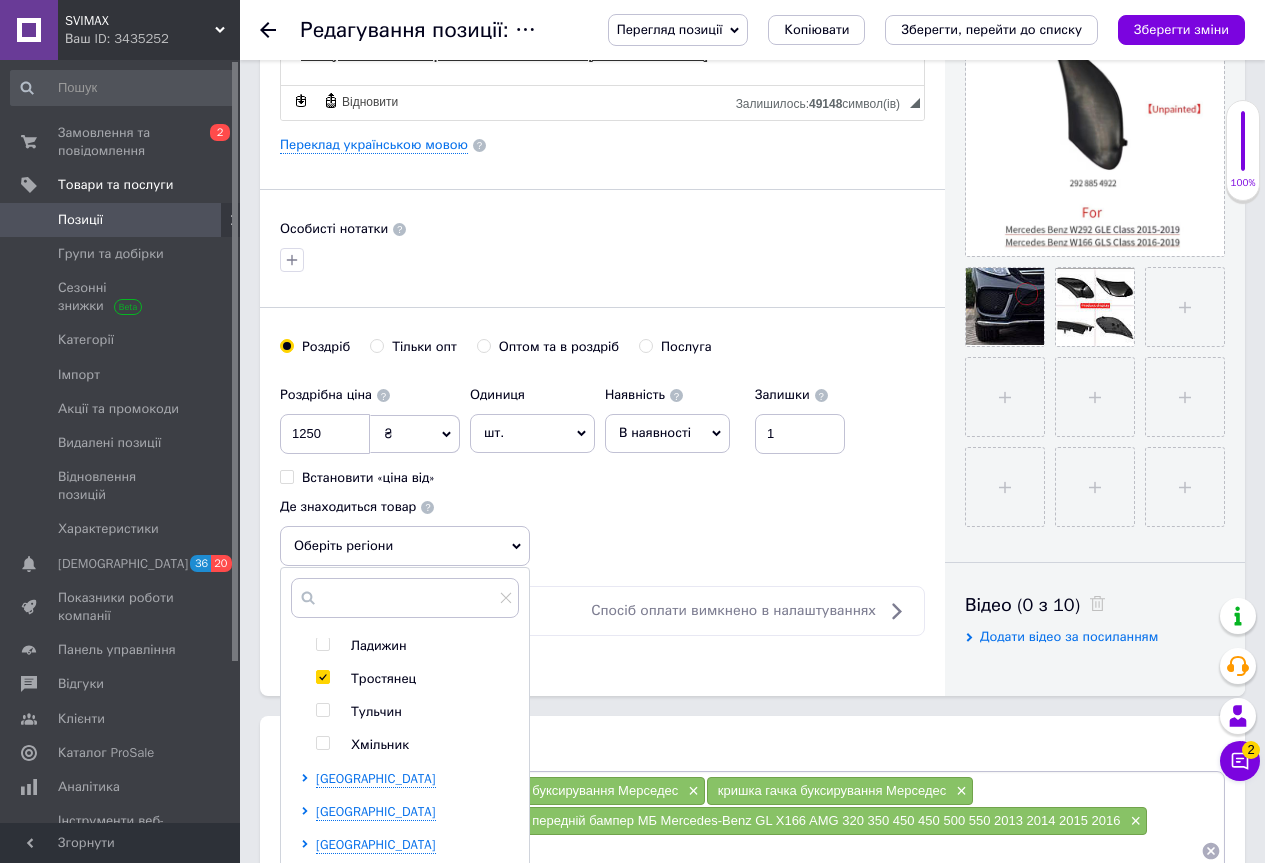 checkbox on "true" 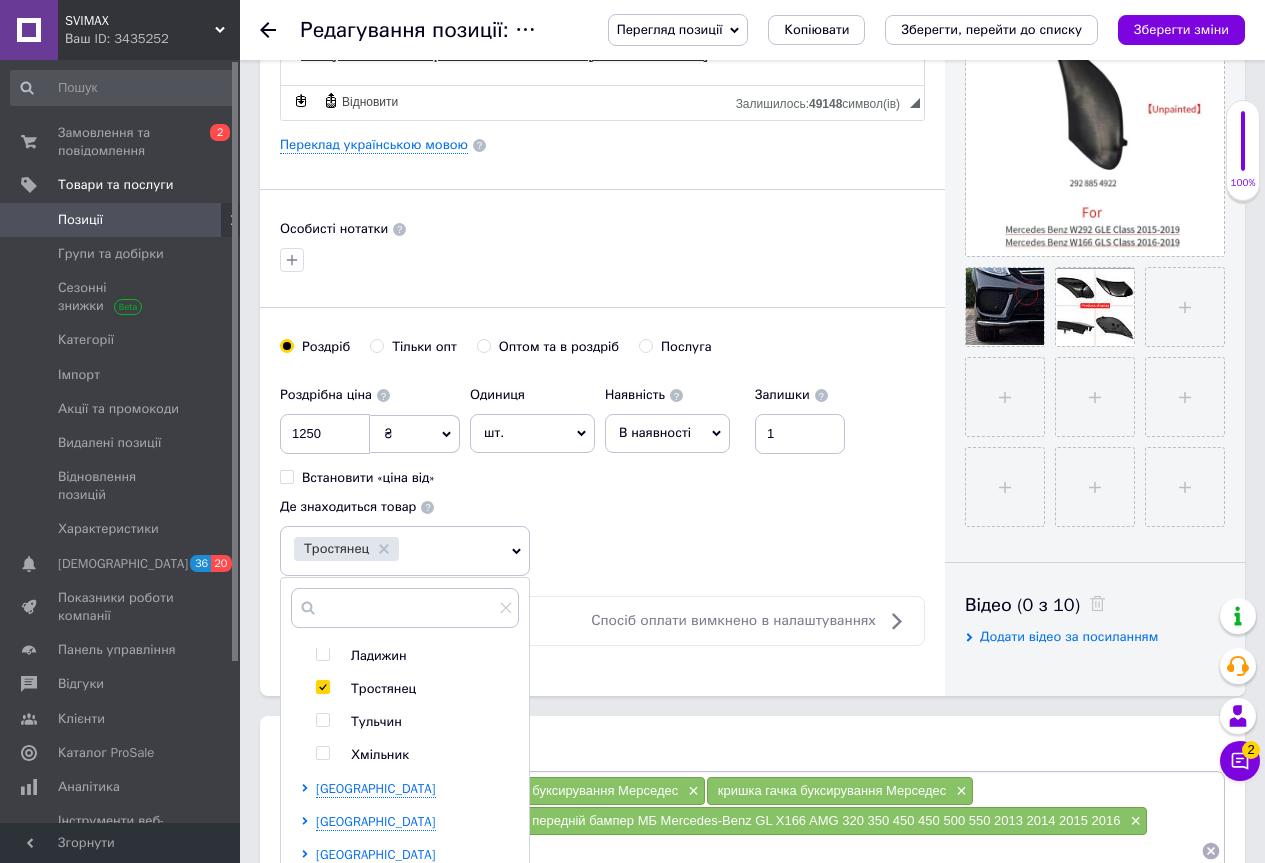 click on "Роздрібна ціна 1250 ₴ $ EUR CHF GBP ¥ PLN ₸ MDL HUF KGS CNY TRY KRW lei Встановити «ціна від» Одиниця шт. Популярне комплект упаковка кв.м пара м кг пог.м послуга т а автоцистерна ампула б балон банка блістер бобіна бочка [PERSON_NAME] бухта в ват виїзд відро г г га година гр/кв.м гігакалорія д дав два місяці день доба доза є єврокуб з зміна к кВт каністра карат кв.дм кв.м кв.см кв.фут квартал кг кг/кв.м км колесо комплект коробка куб.дм куб.м л л лист м м мВт мл мм моток місяць мішок н набір номер о об'єкт од. п палетомісце пара партія пач пог.м послуга посівна одиниця птахомісце півроку пігулка" at bounding box center (602, 476) 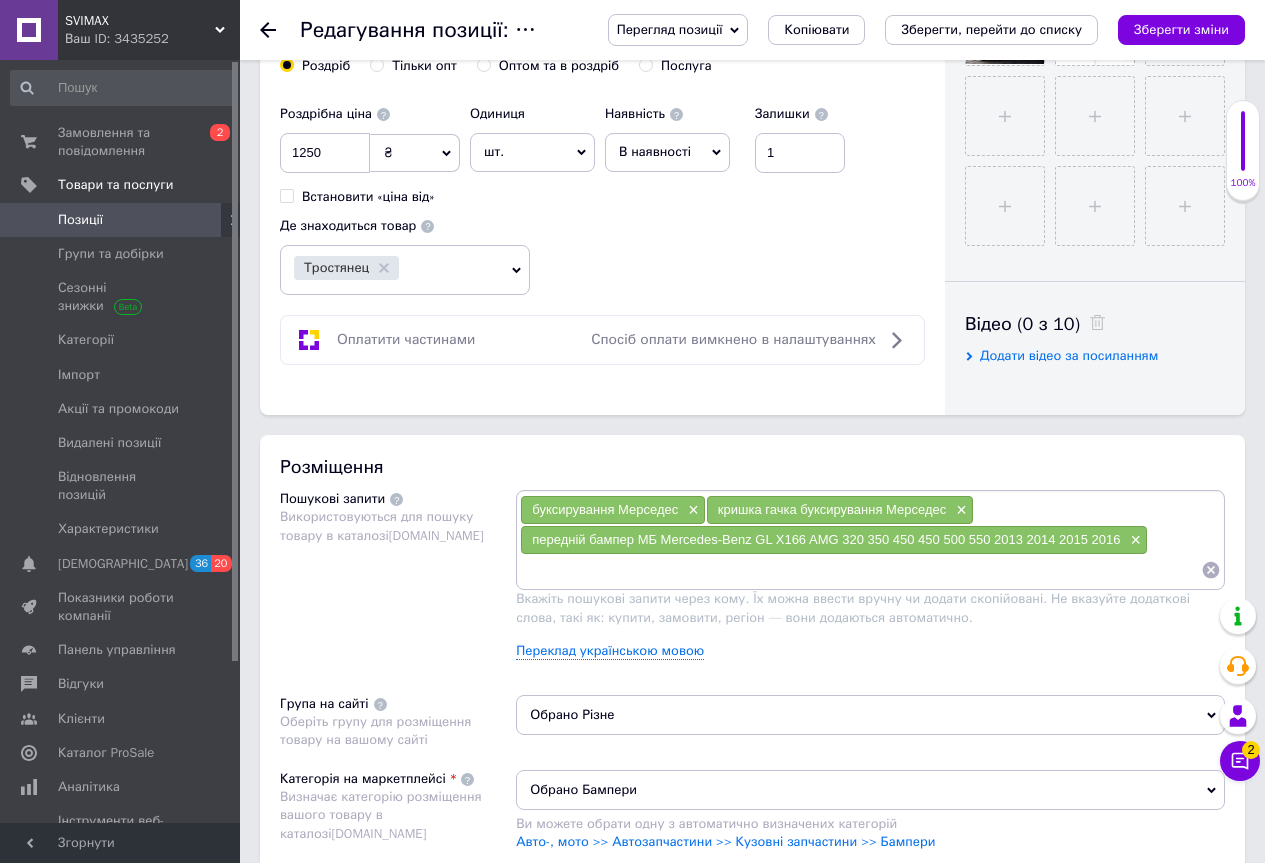 scroll, scrollTop: 800, scrollLeft: 0, axis: vertical 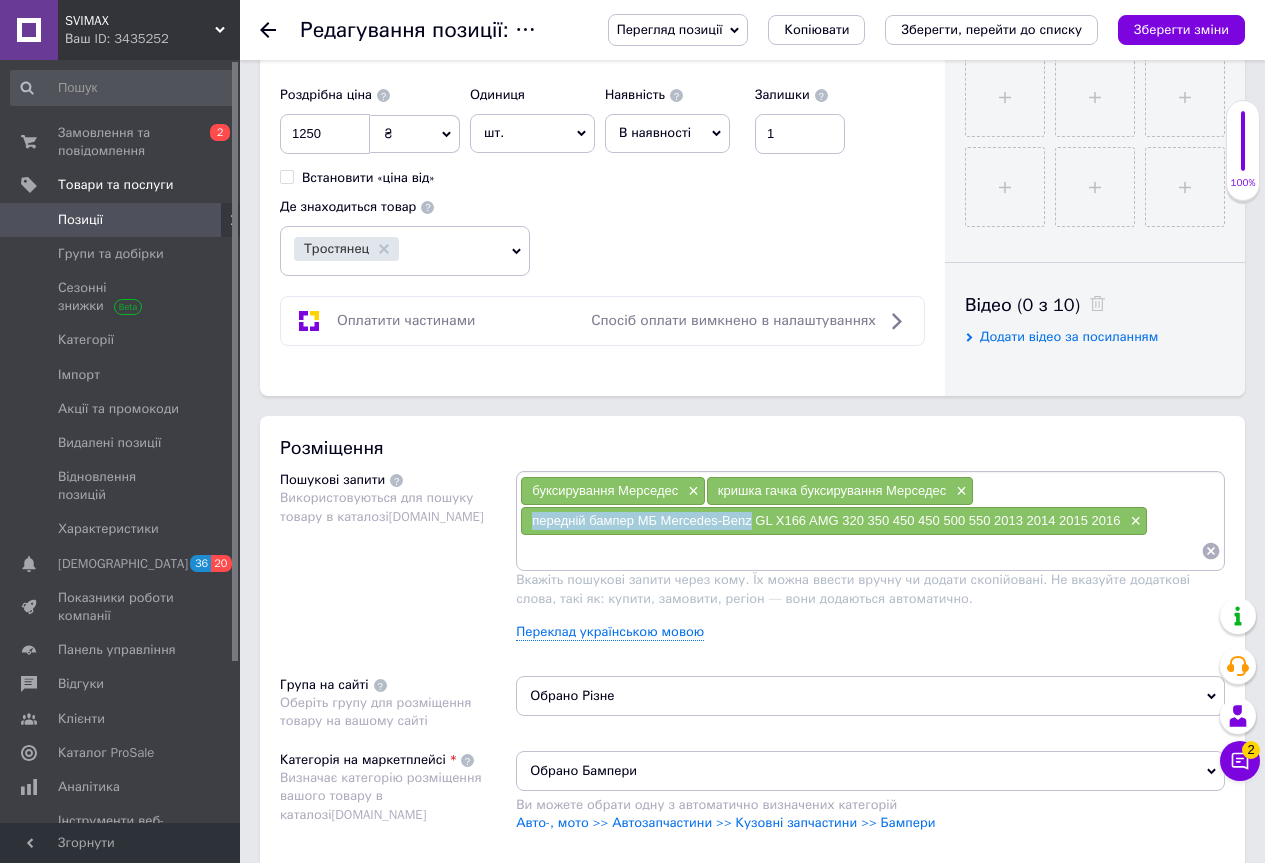 drag, startPoint x: 531, startPoint y: 524, endPoint x: 753, endPoint y: 527, distance: 222.02026 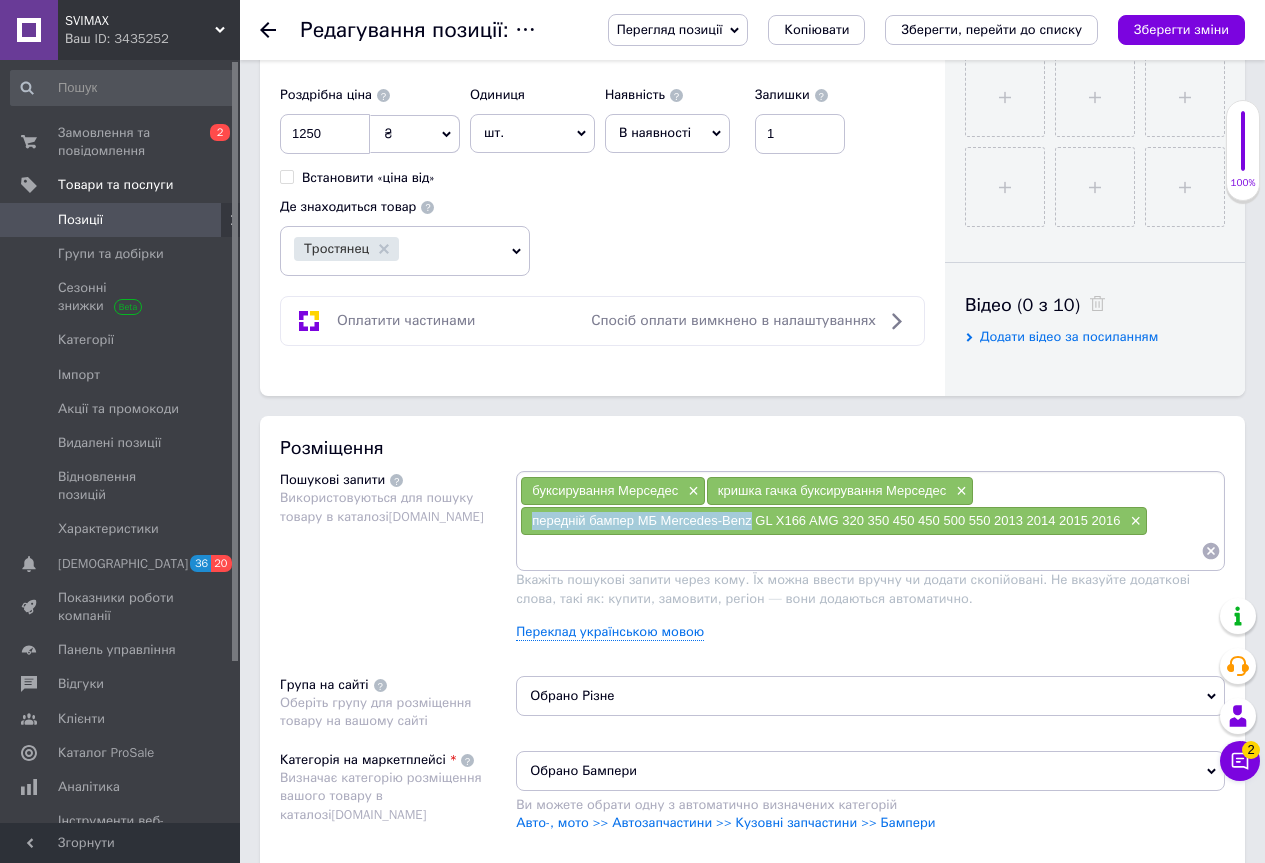 click on "передній бампер МБ Mercedes-Benz GL X166 AMG 320 350 450 450 500 550 2013 2014 2015 2016 ×" at bounding box center (834, 521) 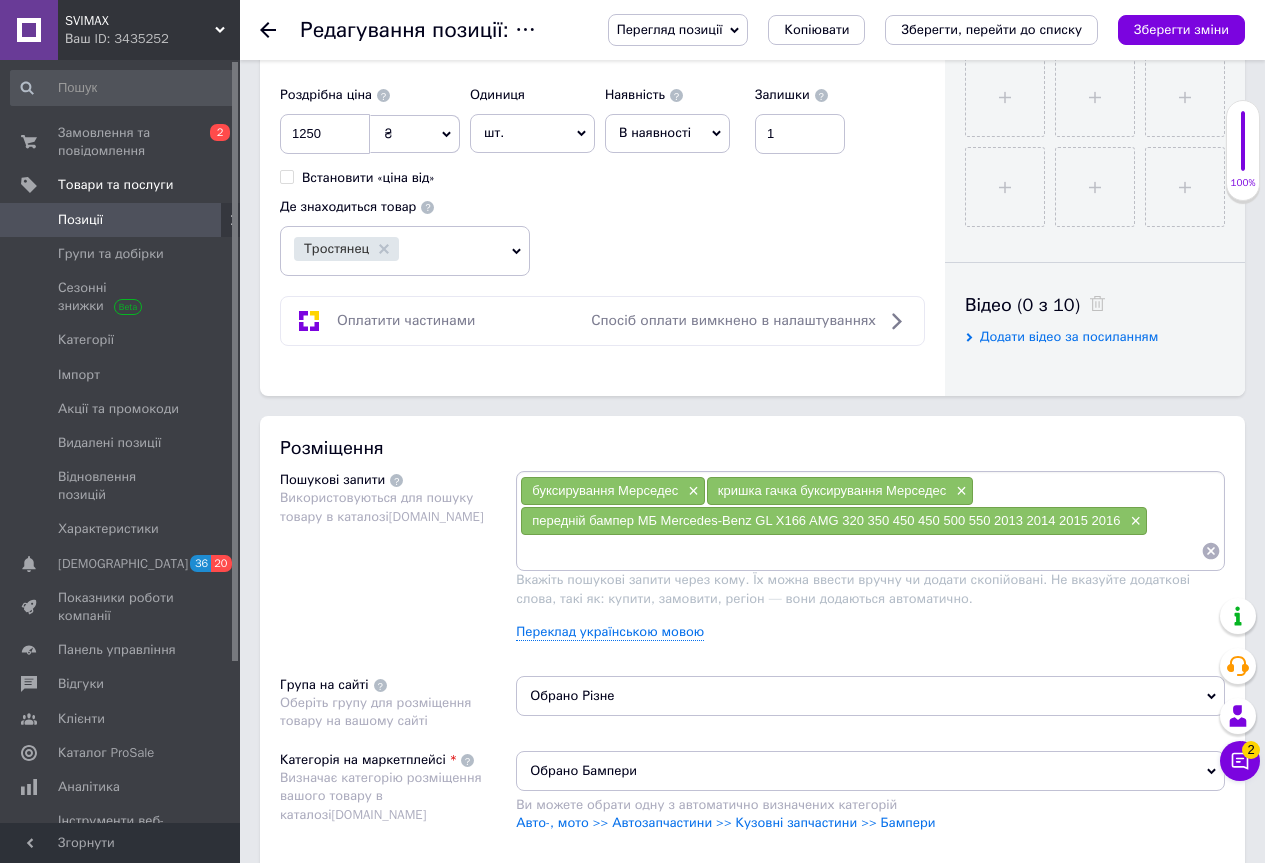 drag, startPoint x: 1134, startPoint y: 517, endPoint x: 1103, endPoint y: 520, distance: 31.144823 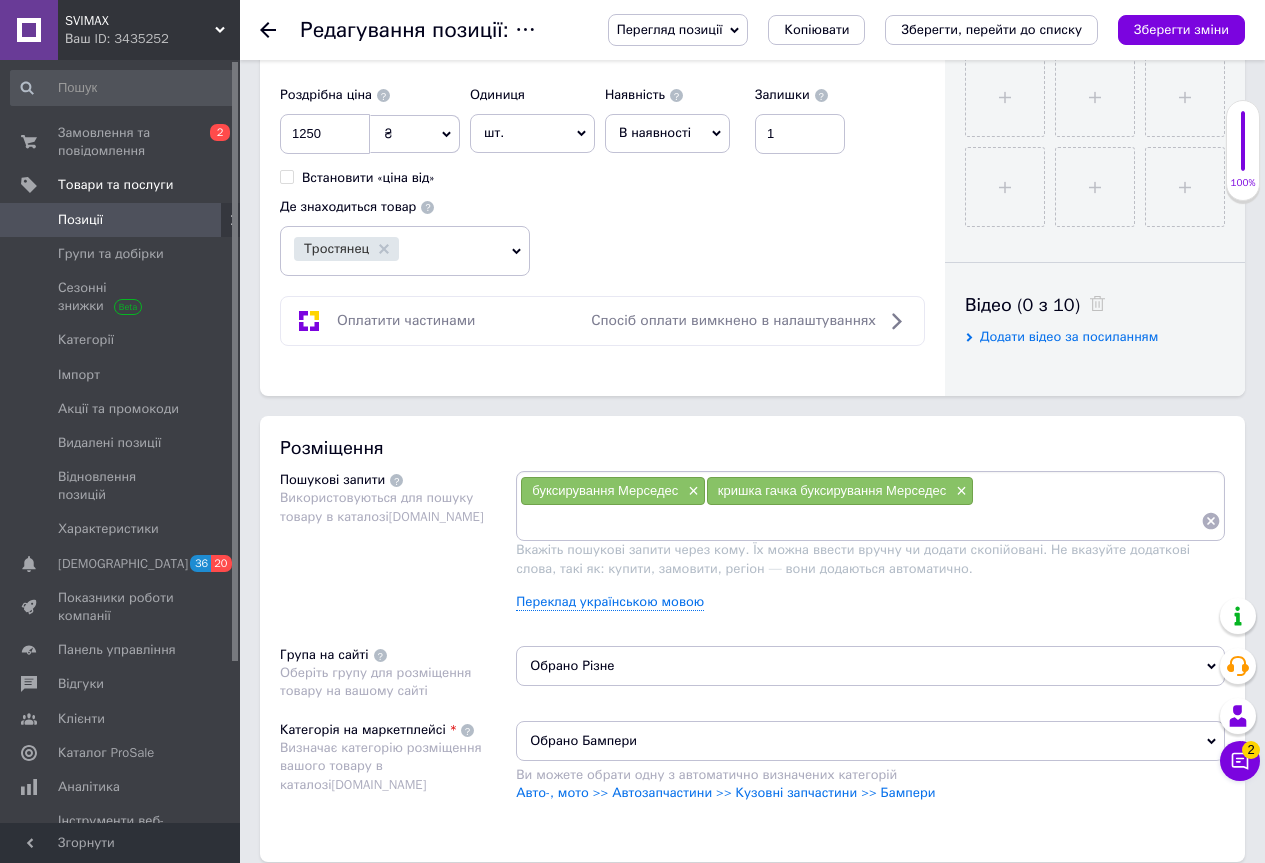click at bounding box center [860, 521] 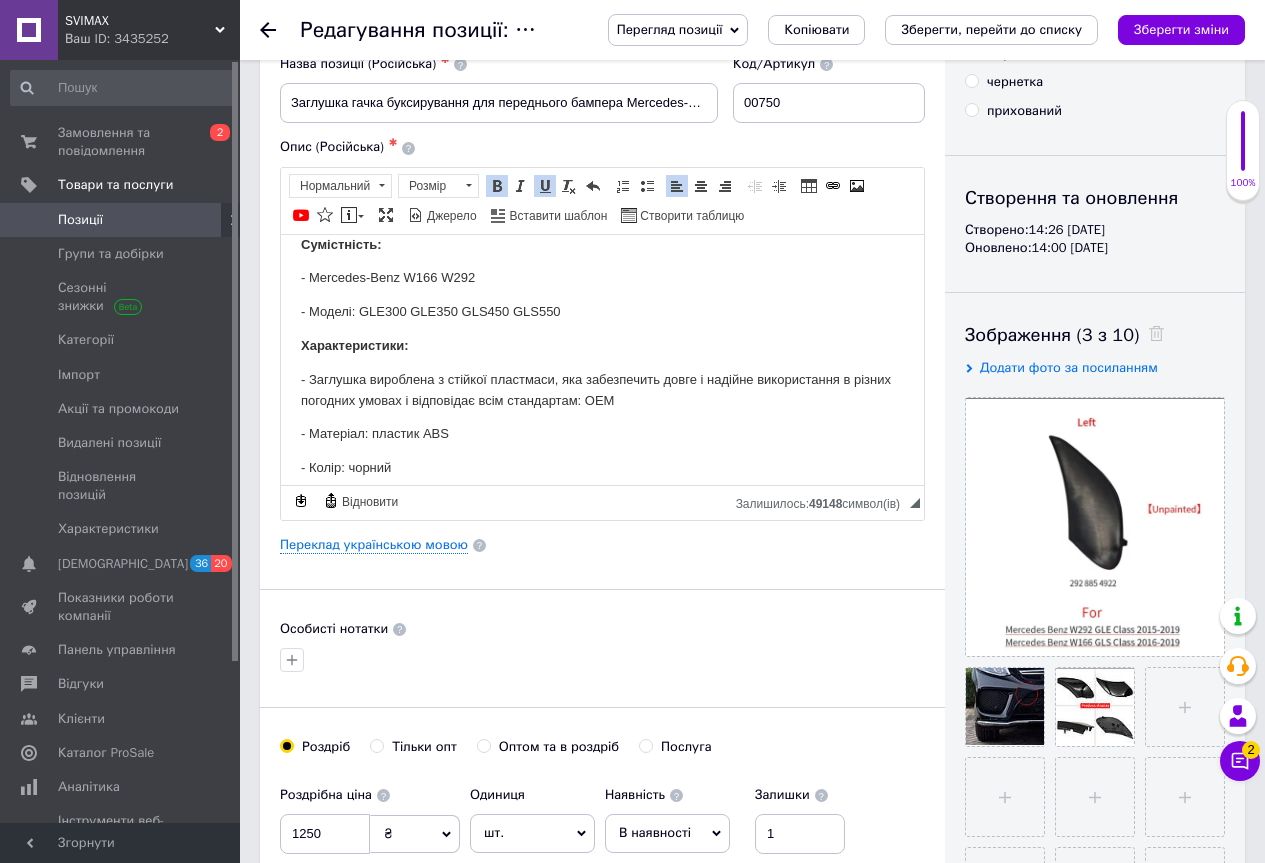 scroll, scrollTop: 0, scrollLeft: 0, axis: both 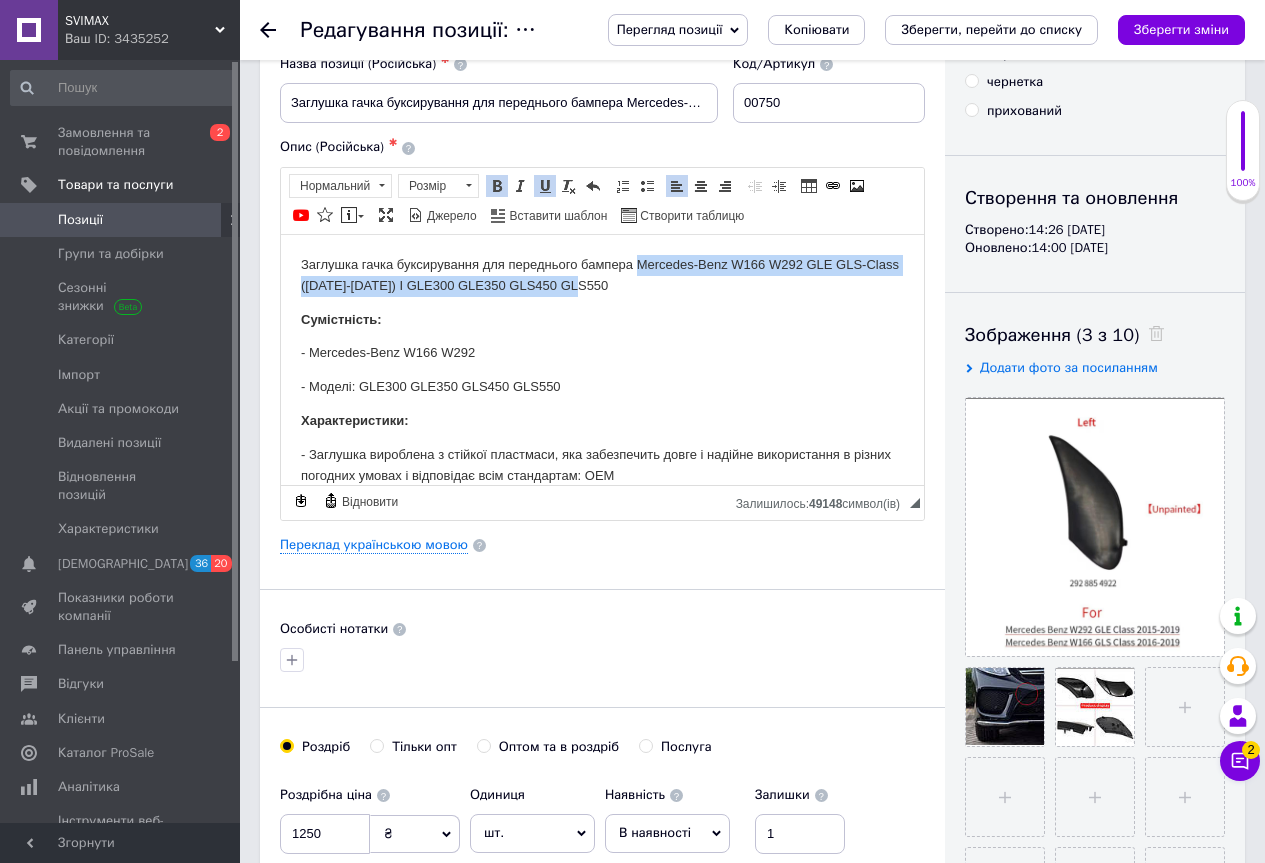 drag, startPoint x: 639, startPoint y: 253, endPoint x: 645, endPoint y: 287, distance: 34.525352 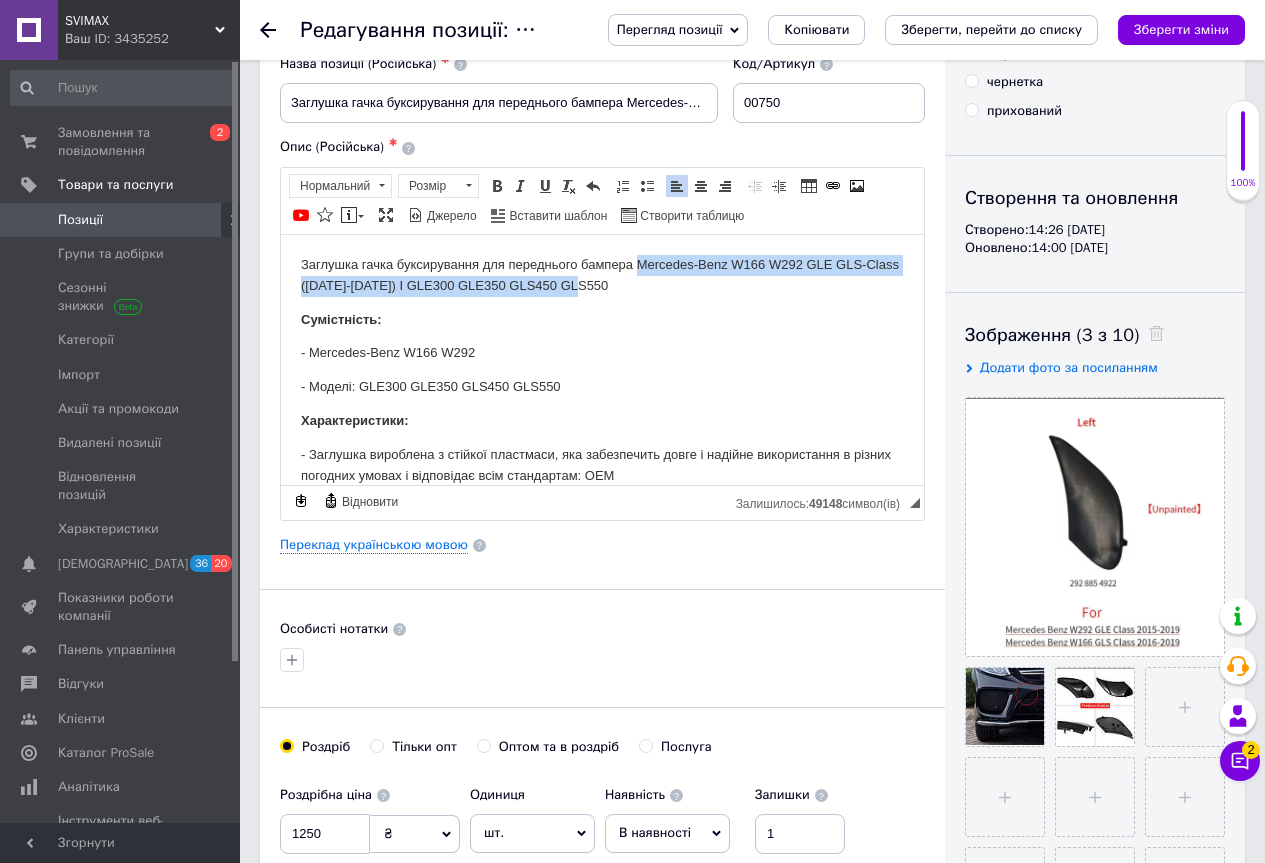 copy on "Mercedes-Benz  W166 W292 GLE GLS-Class ([DATE]-[DATE]) I GLE300 GLE350 GLS450 GLS550" 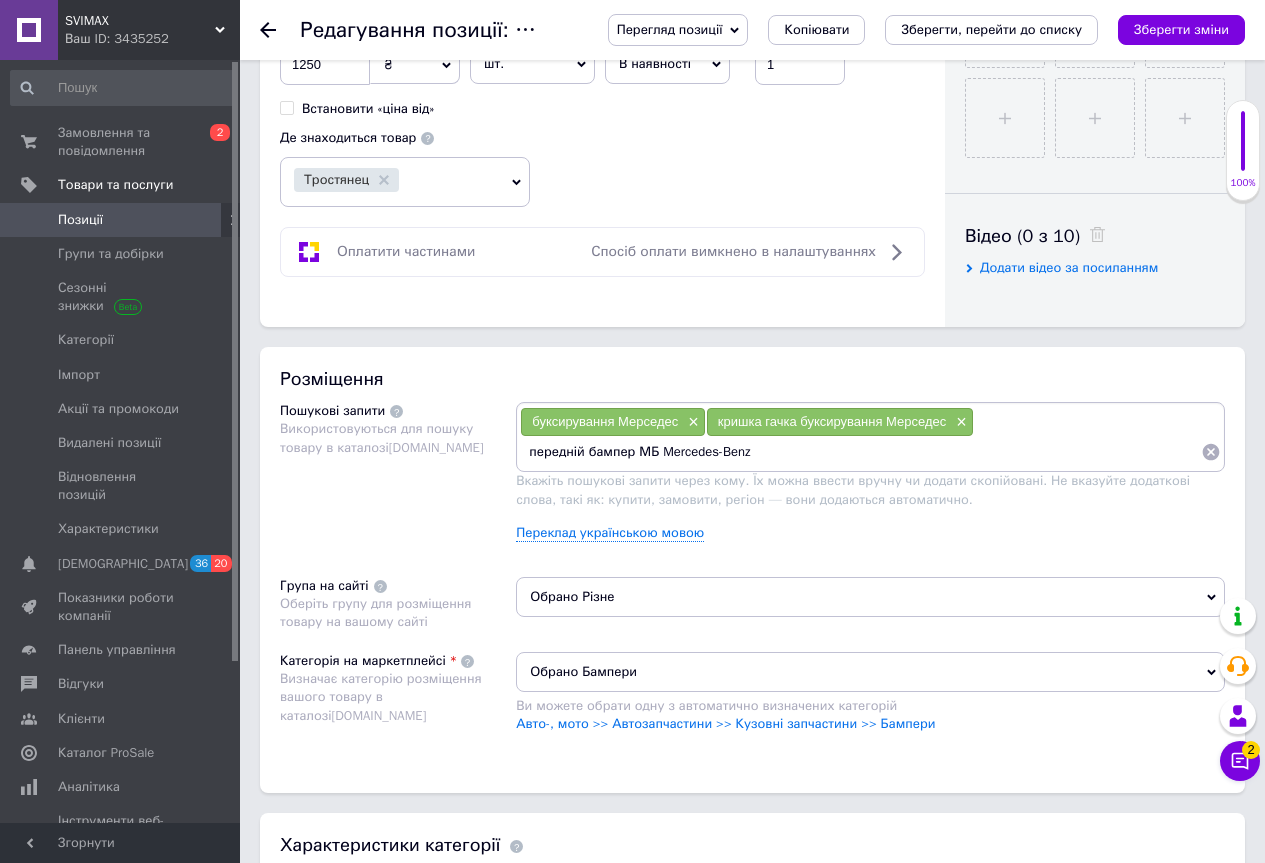 scroll, scrollTop: 900, scrollLeft: 0, axis: vertical 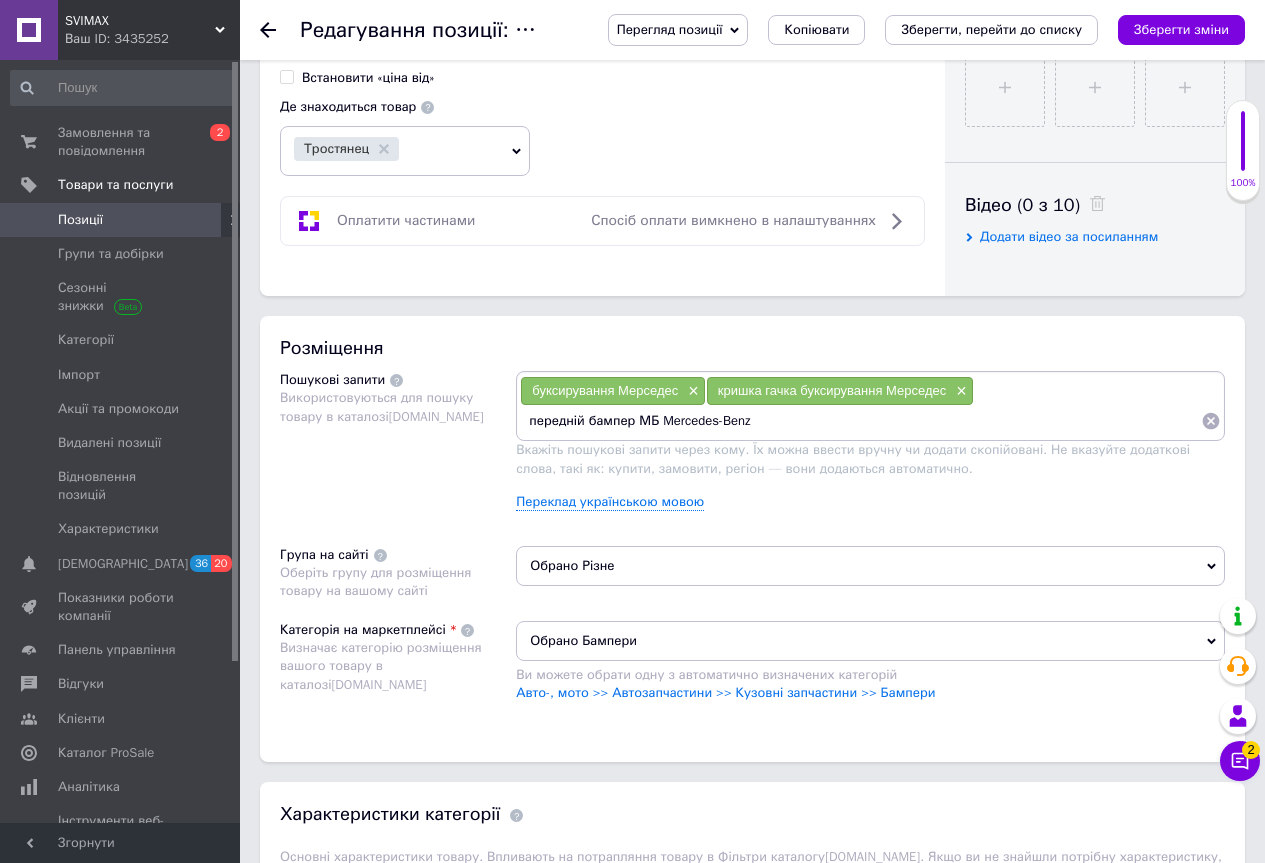 click on "передній бампер МБ Mercedes-Benz" at bounding box center (860, 421) 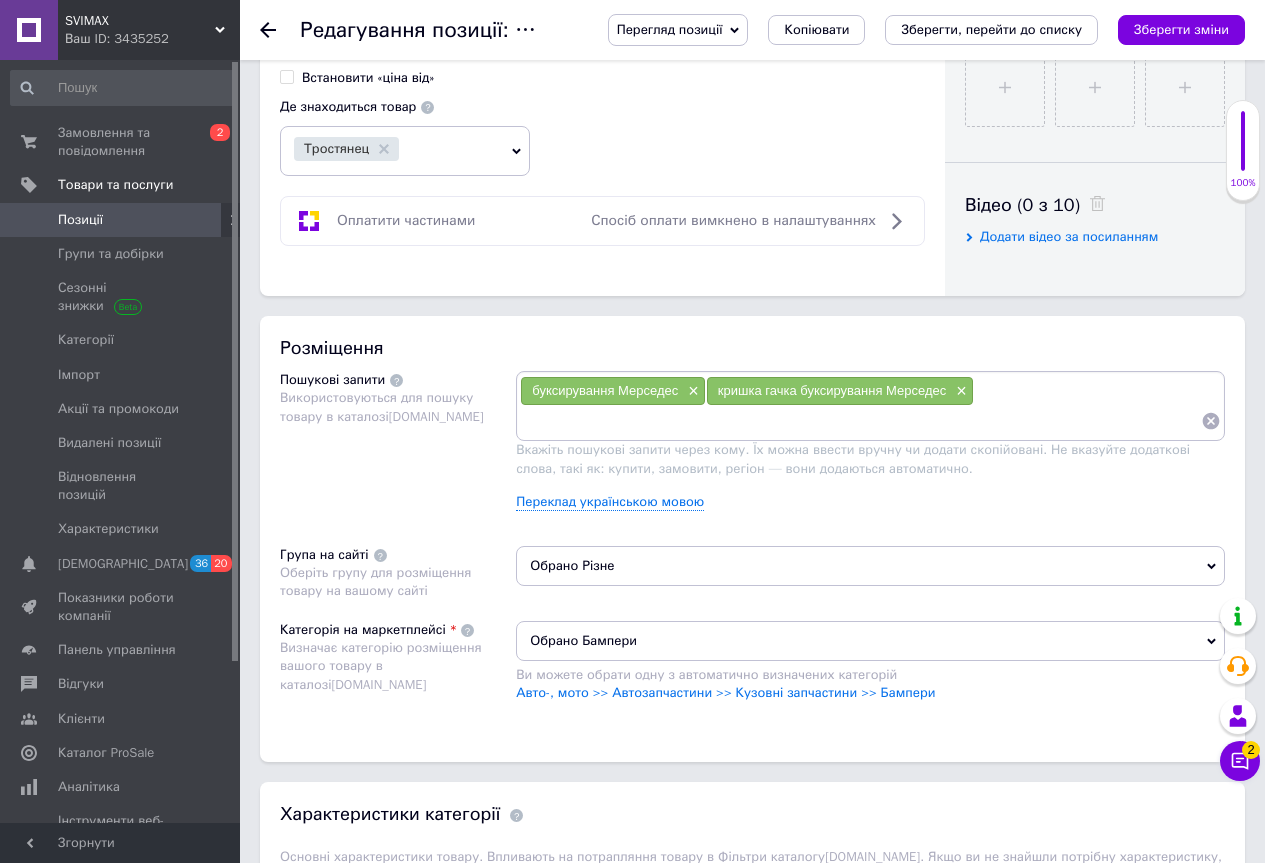 scroll, scrollTop: 0, scrollLeft: 0, axis: both 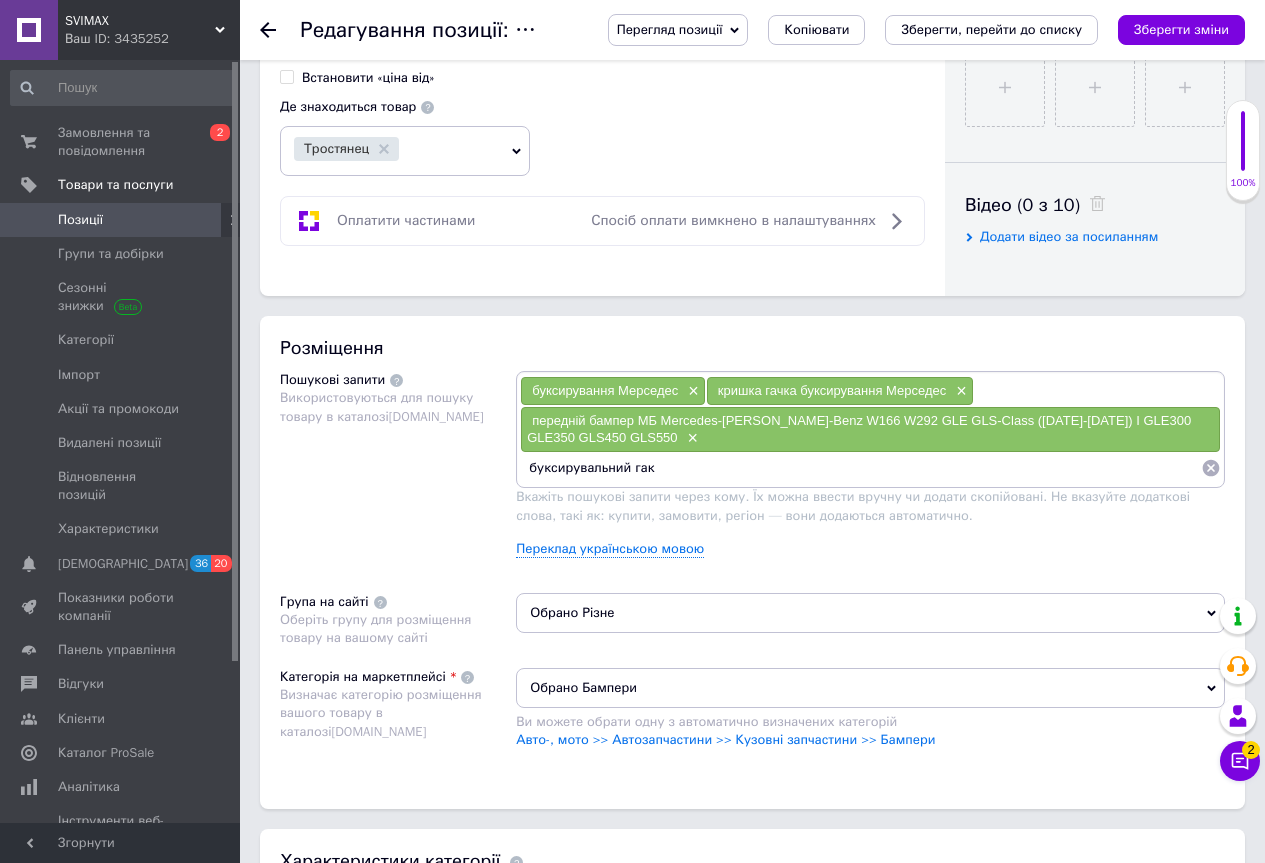type on "буксирувальний гак Mercedes-Benz W166 W292 GLE GLS-Class ([DATE]-[DATE]) I GLE300 GLE350 GLS450 GLS550" 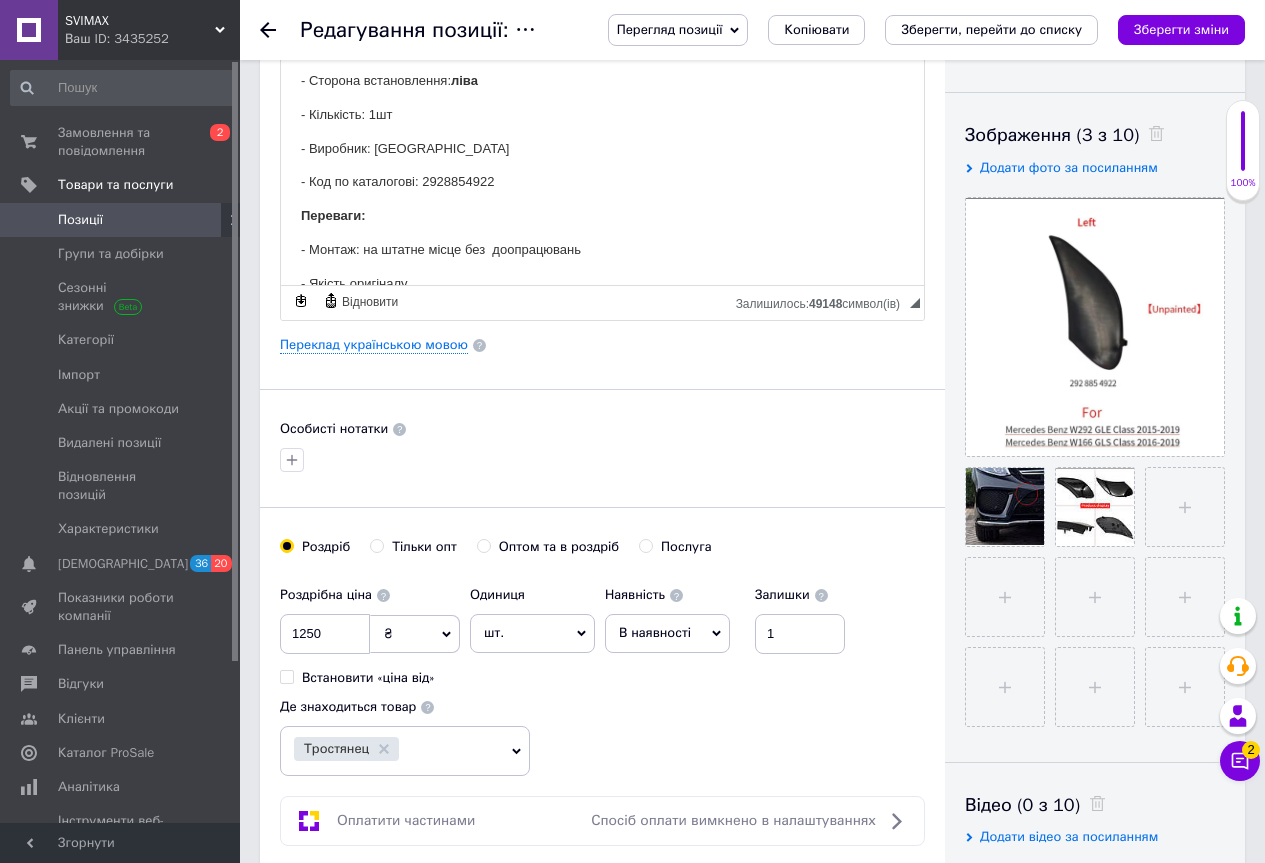 scroll, scrollTop: 300, scrollLeft: 0, axis: vertical 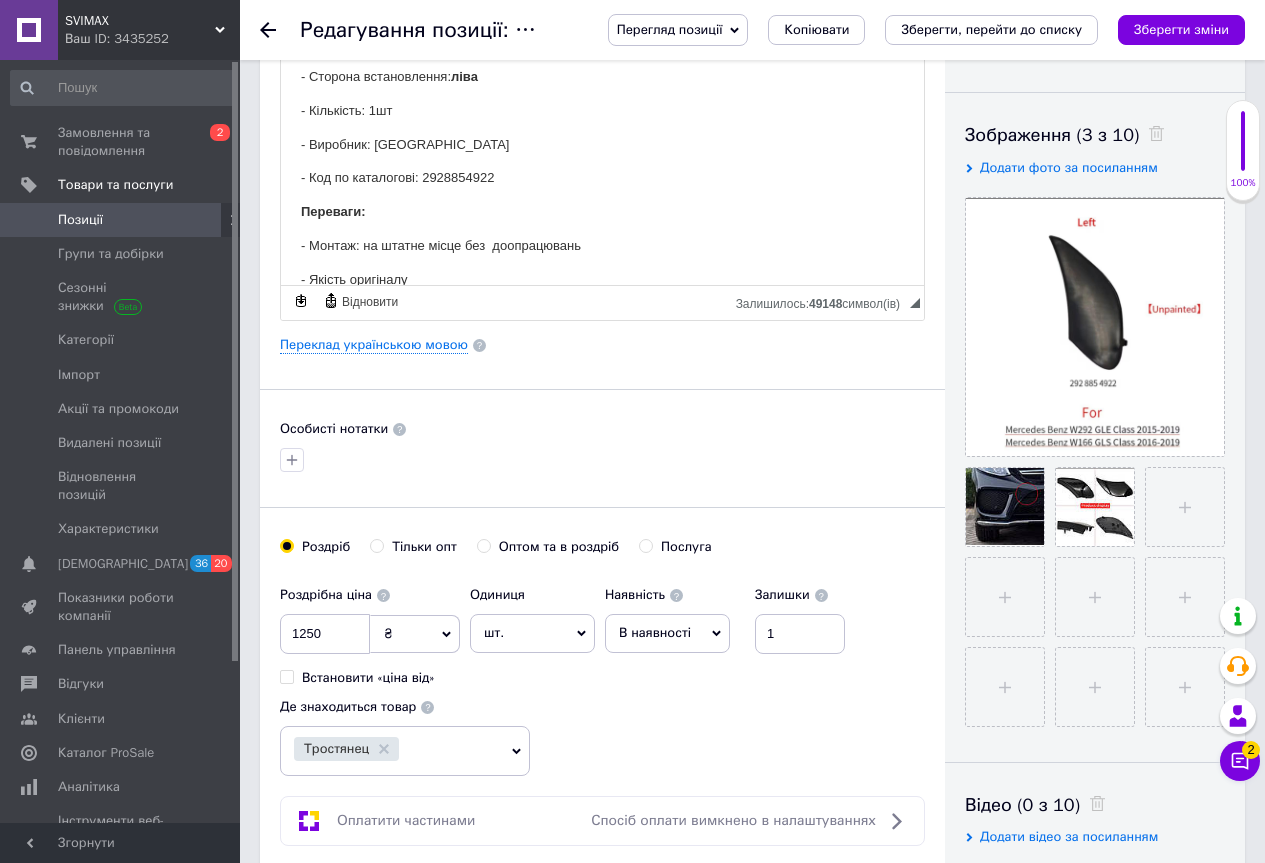 type 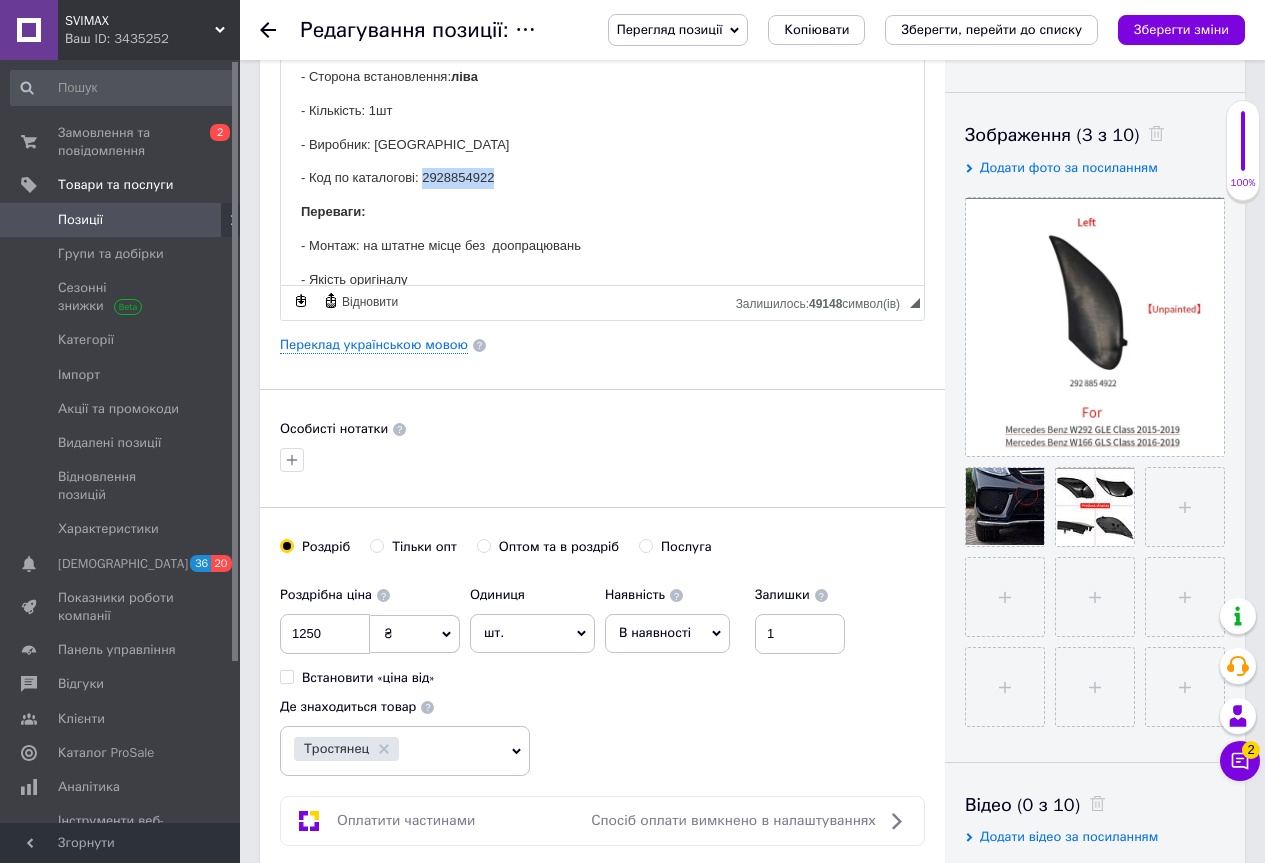 click on "- Код по каталогові: 2928854922" at bounding box center [602, 177] 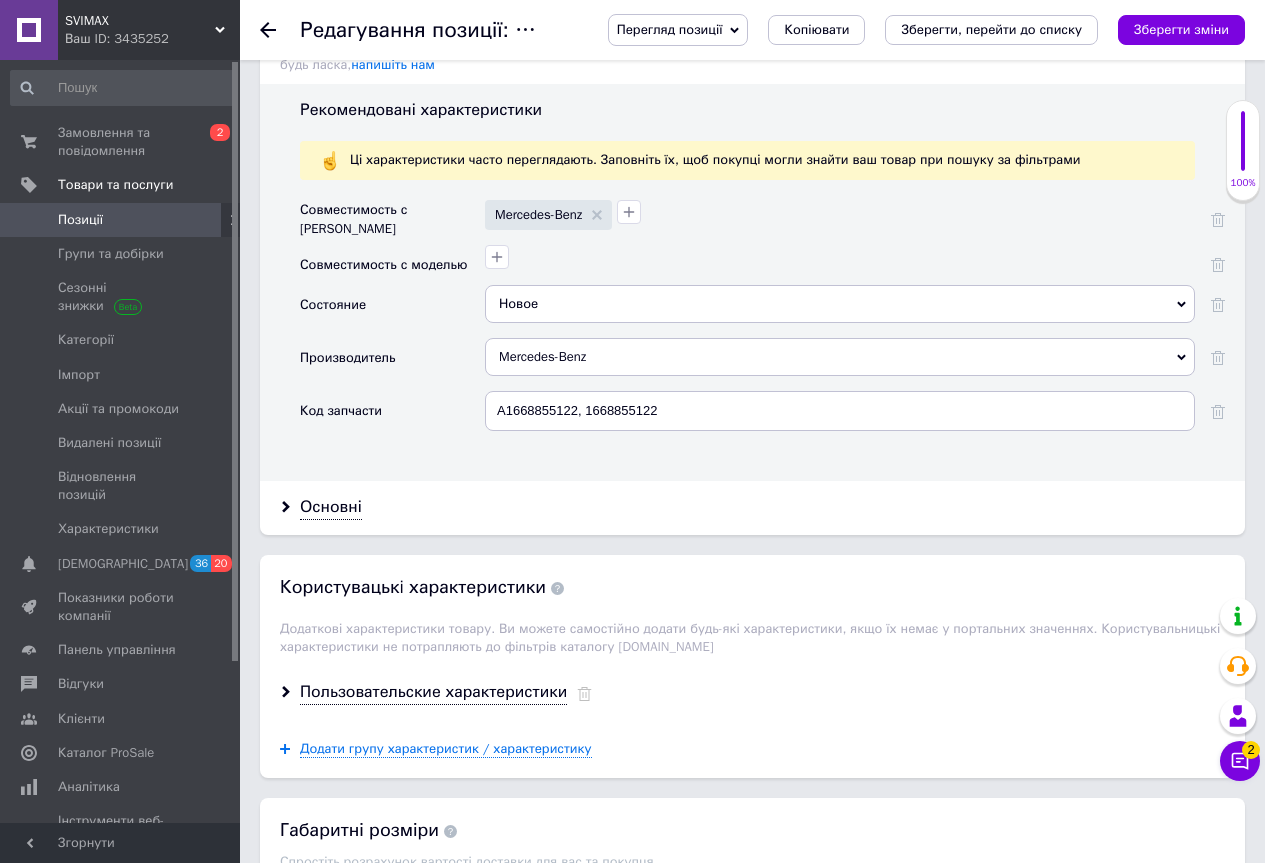scroll, scrollTop: 1900, scrollLeft: 0, axis: vertical 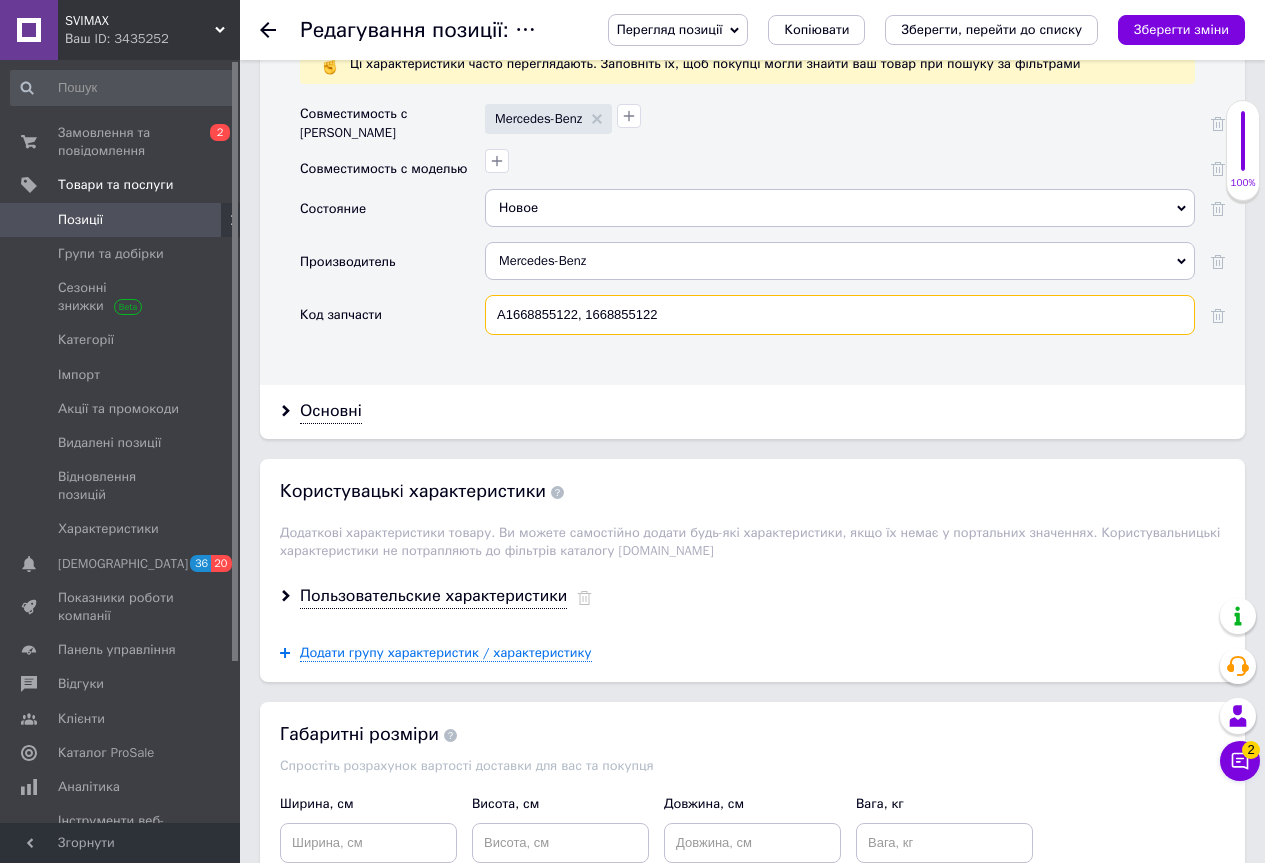 drag, startPoint x: 684, startPoint y: 322, endPoint x: 465, endPoint y: 331, distance: 219.18486 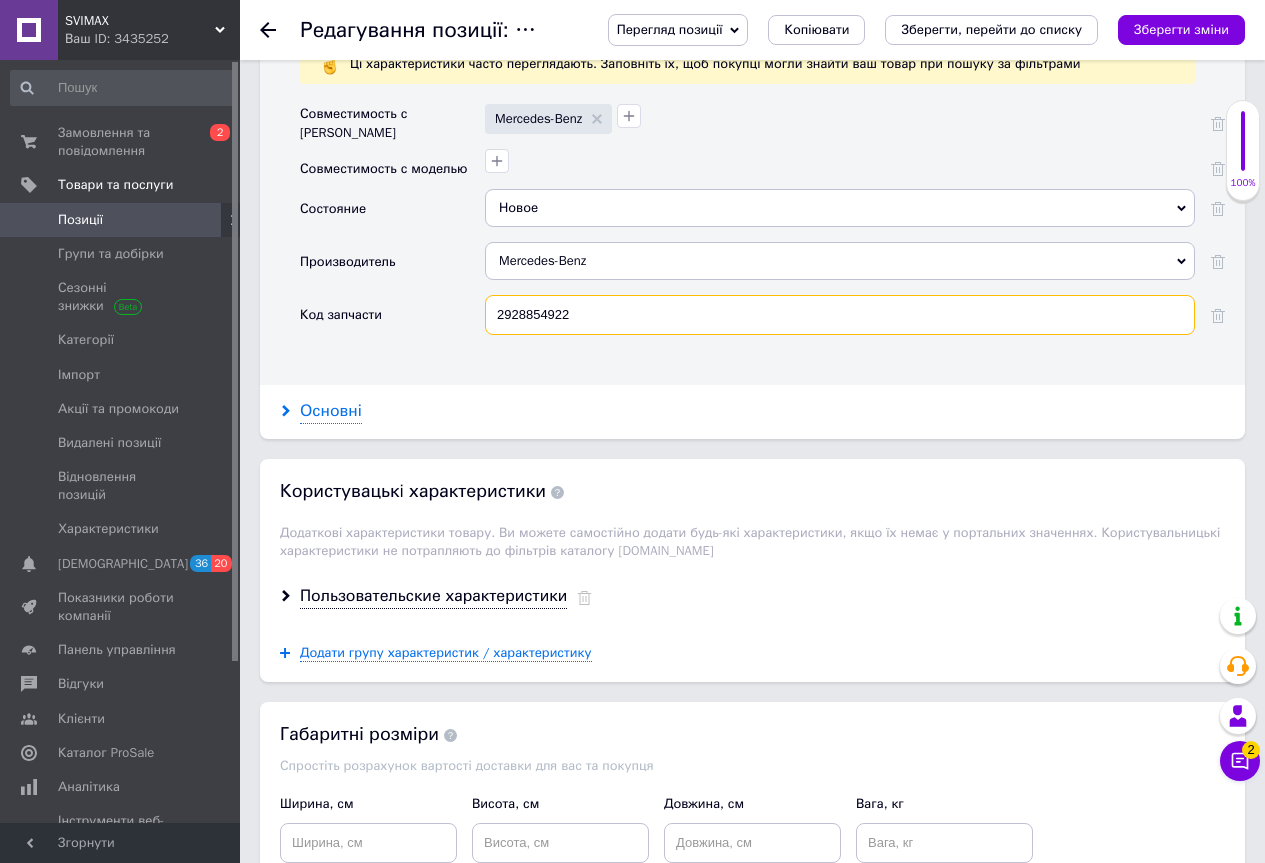 type on "2928854922" 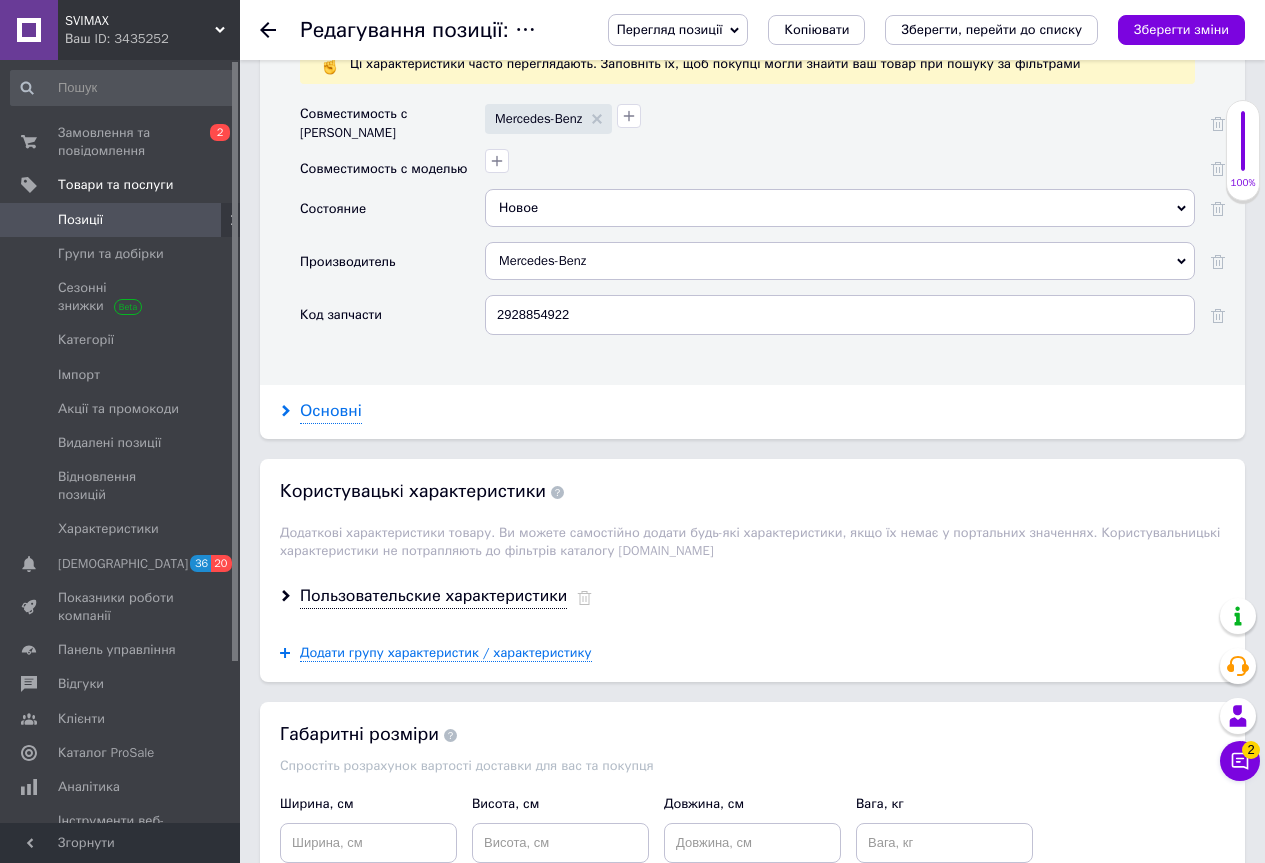click on "Основні" at bounding box center (331, 411) 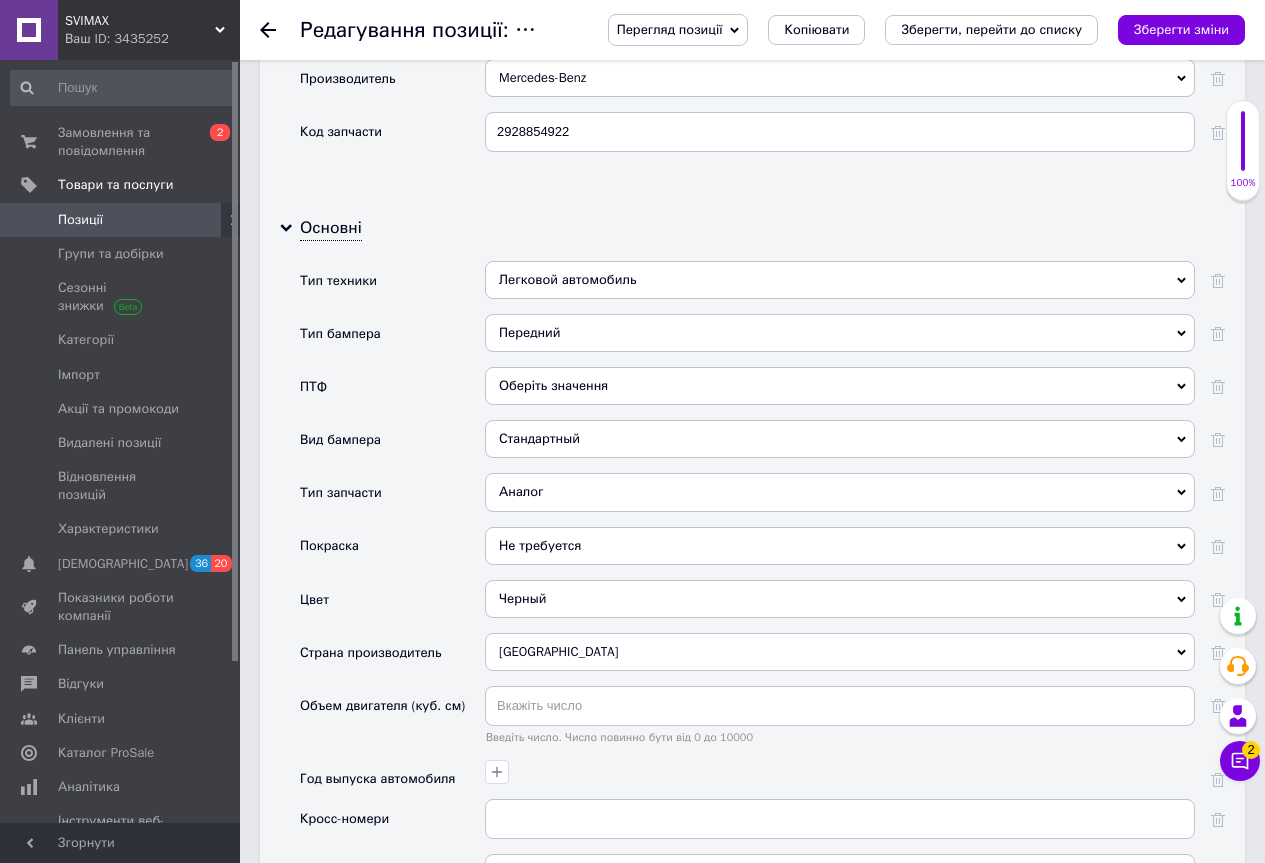scroll, scrollTop: 2100, scrollLeft: 0, axis: vertical 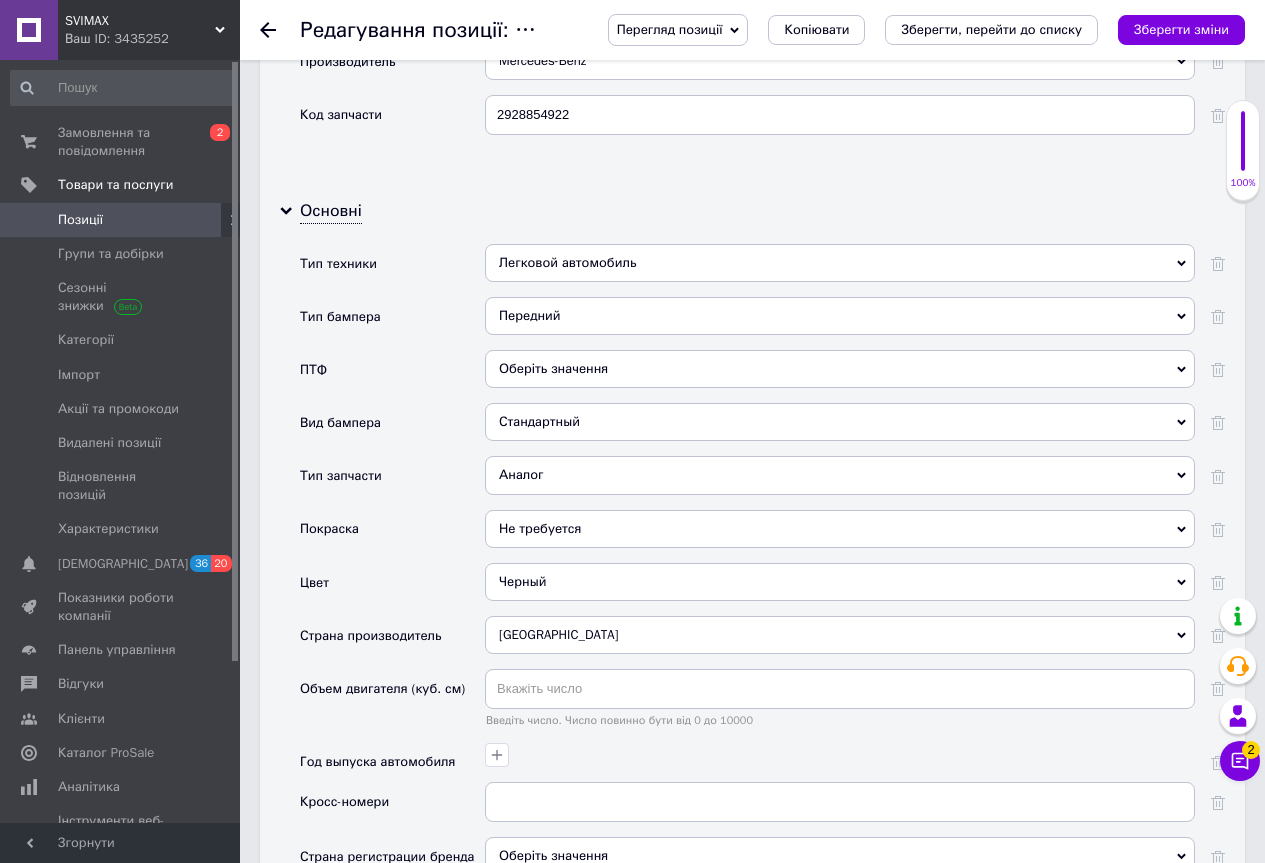 click on "Не требуется" at bounding box center (840, 529) 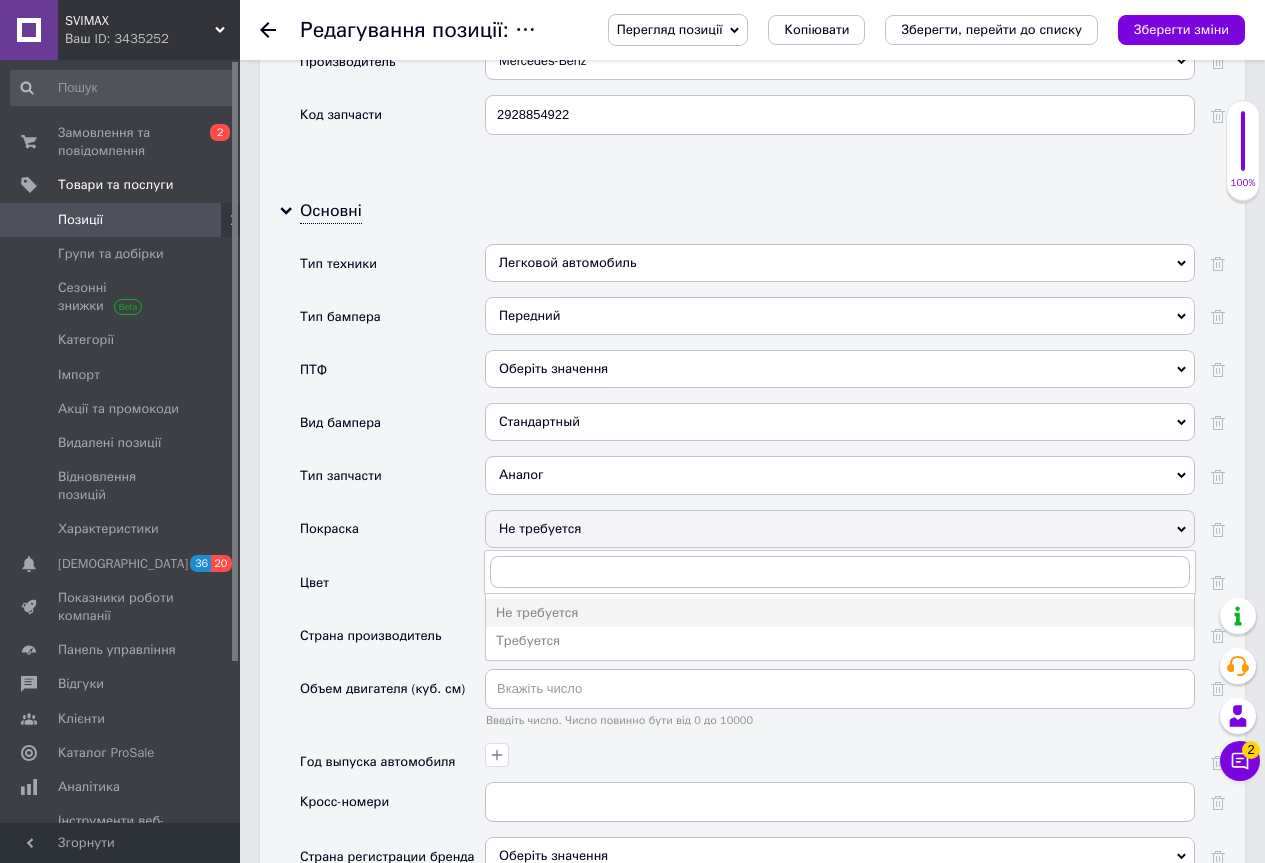 click on "Требуется" at bounding box center (840, 641) 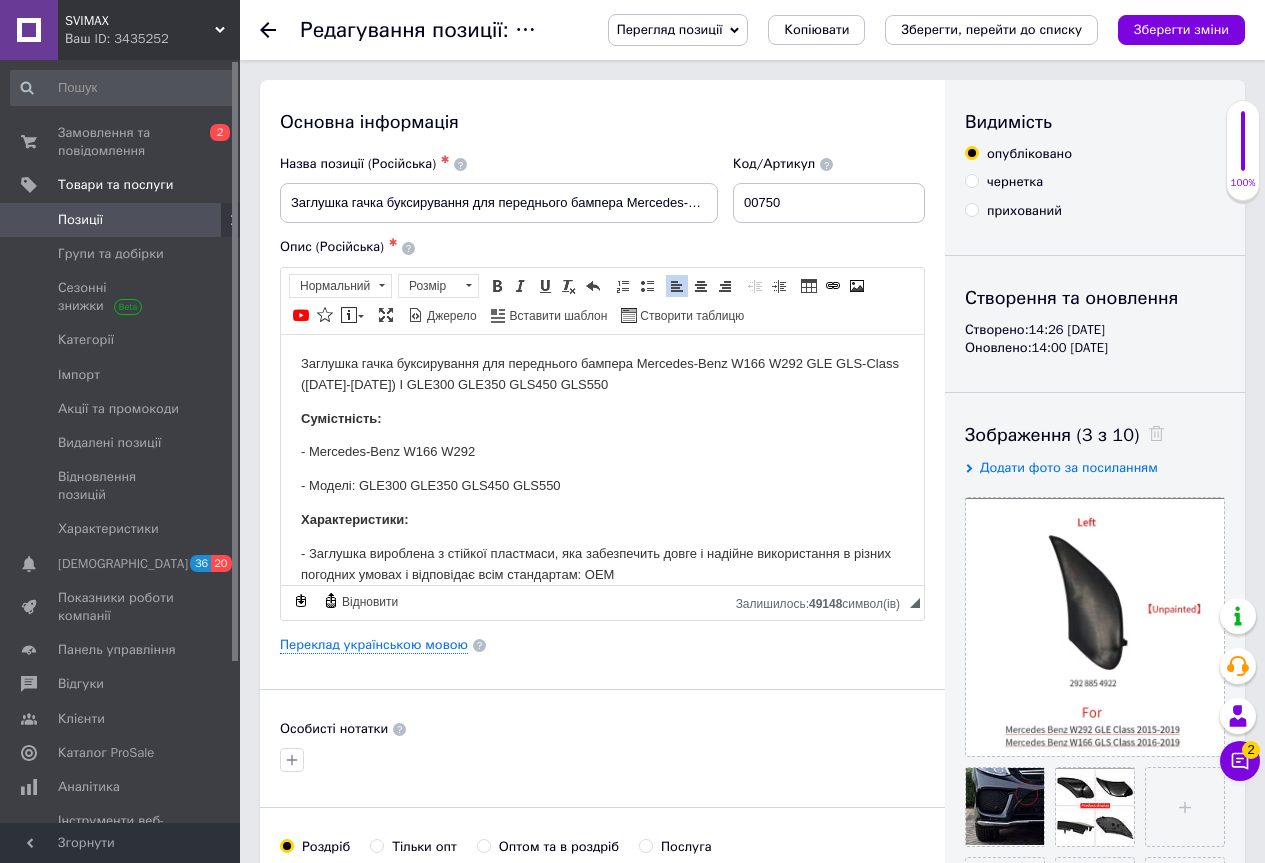 scroll, scrollTop: 0, scrollLeft: 0, axis: both 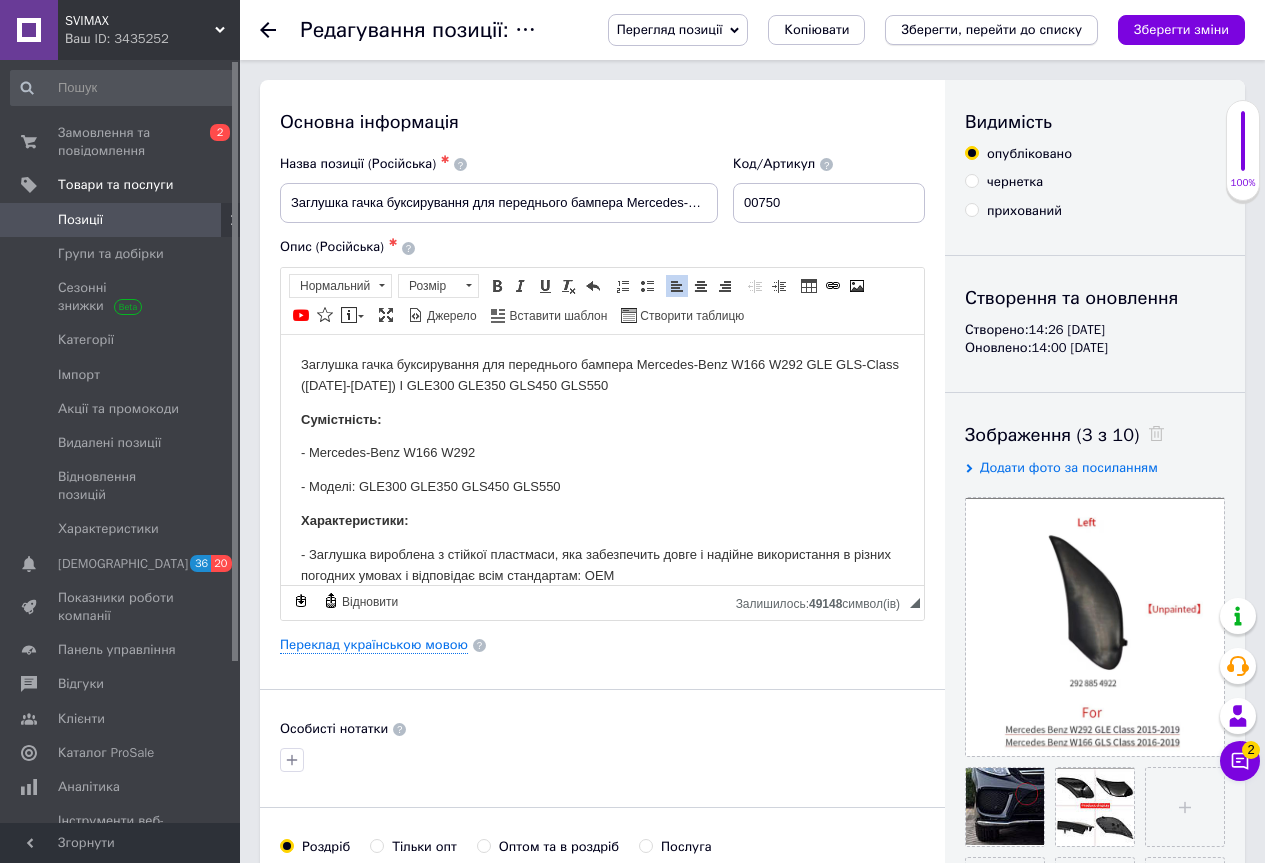 click on "Зберегти, перейти до списку" at bounding box center (991, 29) 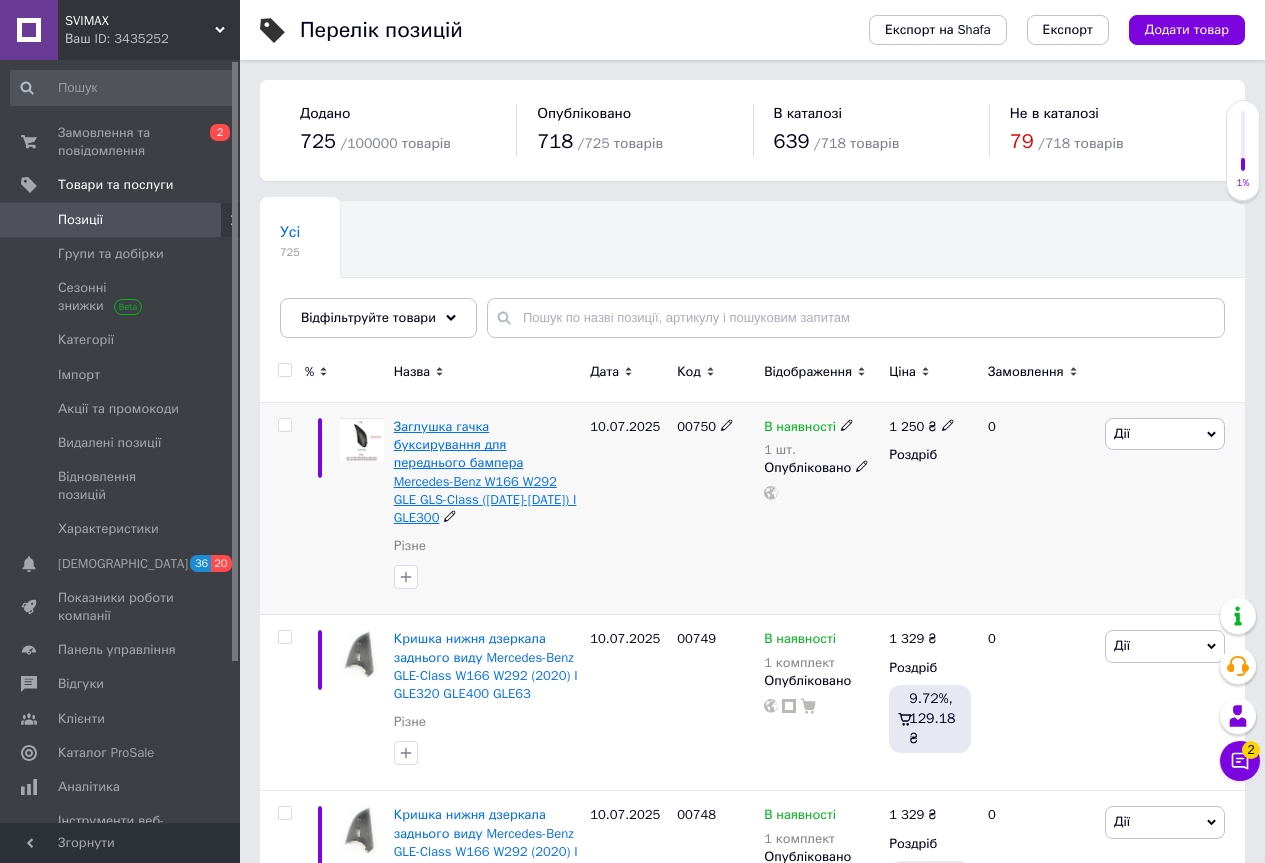 click on "Заглушка гачка буксирування для переднього бампера Mercedes-Benz W166 W292 GLE GLS-Class ([DATE]-[DATE]) I GLE300" at bounding box center (485, 472) 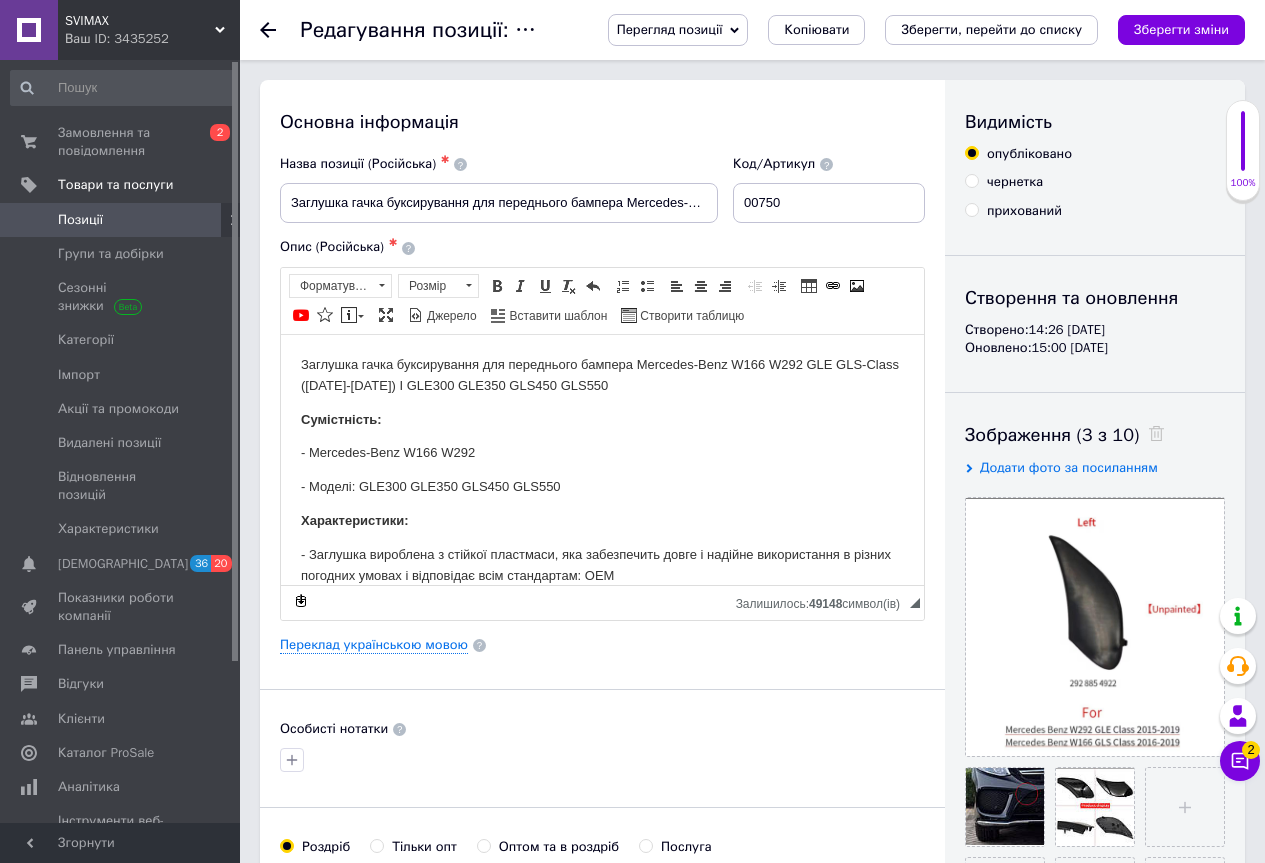 scroll, scrollTop: 0, scrollLeft: 0, axis: both 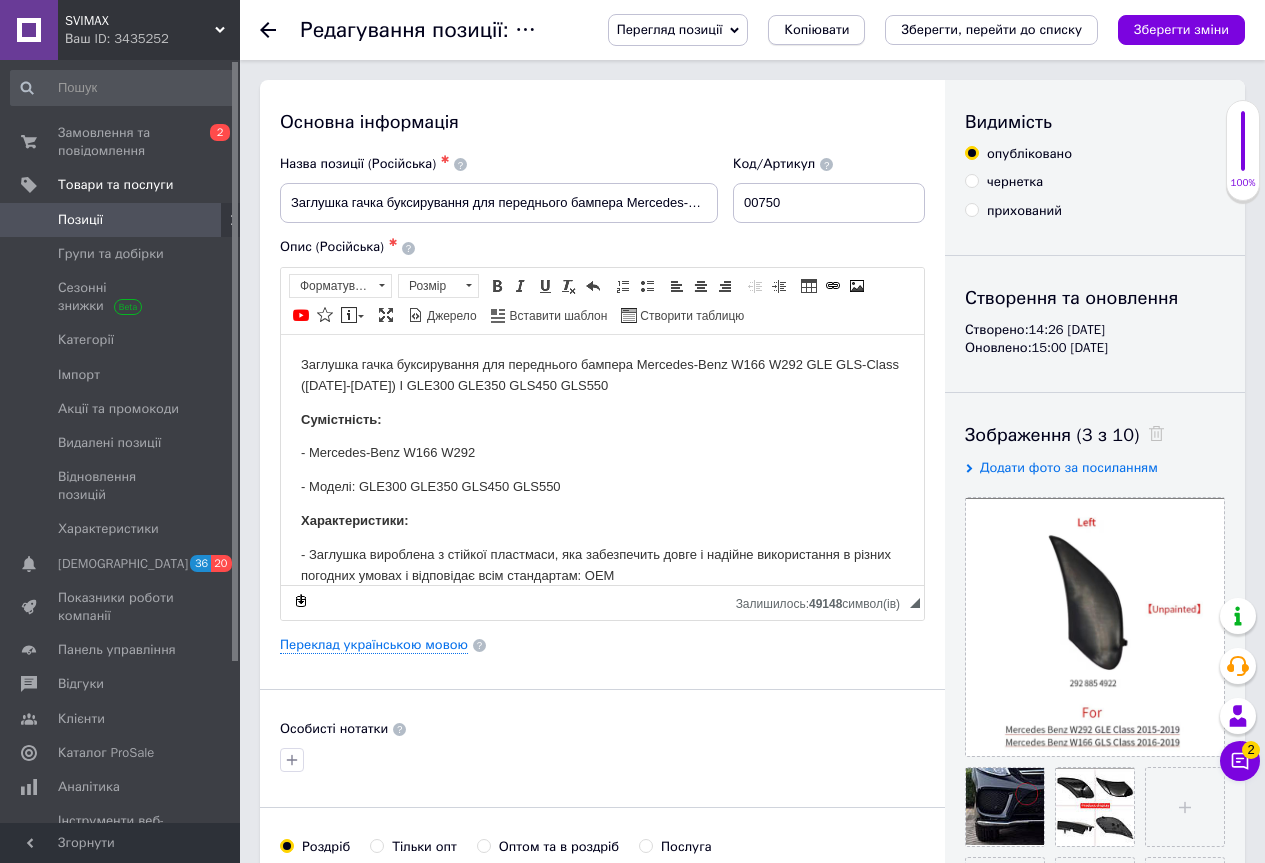 click on "Копіювати" at bounding box center [816, 30] 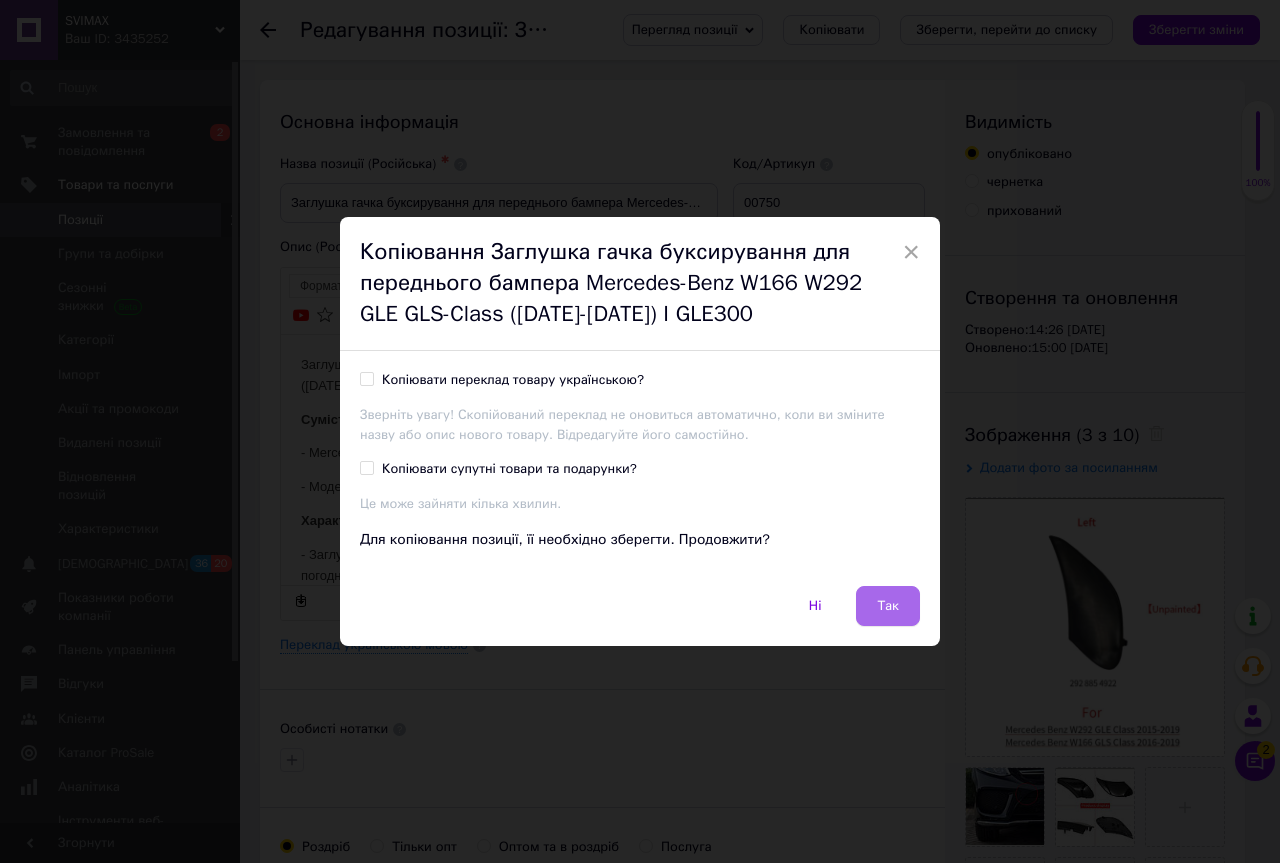 click on "Так" at bounding box center (888, 606) 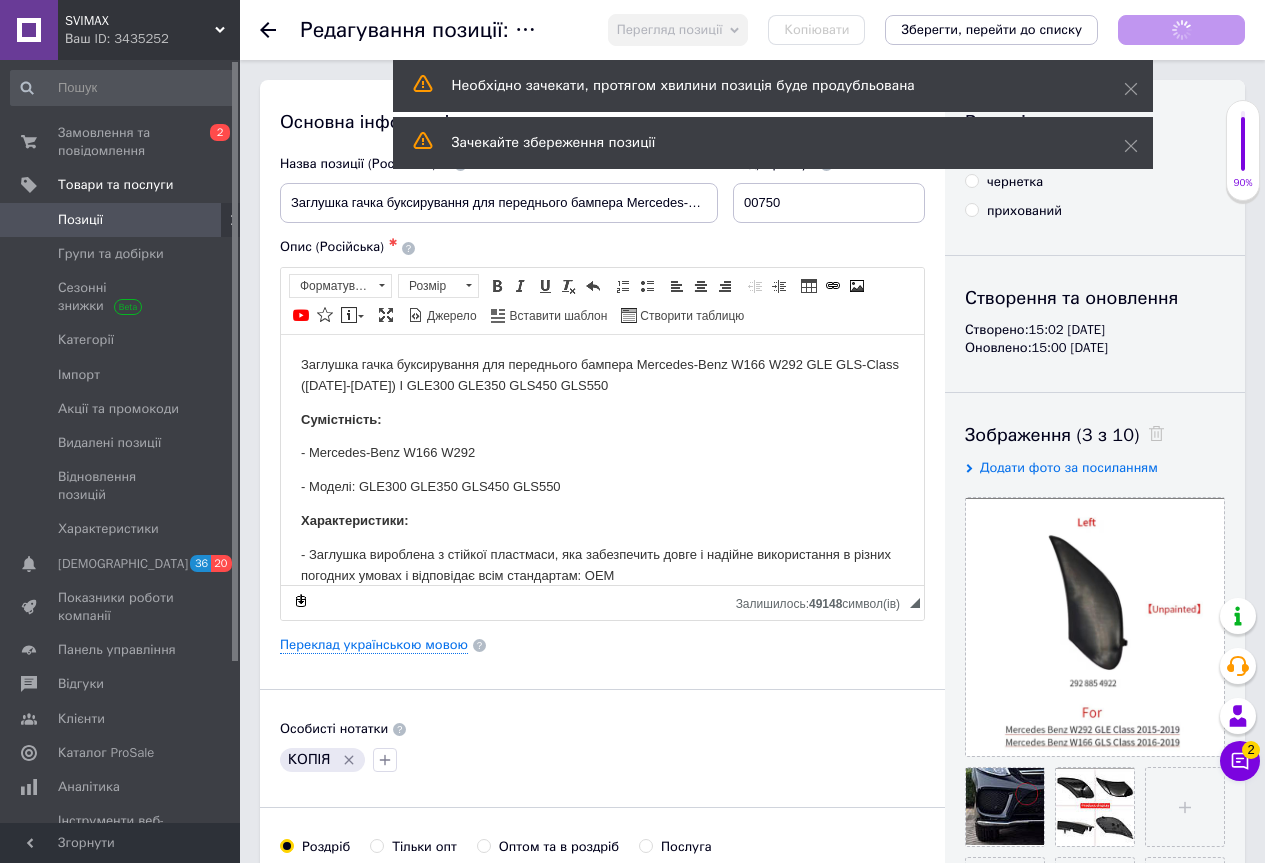 scroll, scrollTop: 0, scrollLeft: 0, axis: both 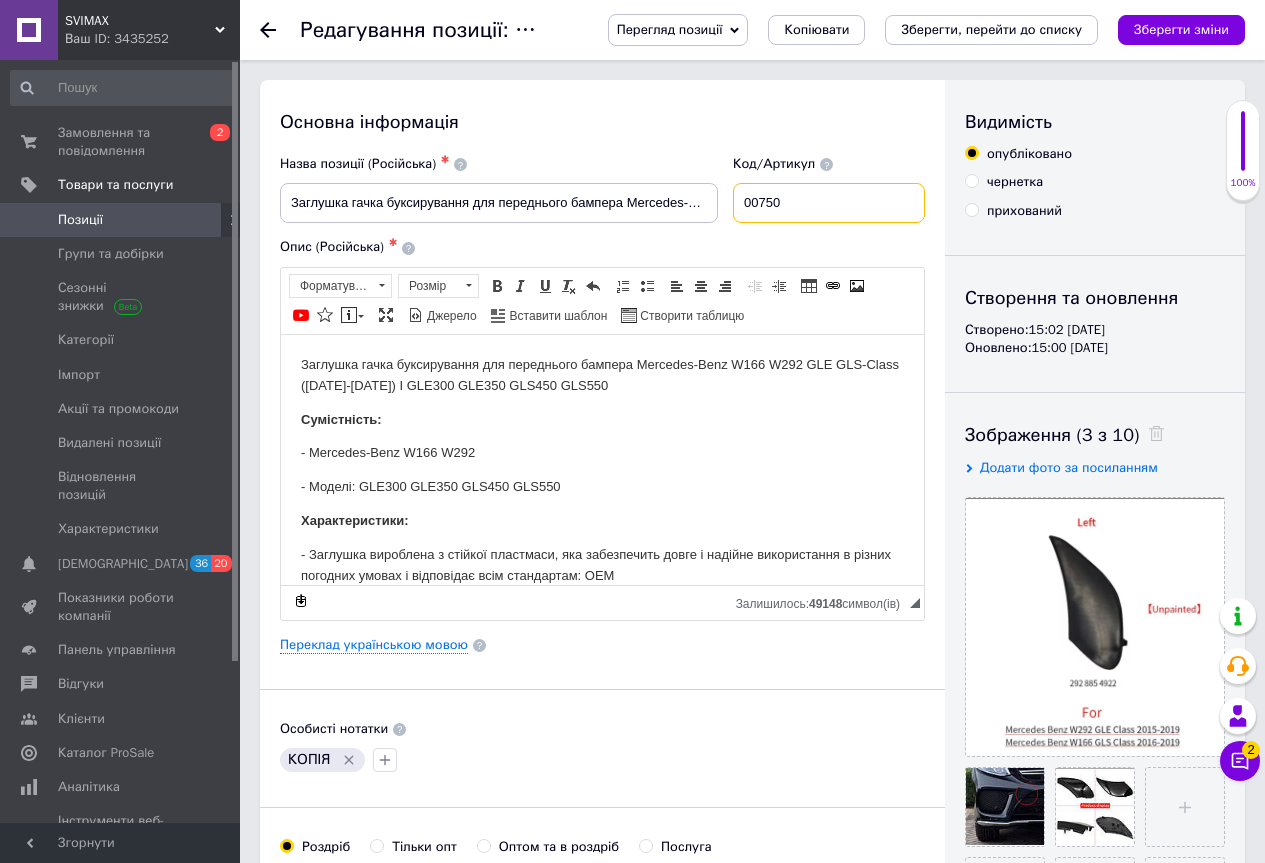 click on "00750" at bounding box center [829, 203] 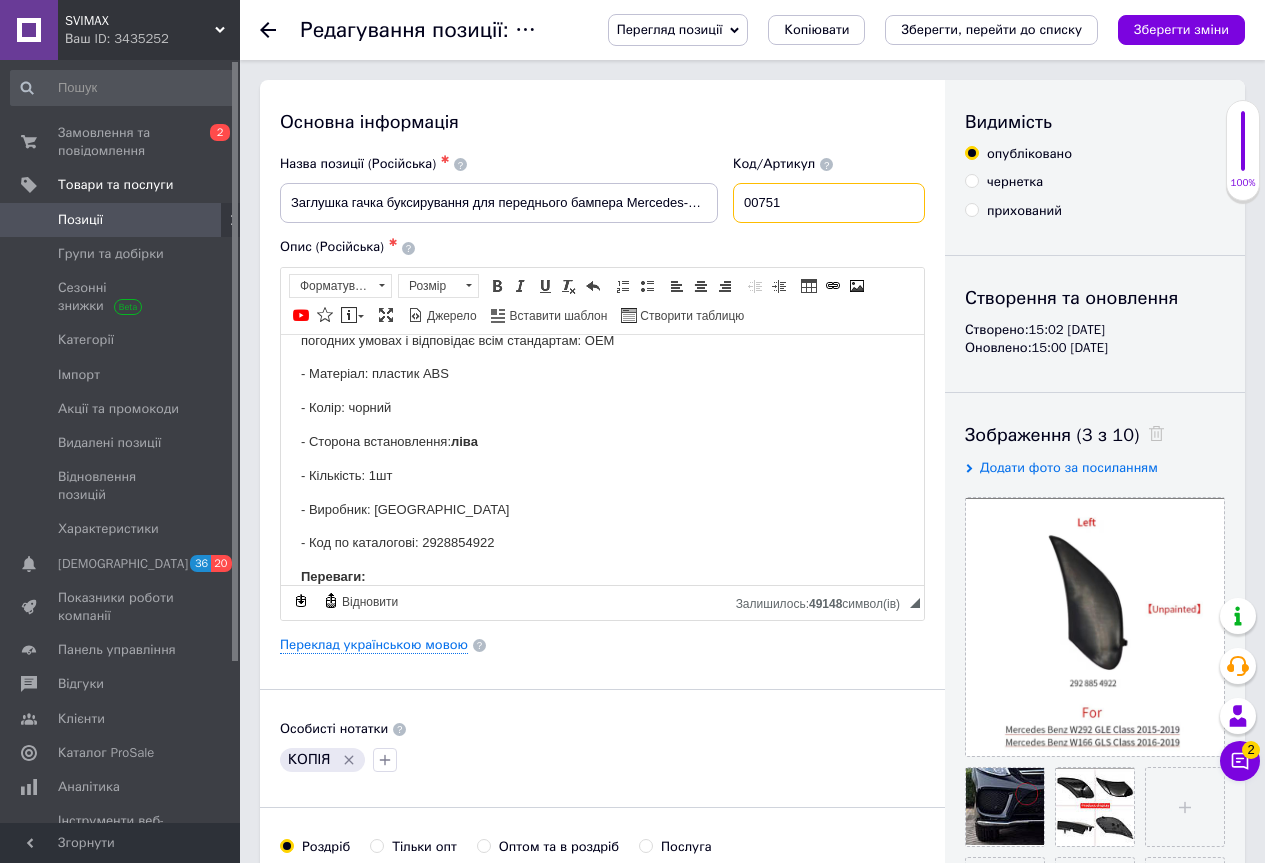 scroll, scrollTop: 200, scrollLeft: 0, axis: vertical 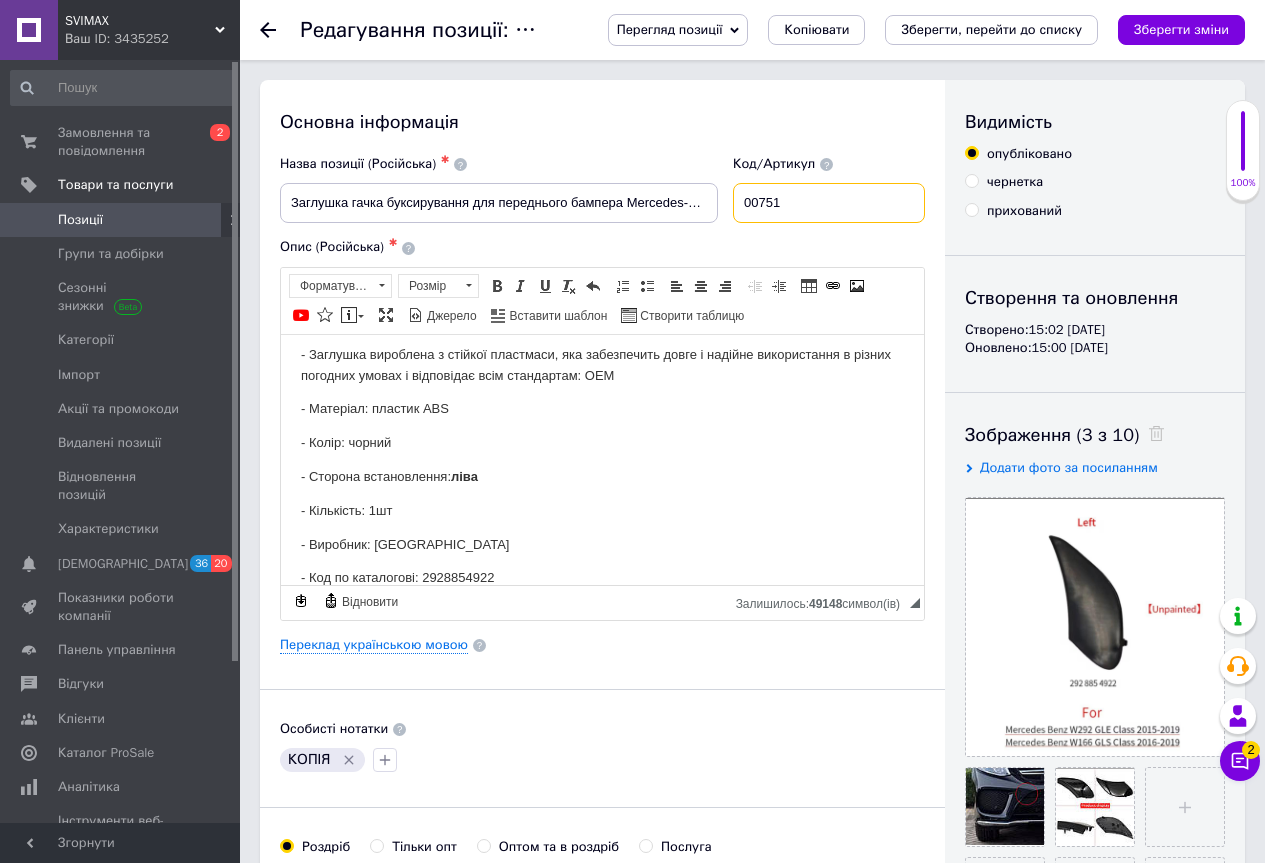 type on "00751" 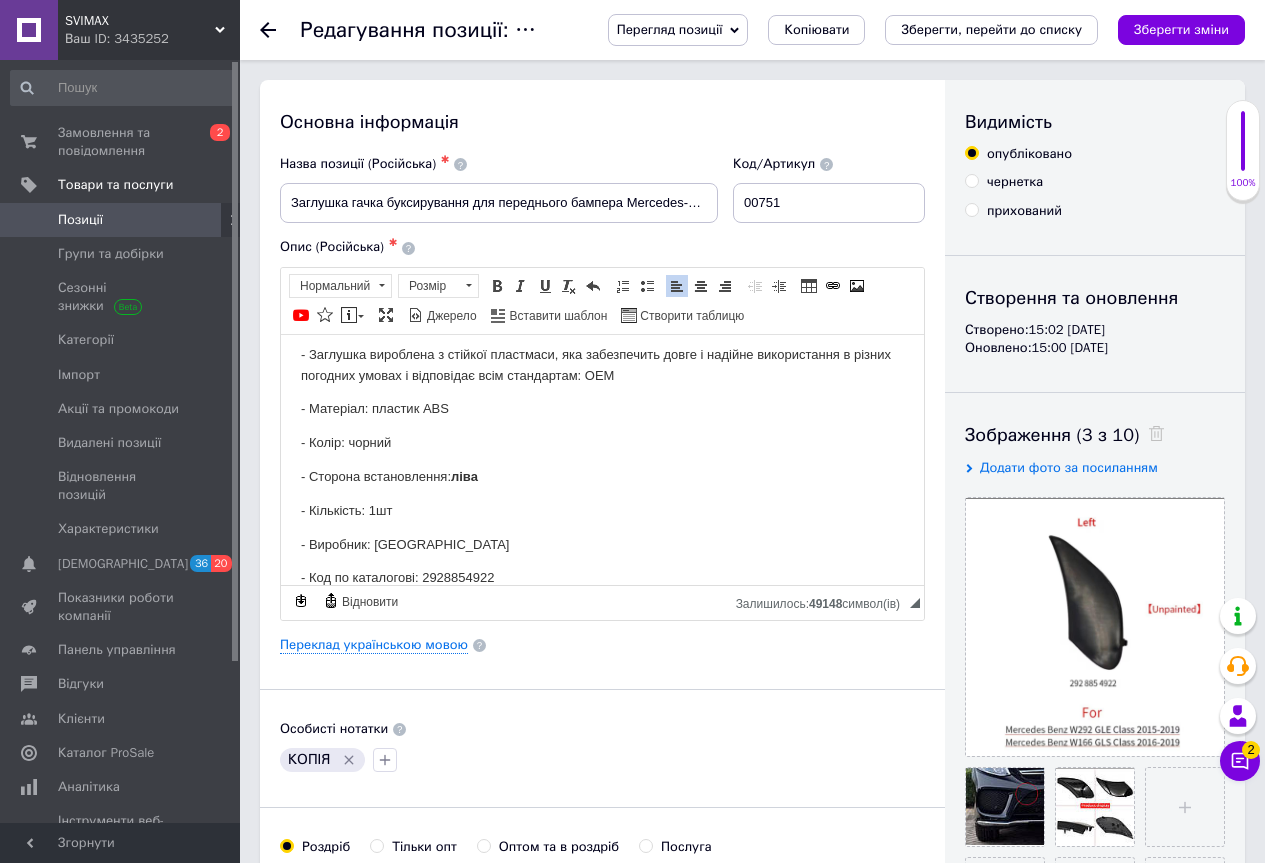 click on "- Сторона встановлення:  ліва" at bounding box center (602, 476) 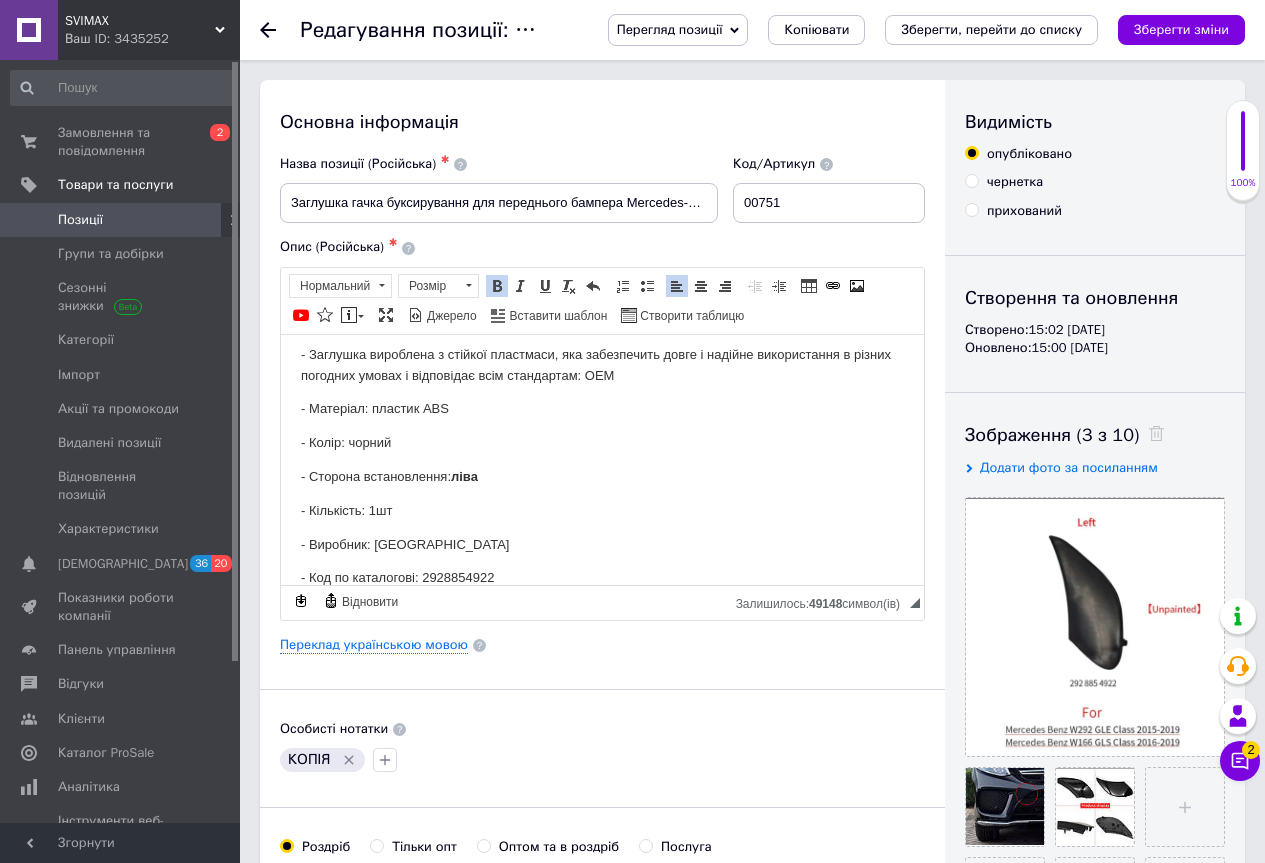 click on "ліва" at bounding box center [464, 475] 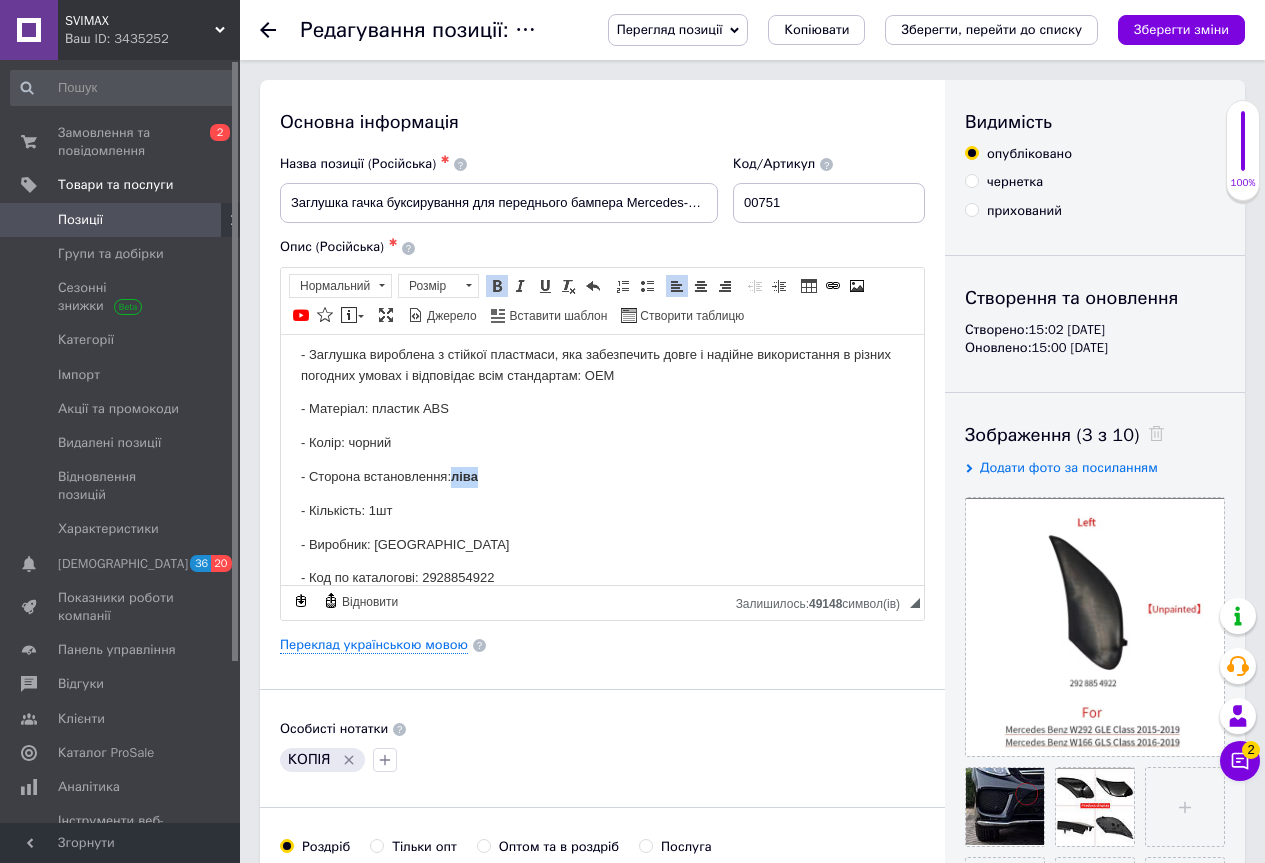 click on "ліва" at bounding box center [464, 475] 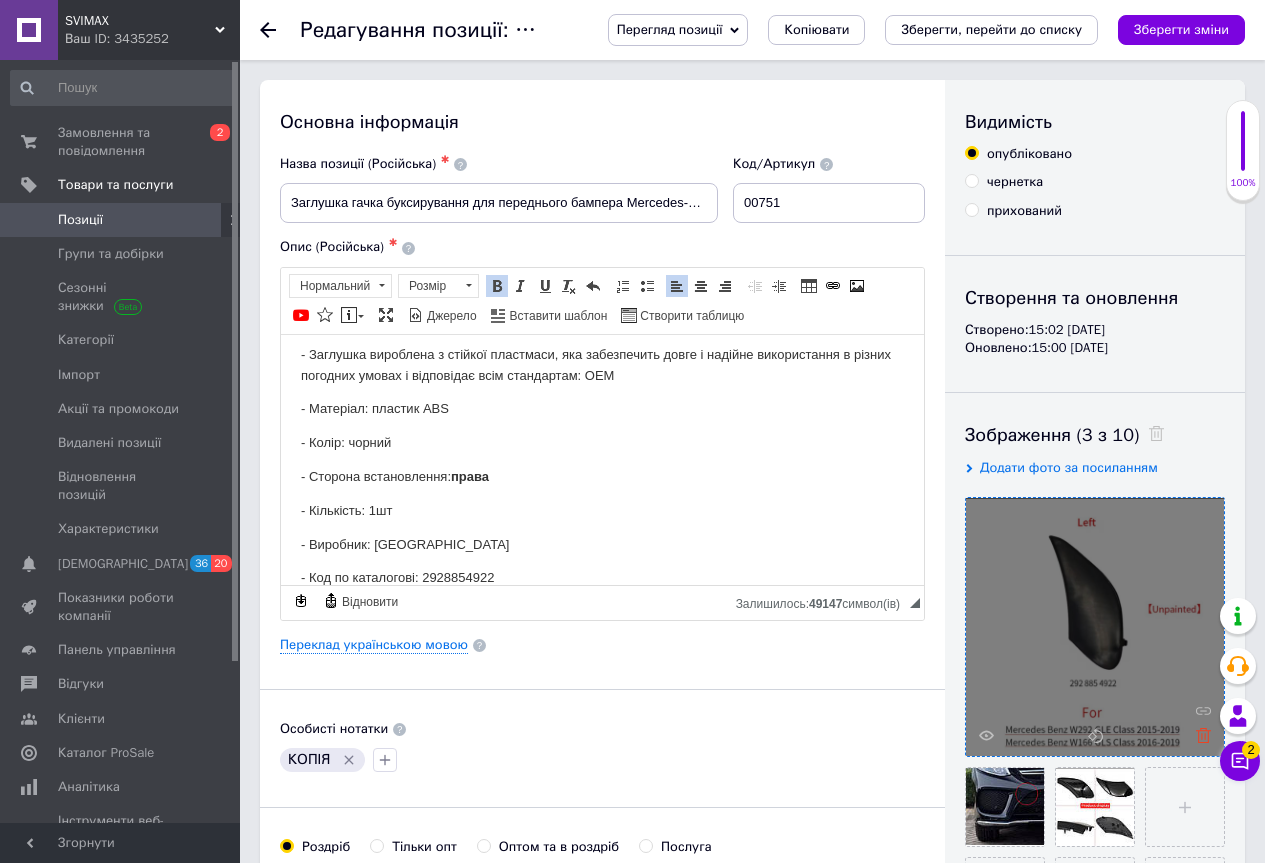 click 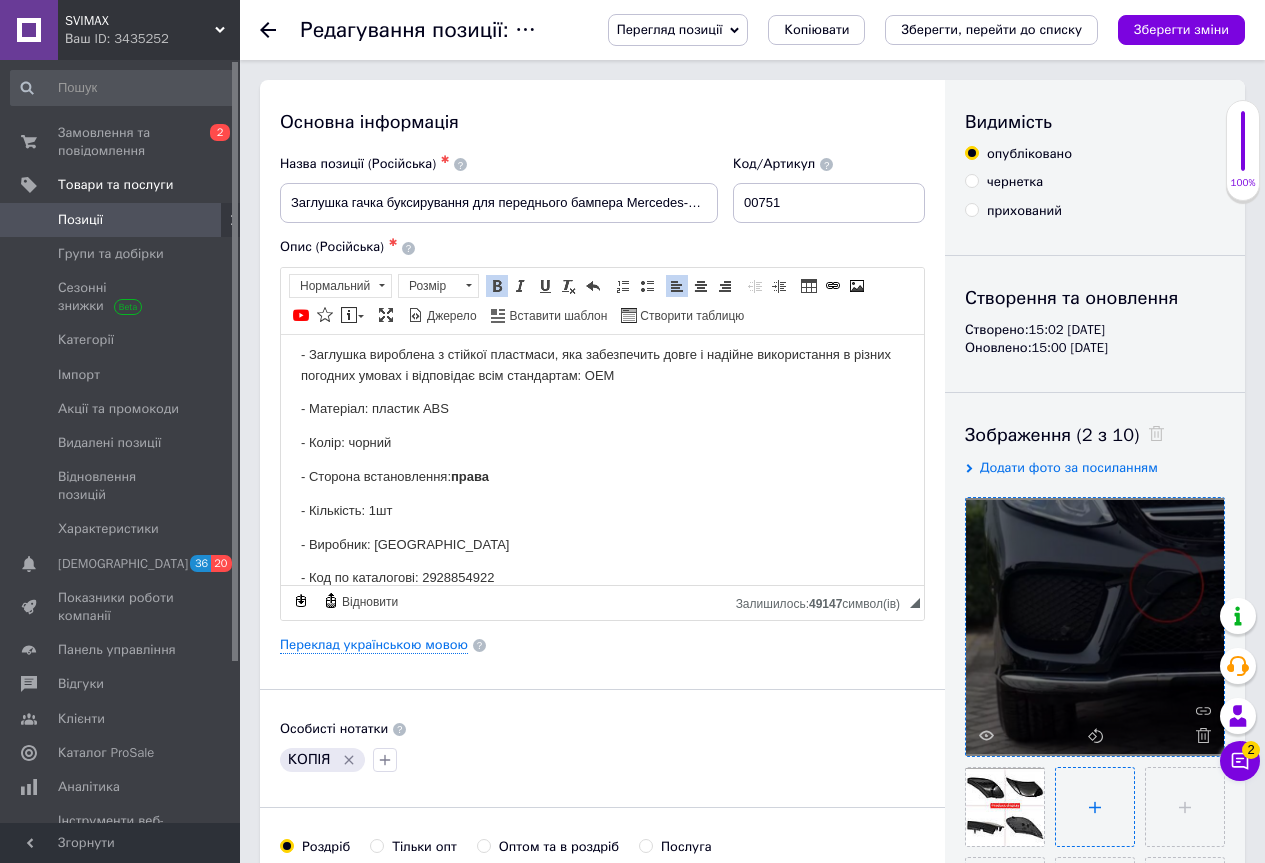 click at bounding box center (1095, 807) 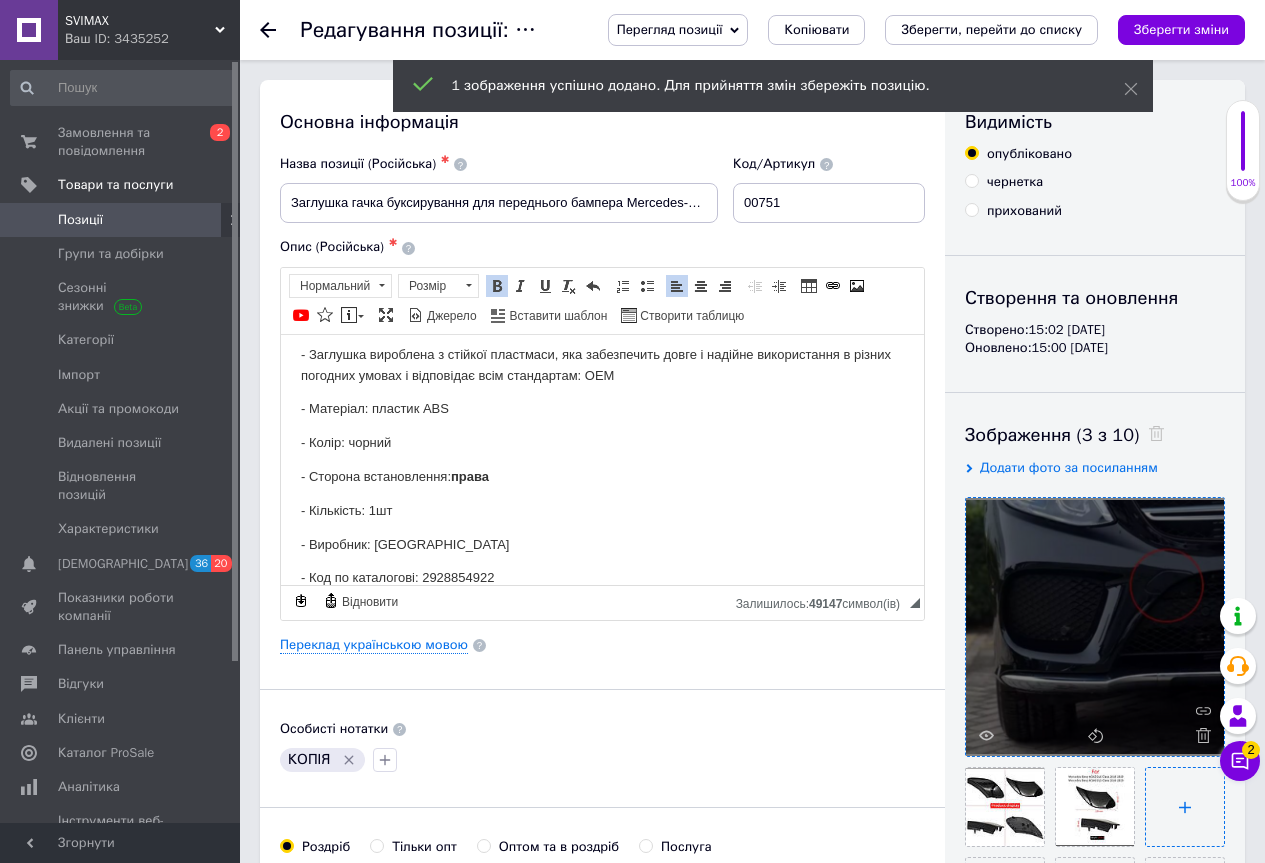 click at bounding box center [1185, 807] 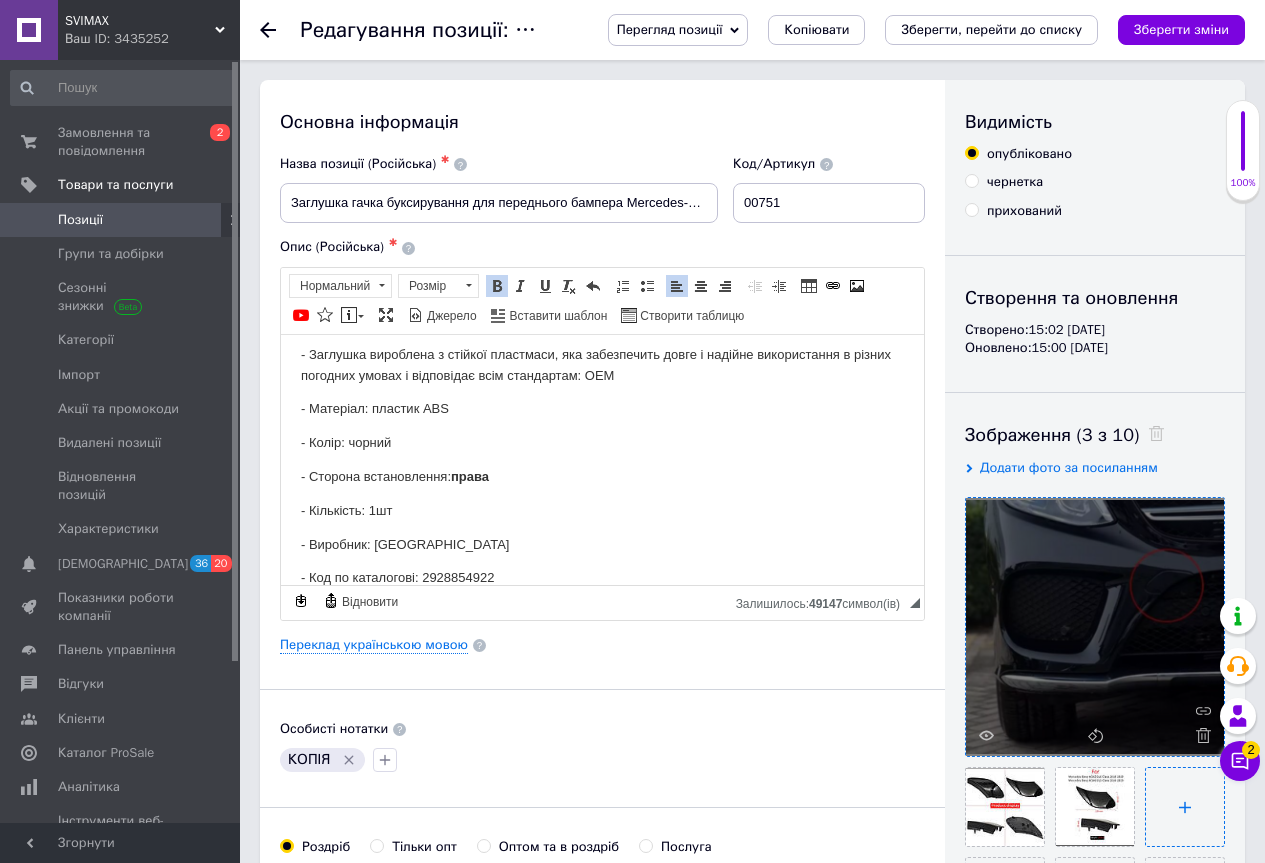 type on "C:\fakepath\4b9460ad-052f-4c09-9f6a-a80b69ea389b.jpg" 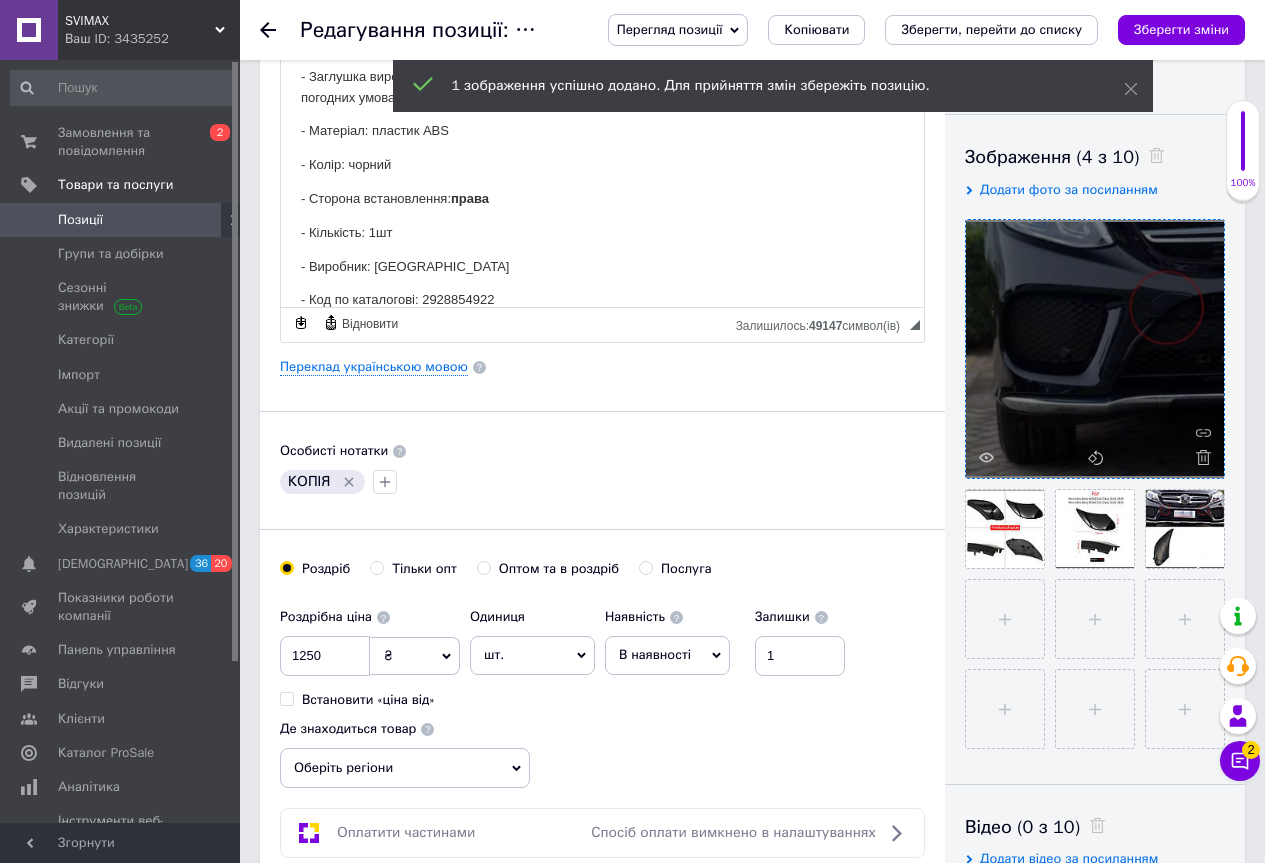 scroll, scrollTop: 300, scrollLeft: 0, axis: vertical 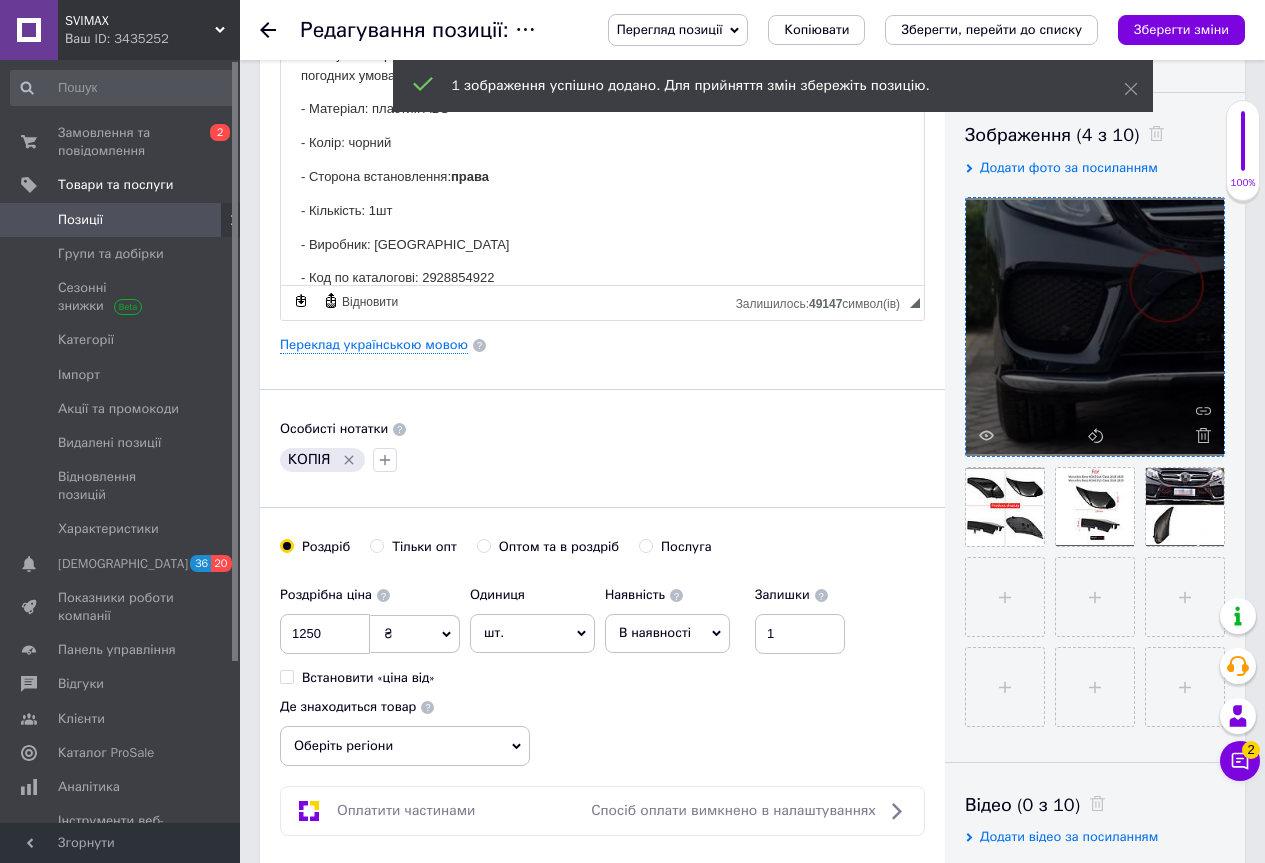 click at bounding box center [1090, 592] 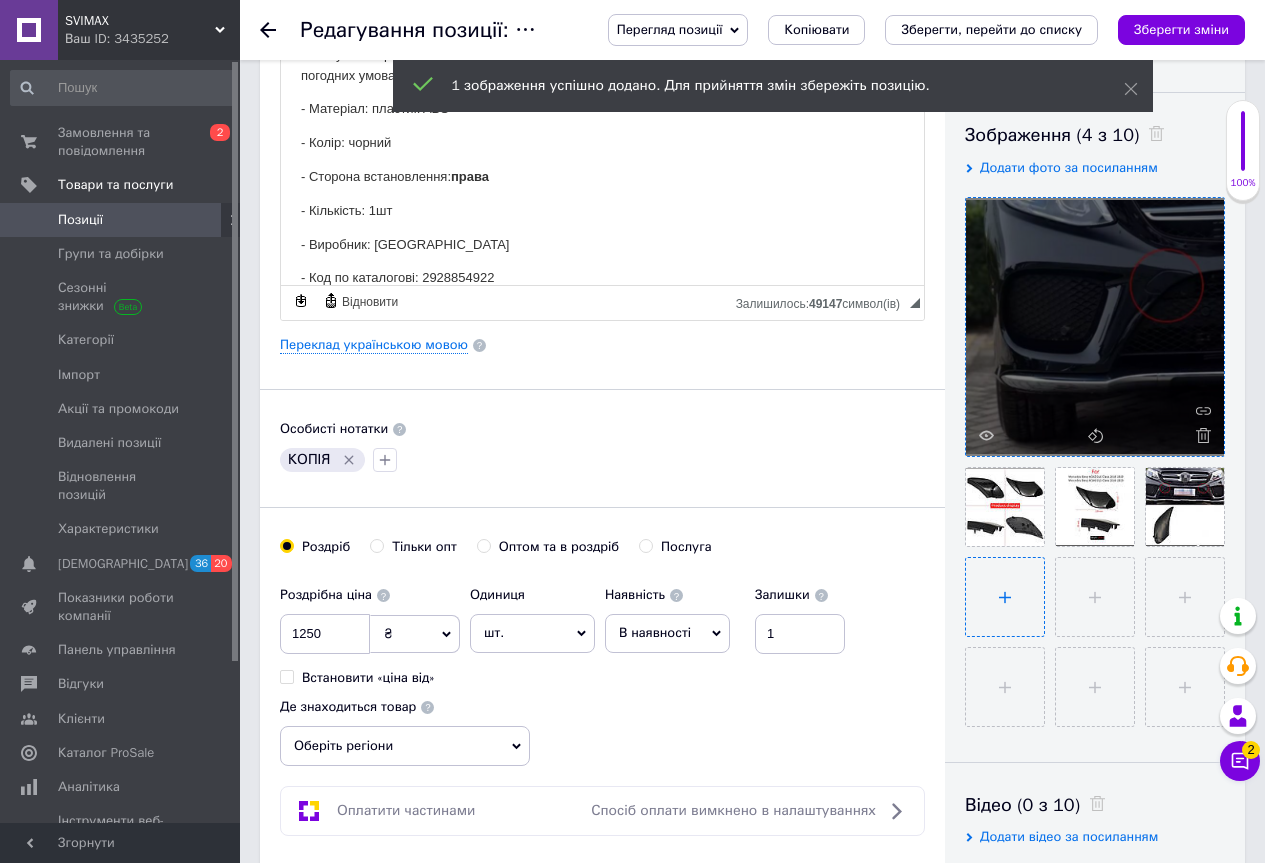 click at bounding box center (1005, 597) 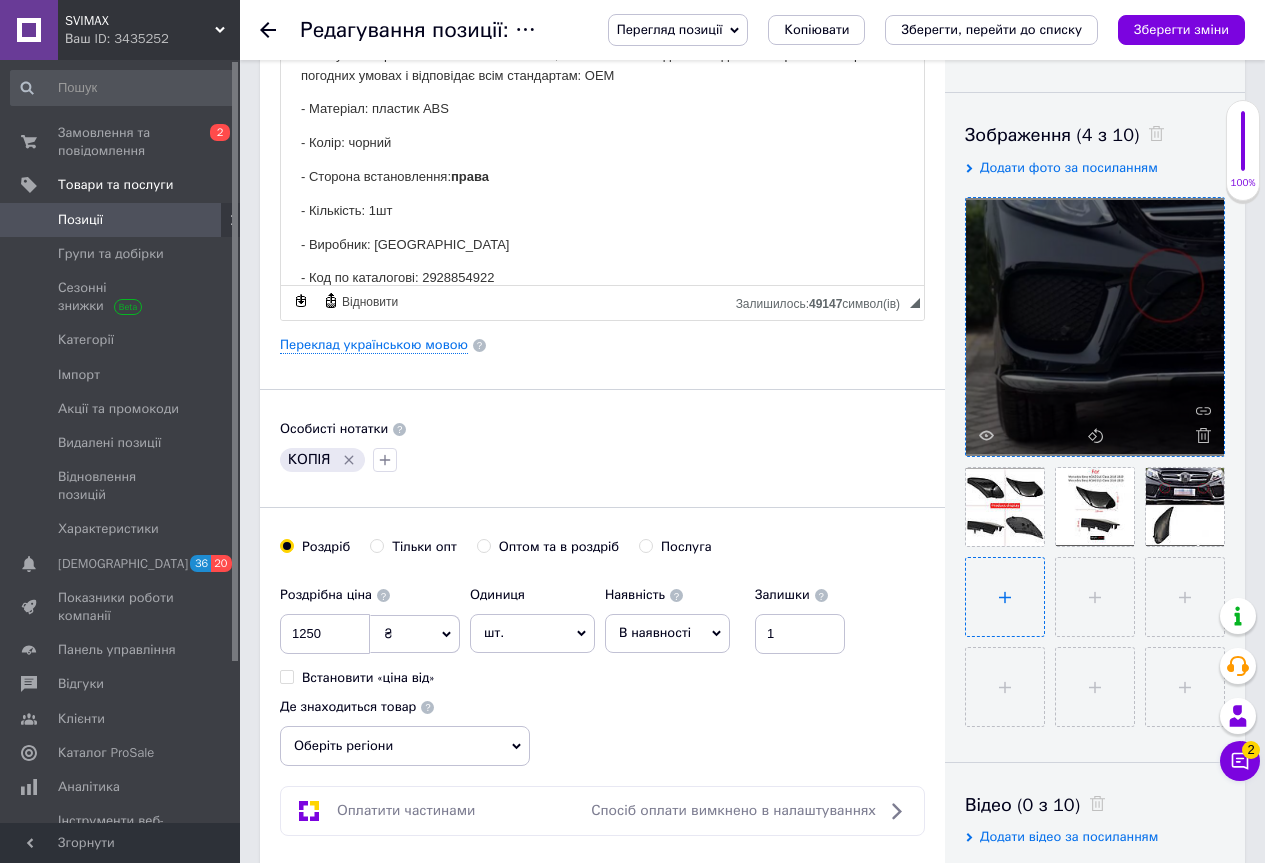 type on "C:\fakepath\c60004c3-e34e-439a-a687-7faccdf71052.jpg" 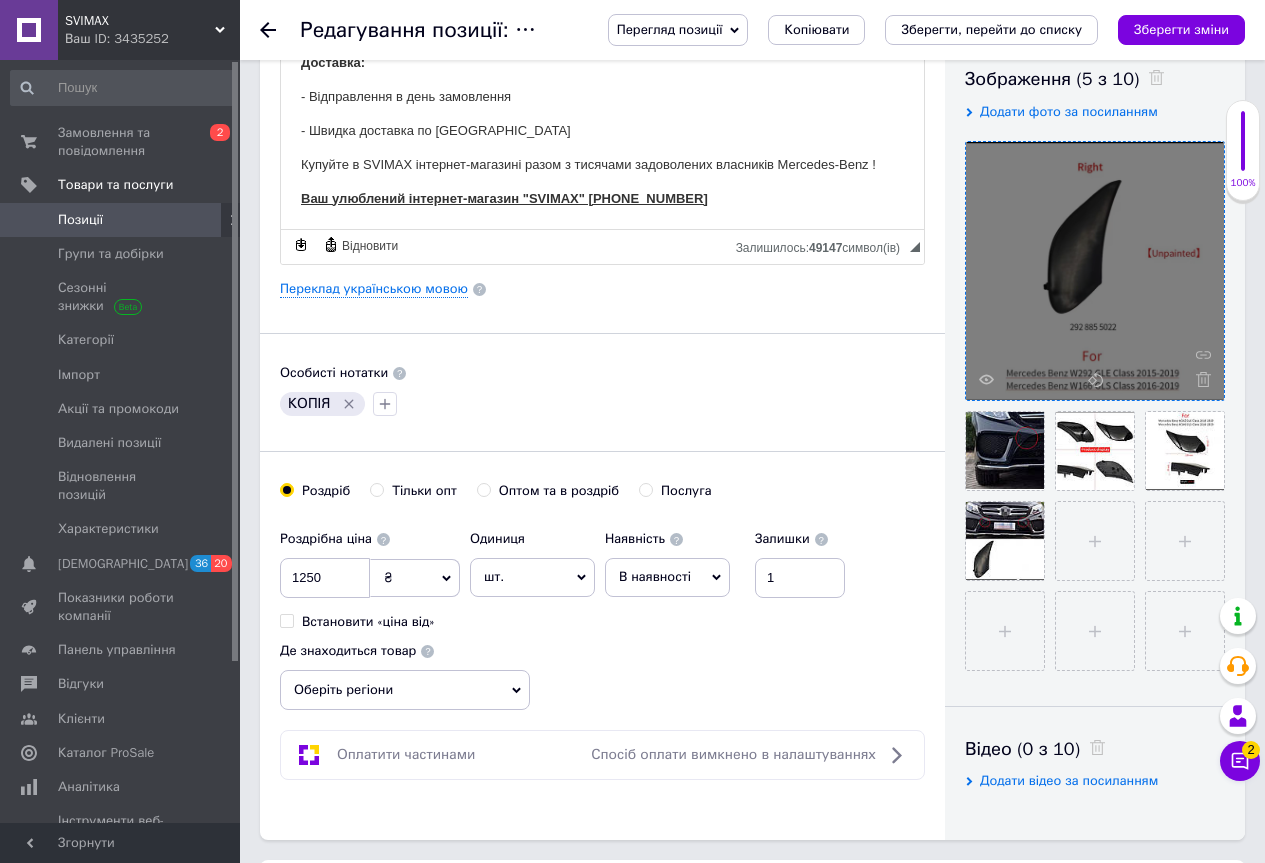 scroll, scrollTop: 400, scrollLeft: 0, axis: vertical 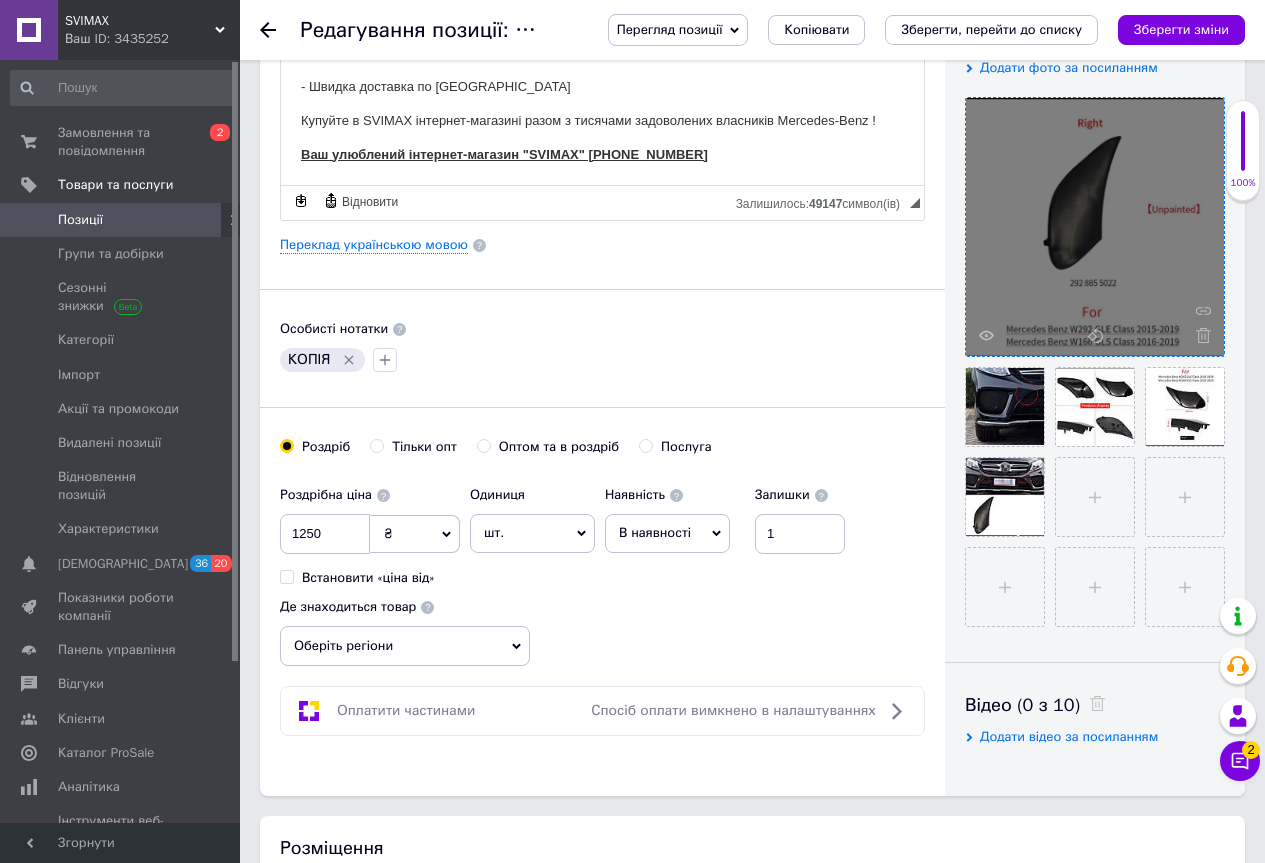 click 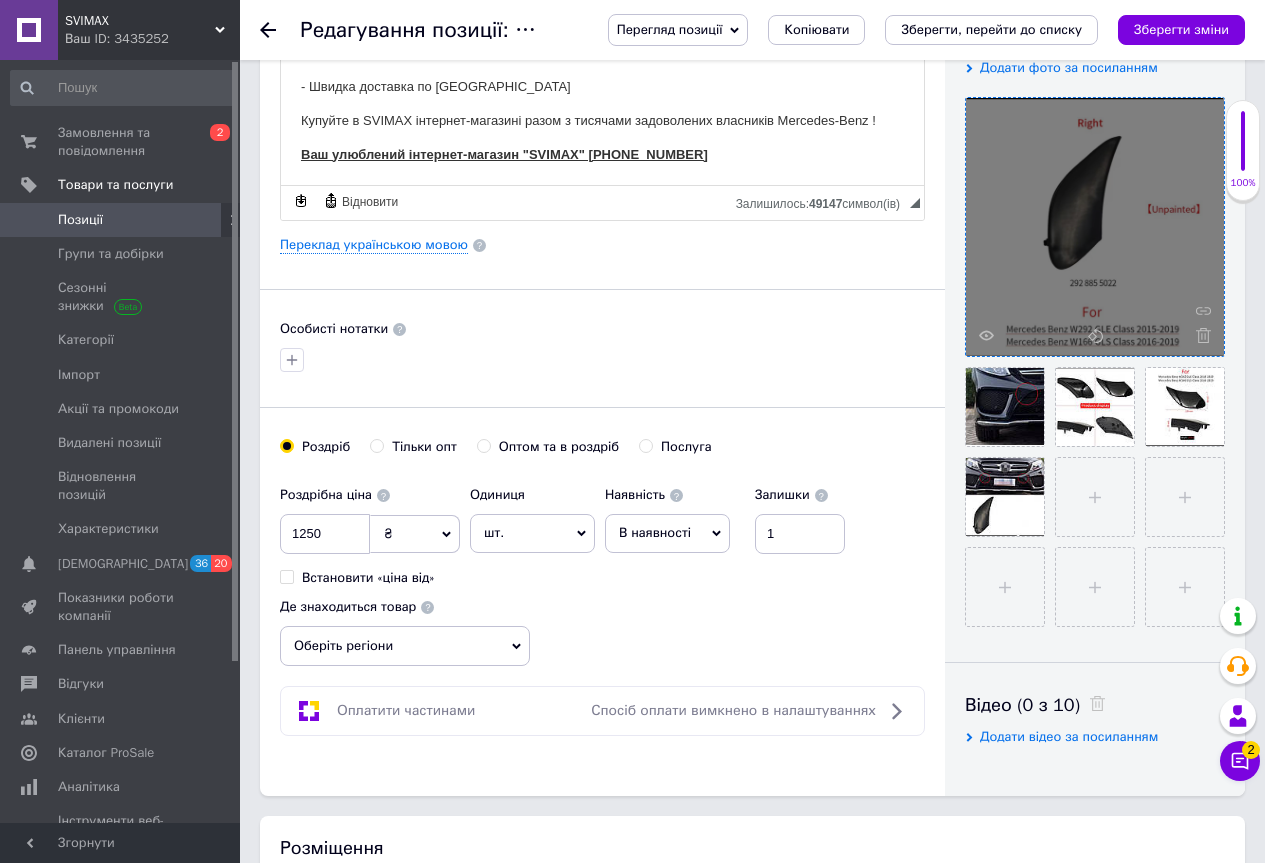 click on "Оберіть регіони" at bounding box center (405, 646) 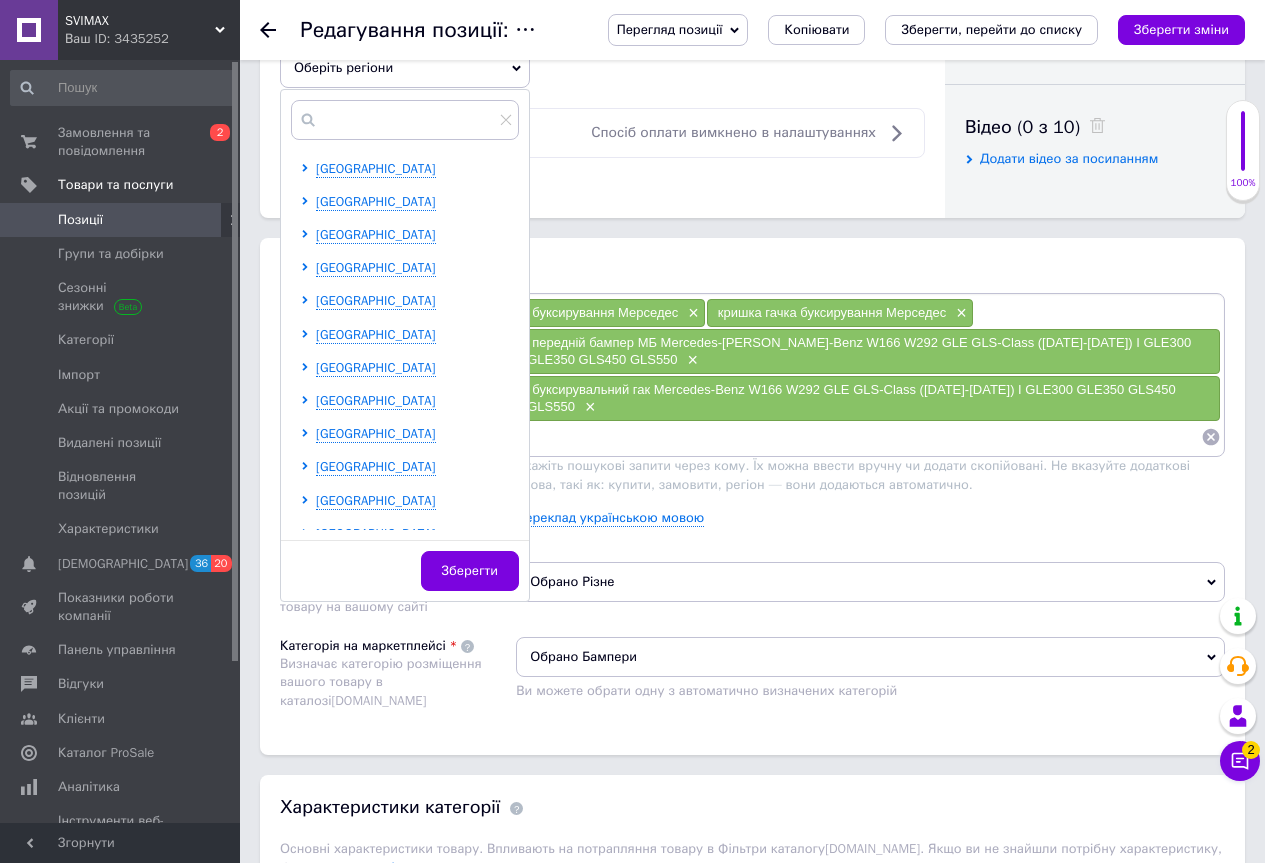 scroll, scrollTop: 1000, scrollLeft: 0, axis: vertical 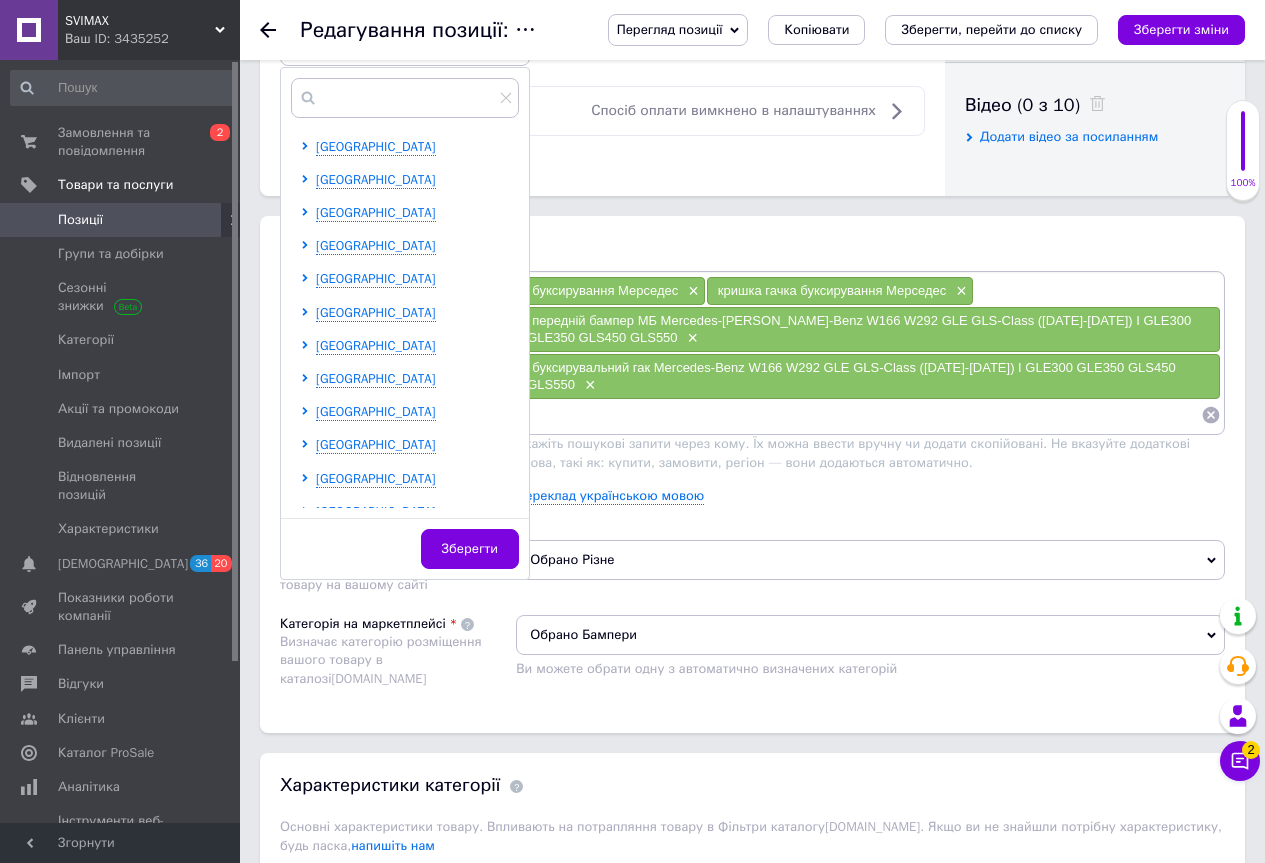 click on "[GEOGRAPHIC_DATA] [GEOGRAPHIC_DATA] [GEOGRAPHIC_DATA] [GEOGRAPHIC_DATA] [GEOGRAPHIC_DATA] [GEOGRAPHIC_DATA] [GEOGRAPHIC_DATA] [GEOGRAPHIC_DATA] [GEOGRAPHIC_DATA] [GEOGRAPHIC_DATA] [GEOGRAPHIC_DATA] [GEOGRAPHIC_DATA] [GEOGRAPHIC_DATA] [GEOGRAPHIC_DATA] [GEOGRAPHIC_DATA] [GEOGRAPHIC_DATA] [GEOGRAPHIC_DATA] [GEOGRAPHIC_DATA] [GEOGRAPHIC_DATA] [GEOGRAPHIC_DATA] [GEOGRAPHIC_DATA] [GEOGRAPHIC_DATA] [GEOGRAPHIC_DATA] [GEOGRAPHIC_DATA]" at bounding box center (409, 529) 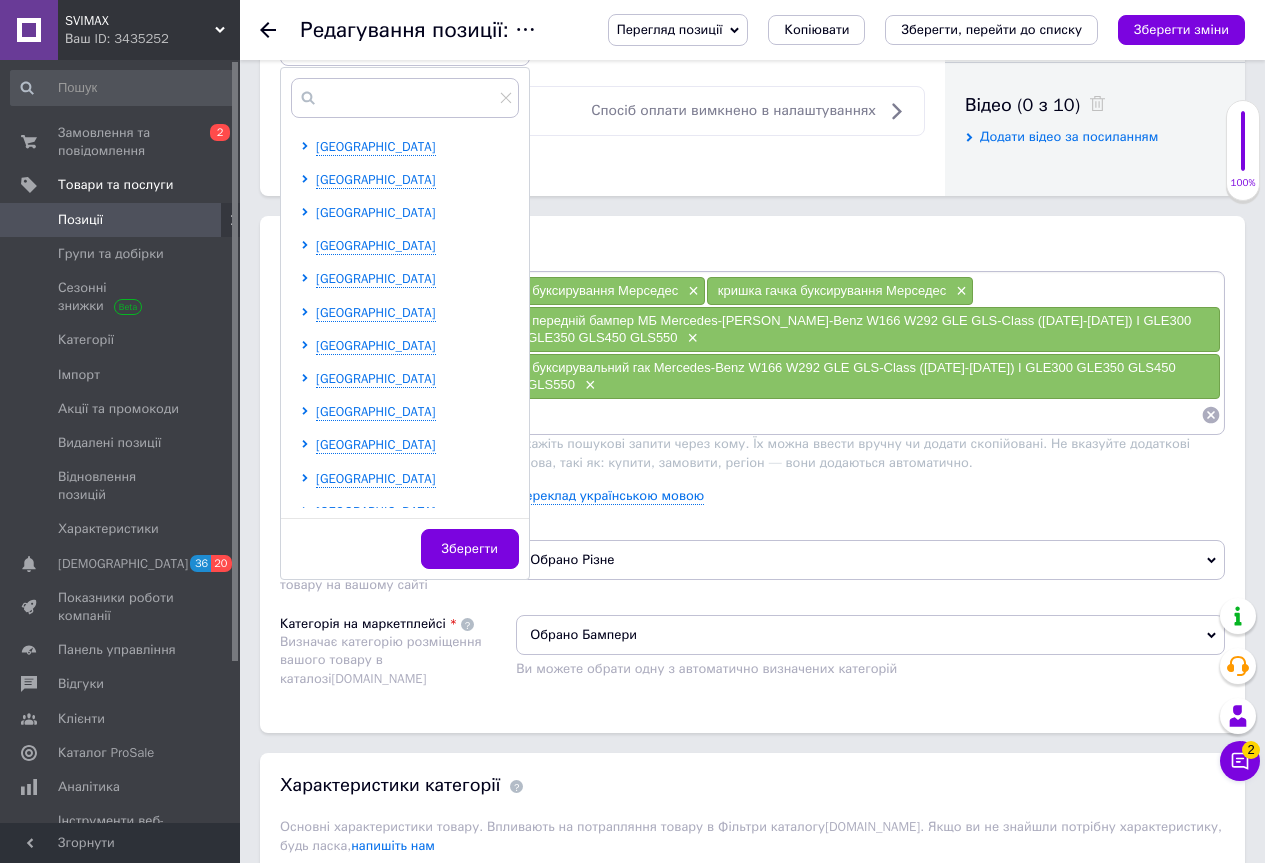 click on "[GEOGRAPHIC_DATA]" at bounding box center [376, 212] 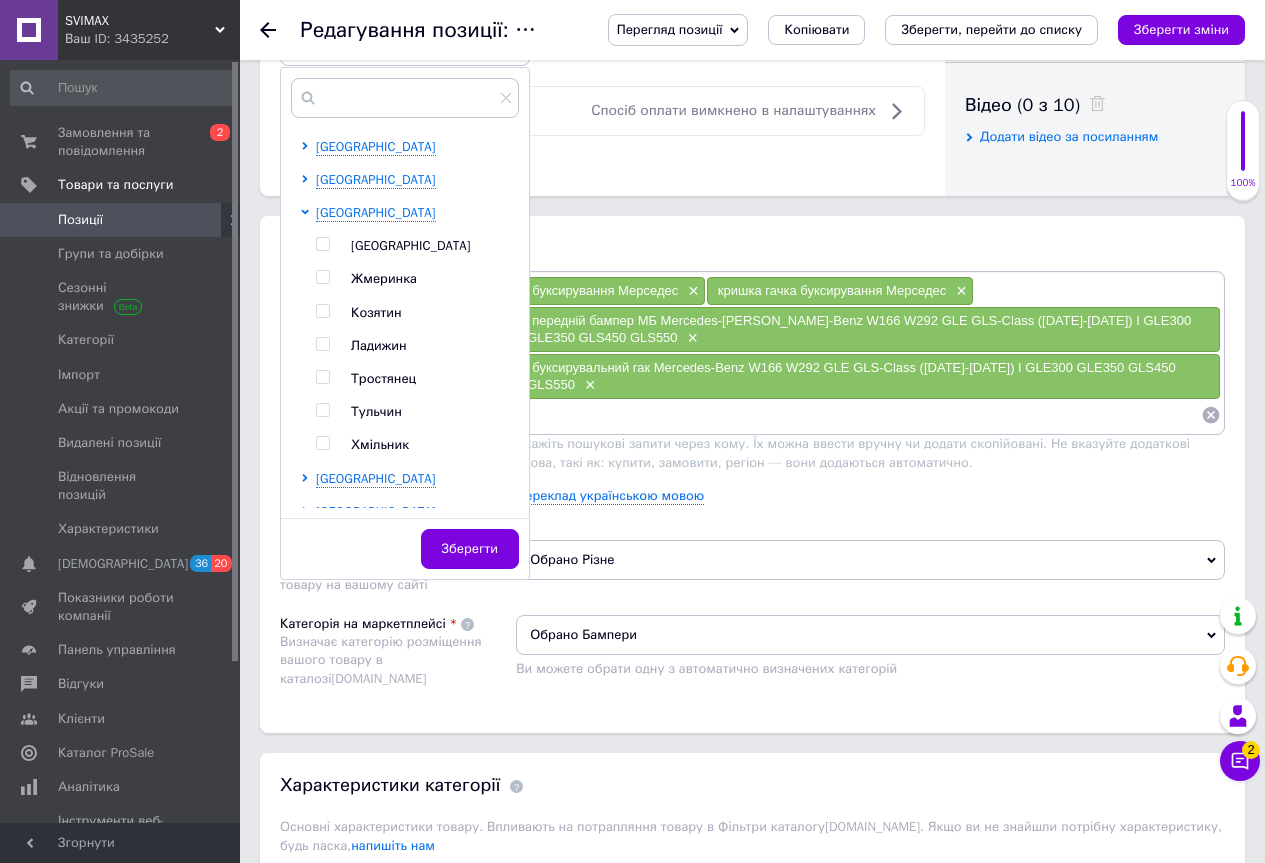 click at bounding box center [322, 377] 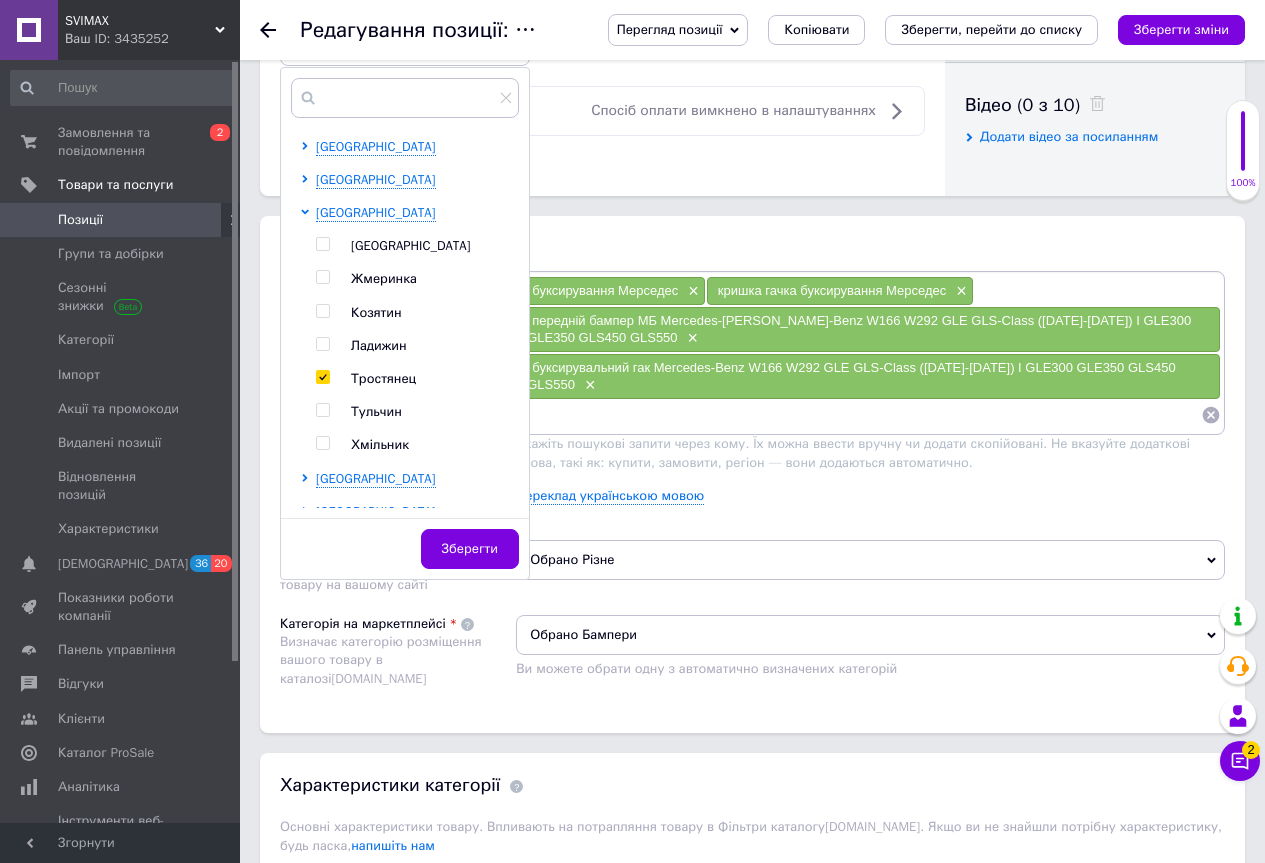checkbox on "true" 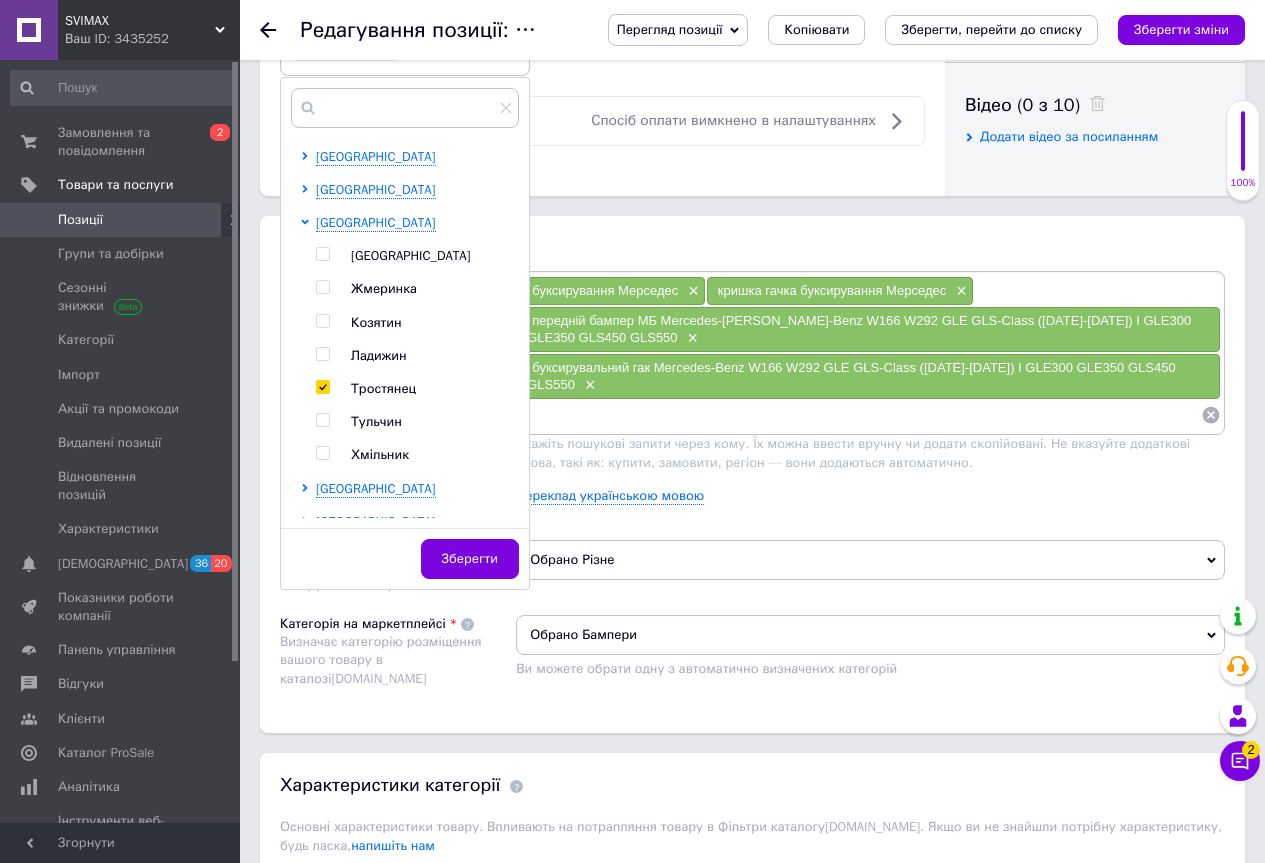 click on "Розміщення Пошукові запити Використовуються для пошуку товару в каталозі  [DOMAIN_NAME] буксирування Мерседес × кришка гачка буксирування Мерседес × передній бампер МБ Mercedes-[PERSON_NAME]-Benz W166 W292 GLE GLS-Class ([DATE]-[DATE]) I GLE300 GLE350 GLS450 GLS550 × буксирувальний гак Mercedes-Benz W166 W292 GLE GLS-Class ([DATE]-[DATE]) I GLE300 GLE350 GLS450 GLS550 × Вкажіть пошукові запити через кому. Їх можна ввести вручну чи додати скопійовані. Не вказуйте додаткові слова, такі як: купити, замовити, регіон — вони додаються автоматично. Переклад українською мовою Група на сайті Оберіть групу для розміщення товару на вашому сайті [DOMAIN_NAME]" at bounding box center [752, 474] 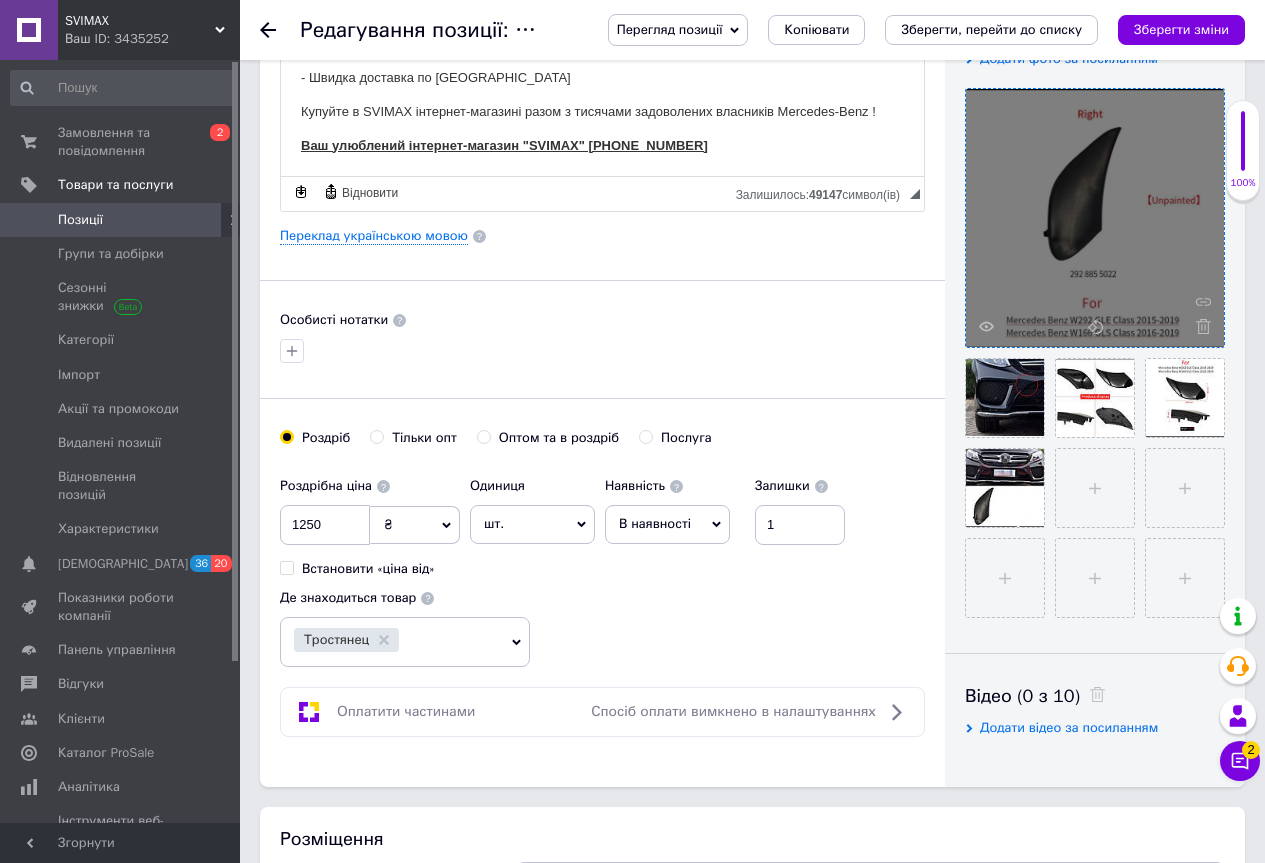 scroll, scrollTop: 400, scrollLeft: 0, axis: vertical 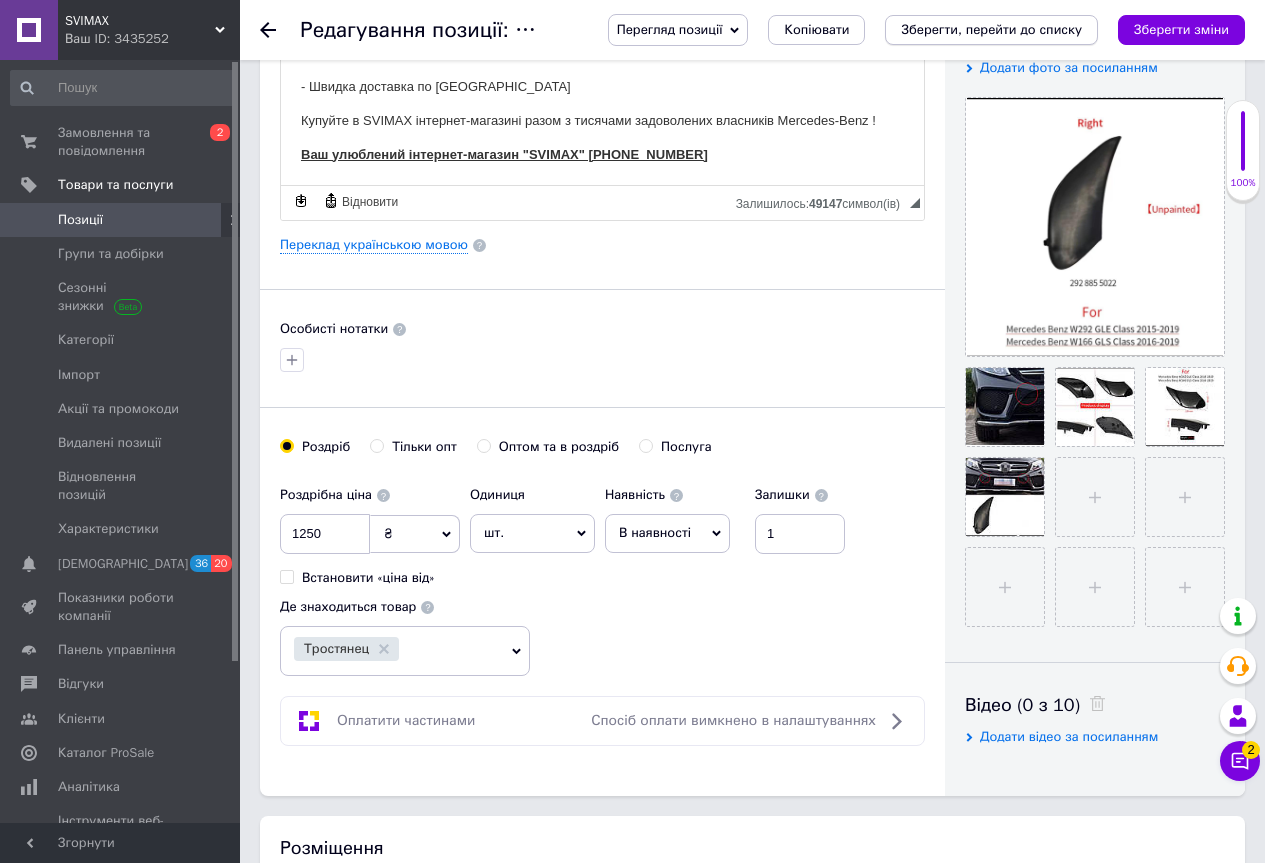 click on "Зберегти, перейти до списку" at bounding box center [991, 29] 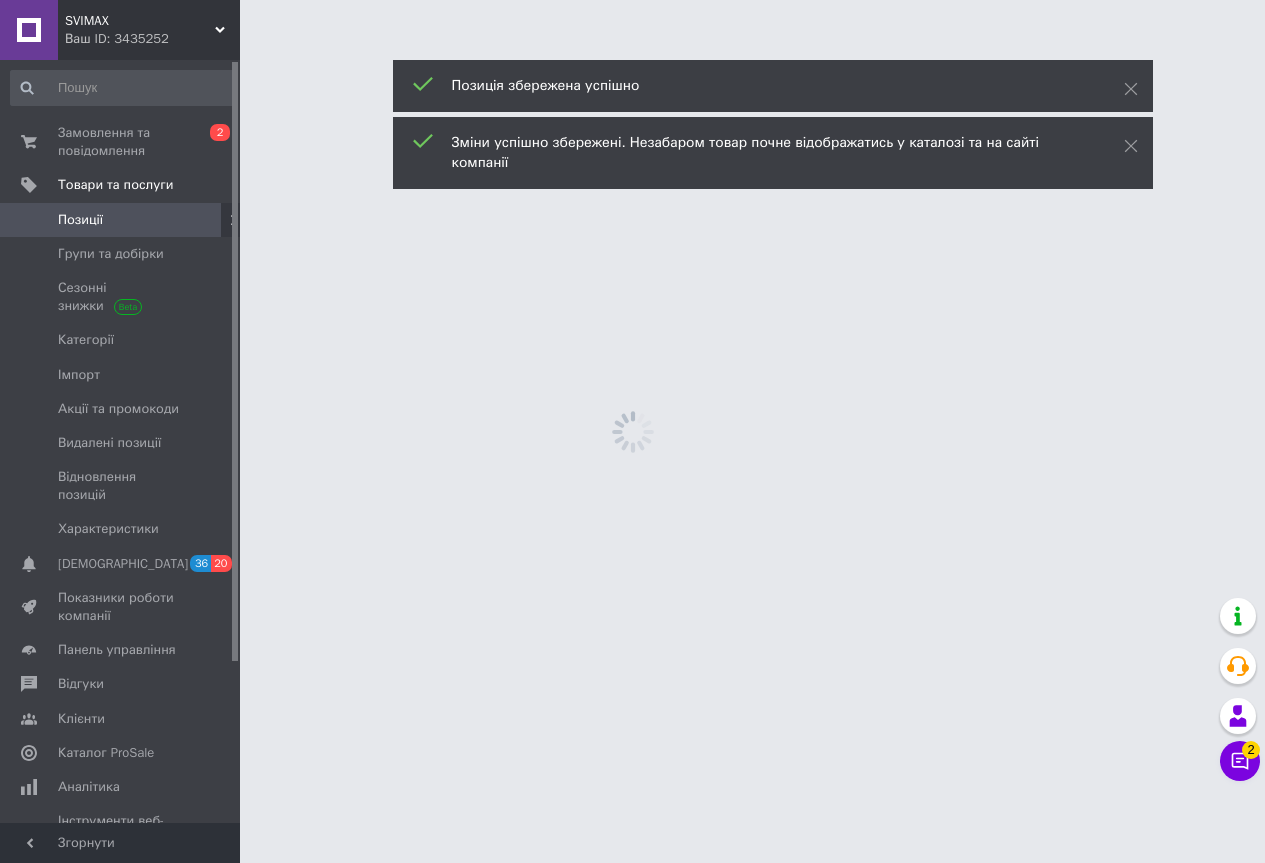 scroll, scrollTop: 0, scrollLeft: 0, axis: both 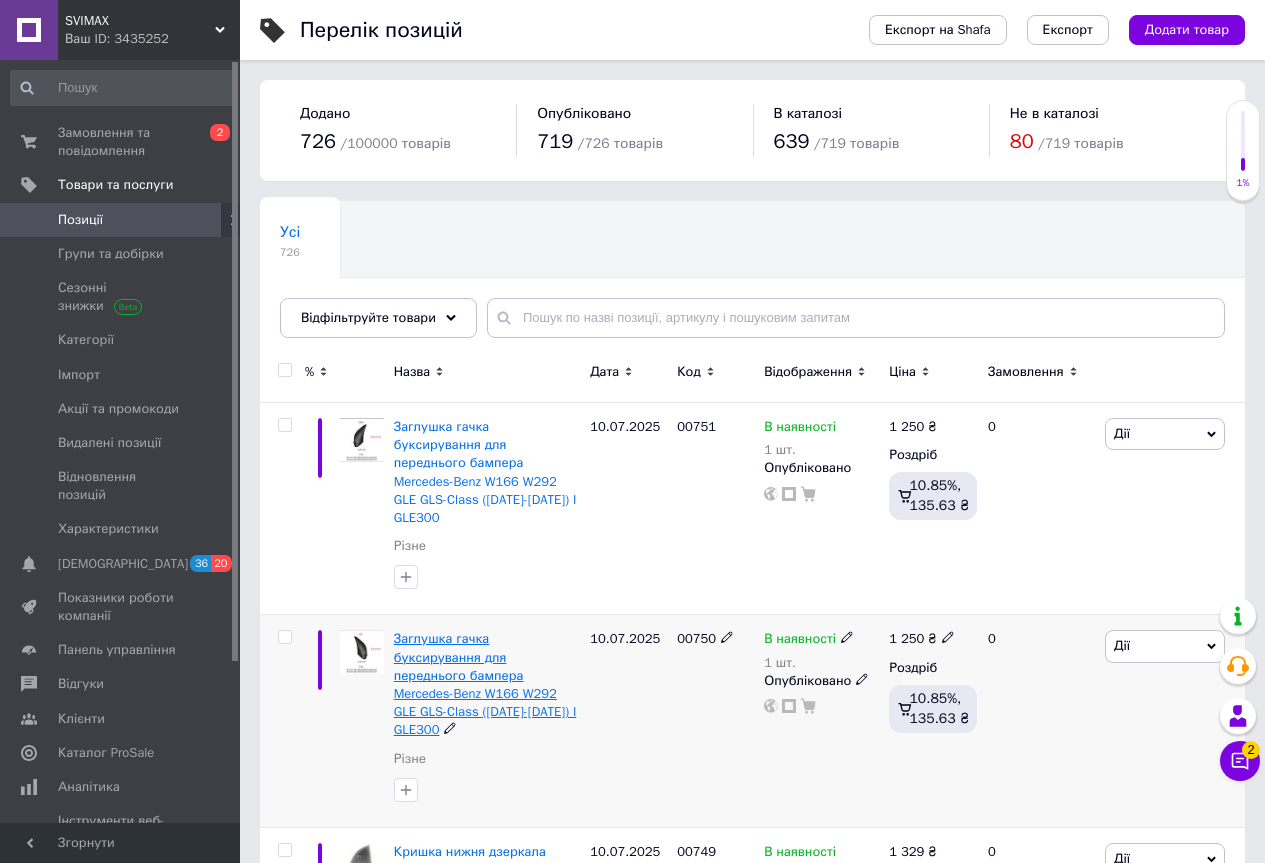 click on "Заглушка гачка буксирування для переднього бампера Mercedes-Benz W166 W292 GLE GLS-Class ([DATE]-[DATE]) I GLE300" at bounding box center (485, 684) 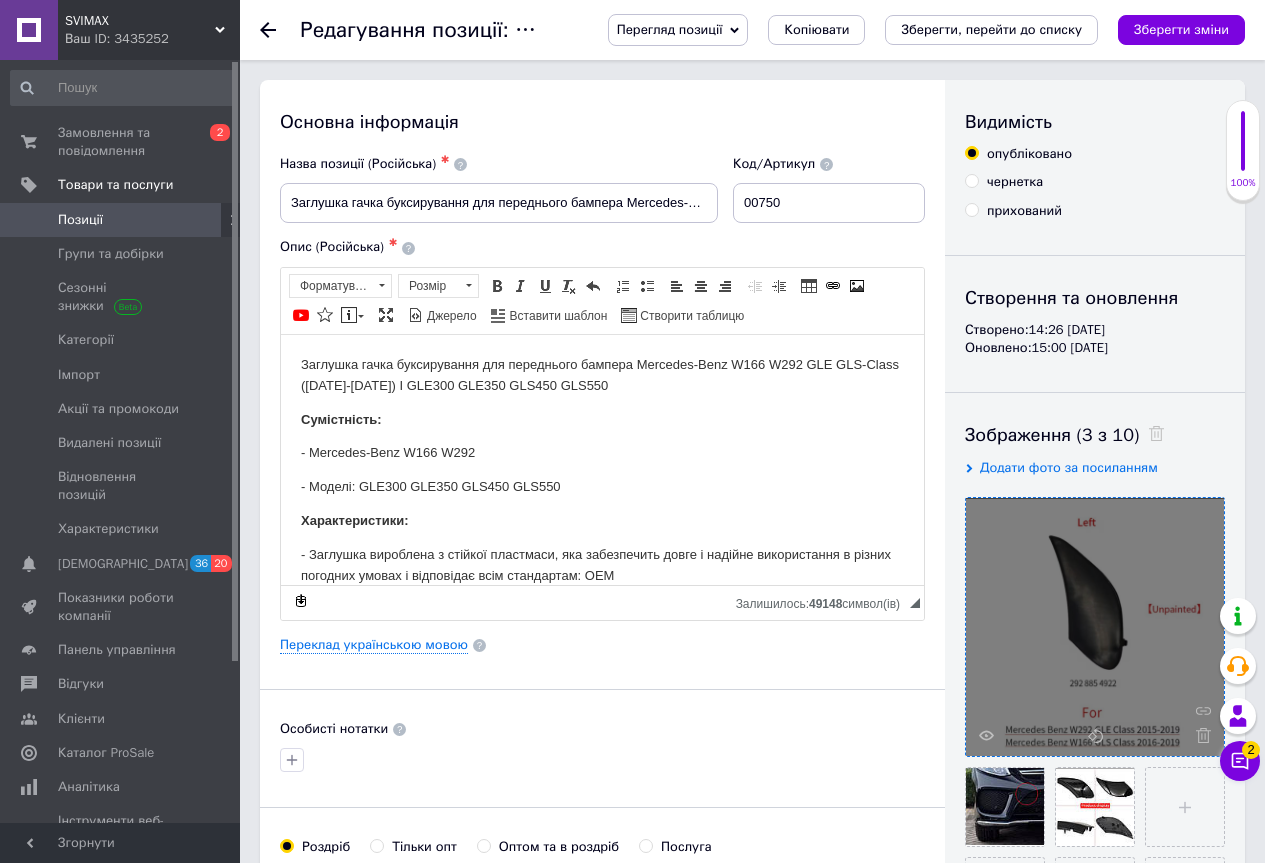 scroll, scrollTop: 200, scrollLeft: 0, axis: vertical 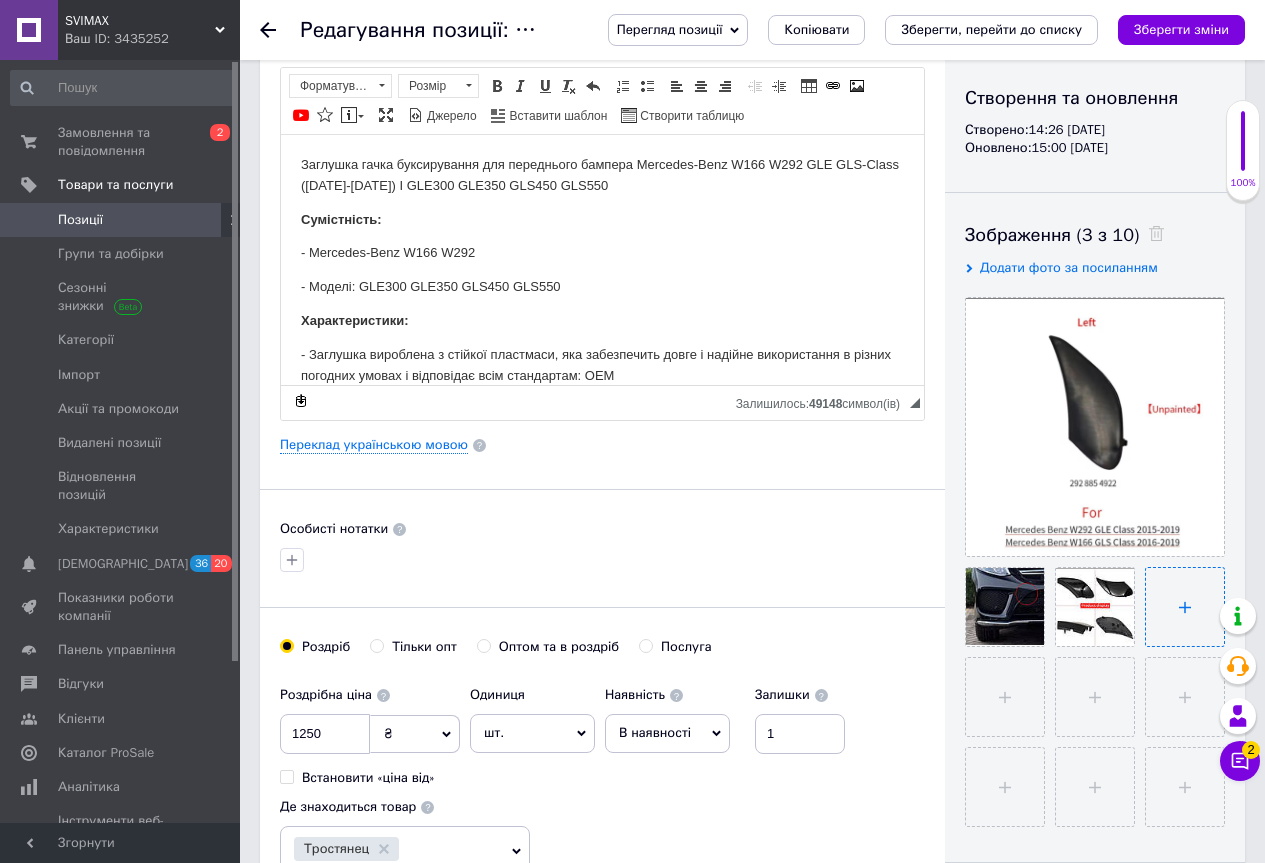 click at bounding box center (1185, 607) 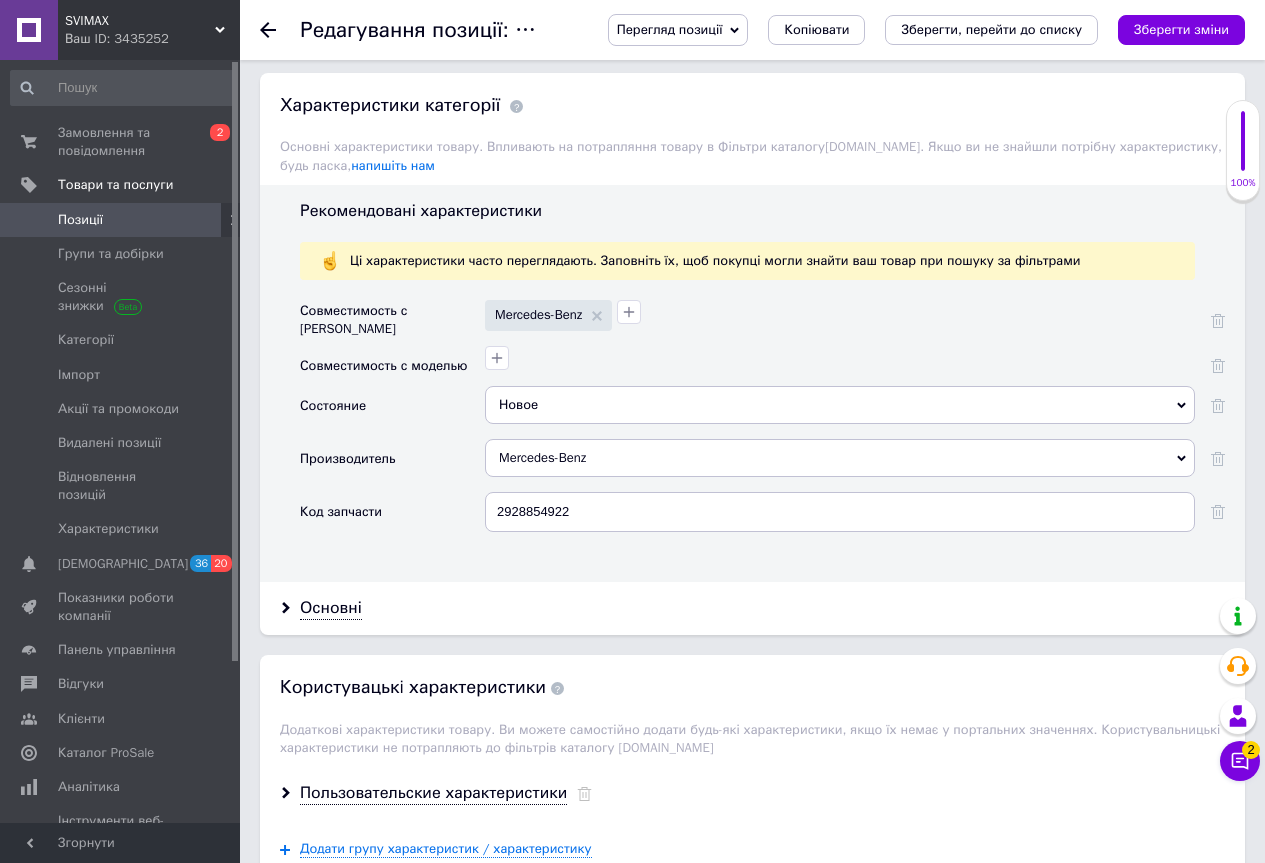 scroll, scrollTop: 1800, scrollLeft: 0, axis: vertical 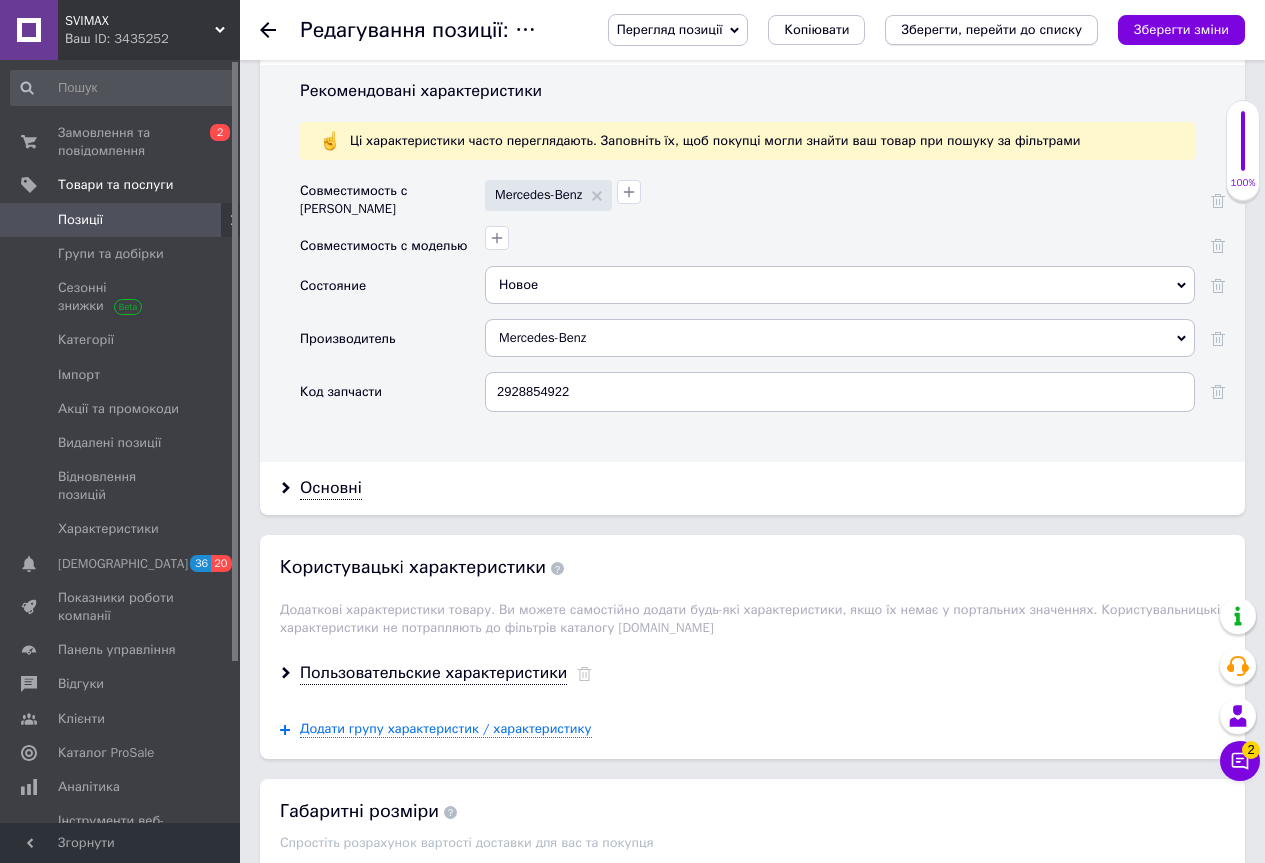 click on "Зберегти, перейти до списку" at bounding box center [991, 29] 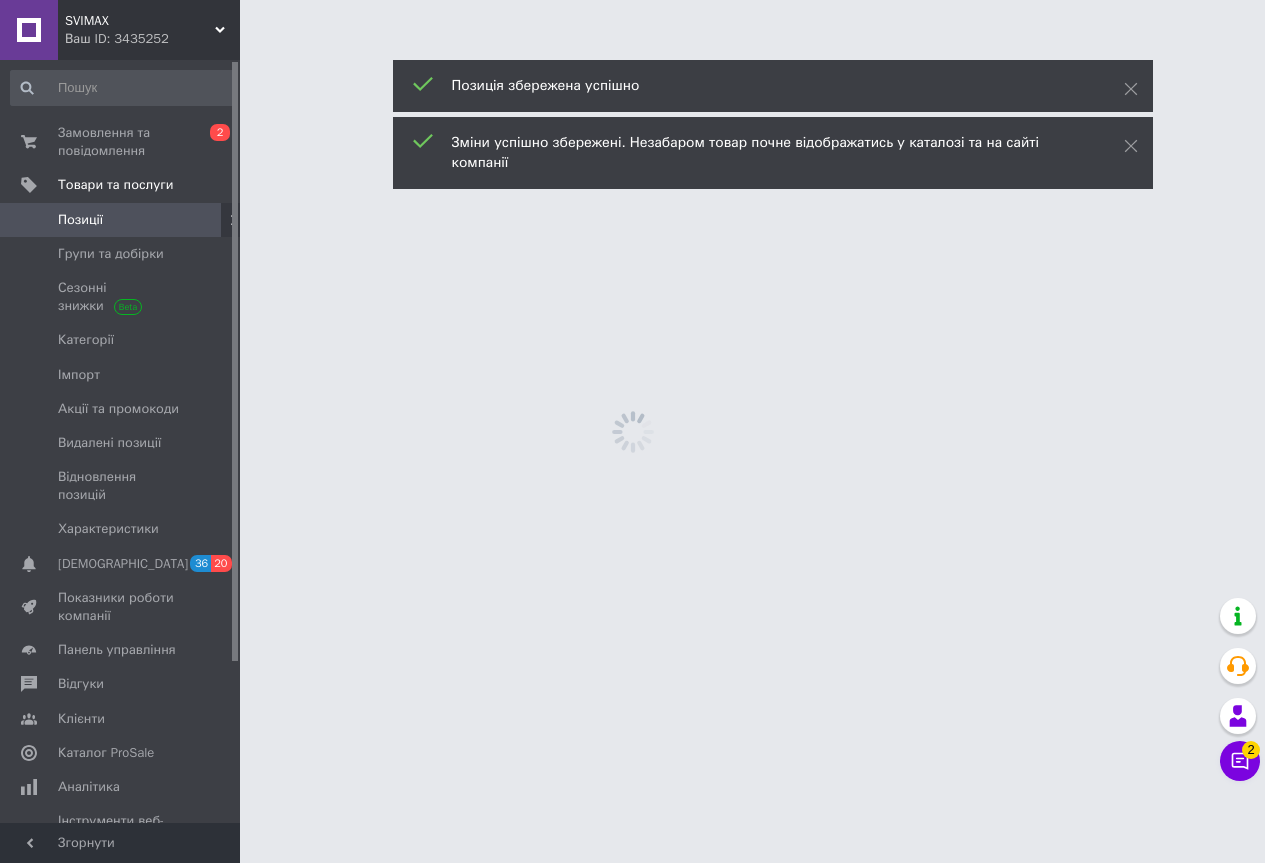 scroll, scrollTop: 0, scrollLeft: 0, axis: both 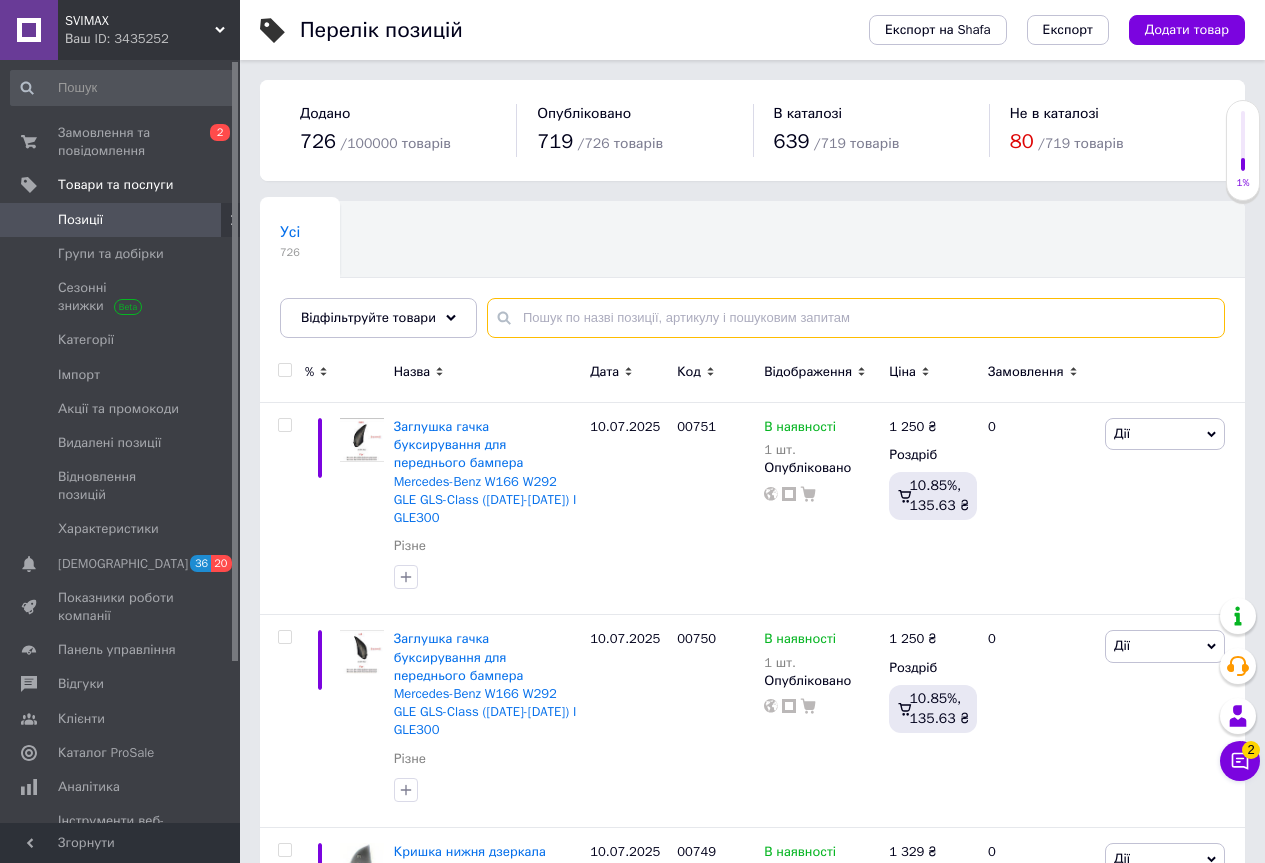 click at bounding box center (856, 318) 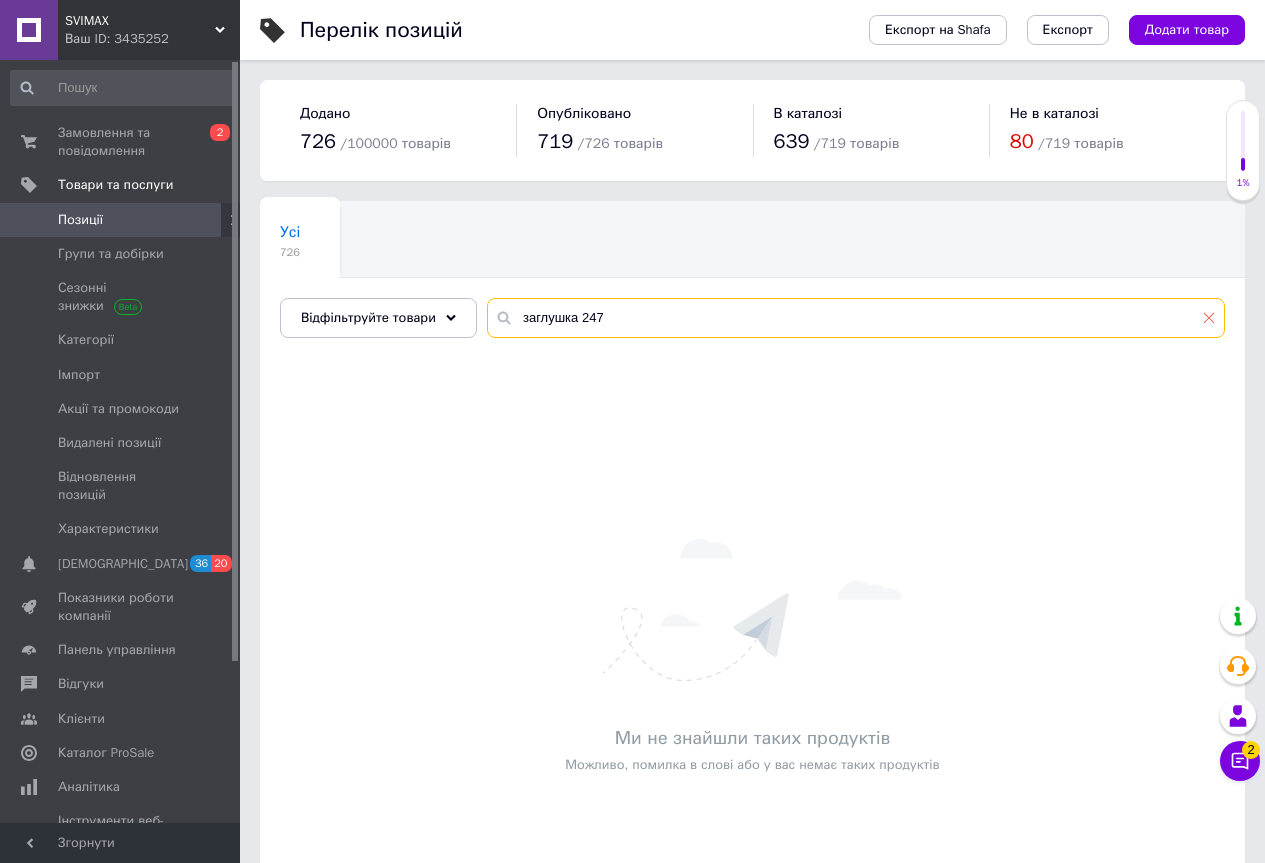 type on "заглушка 247" 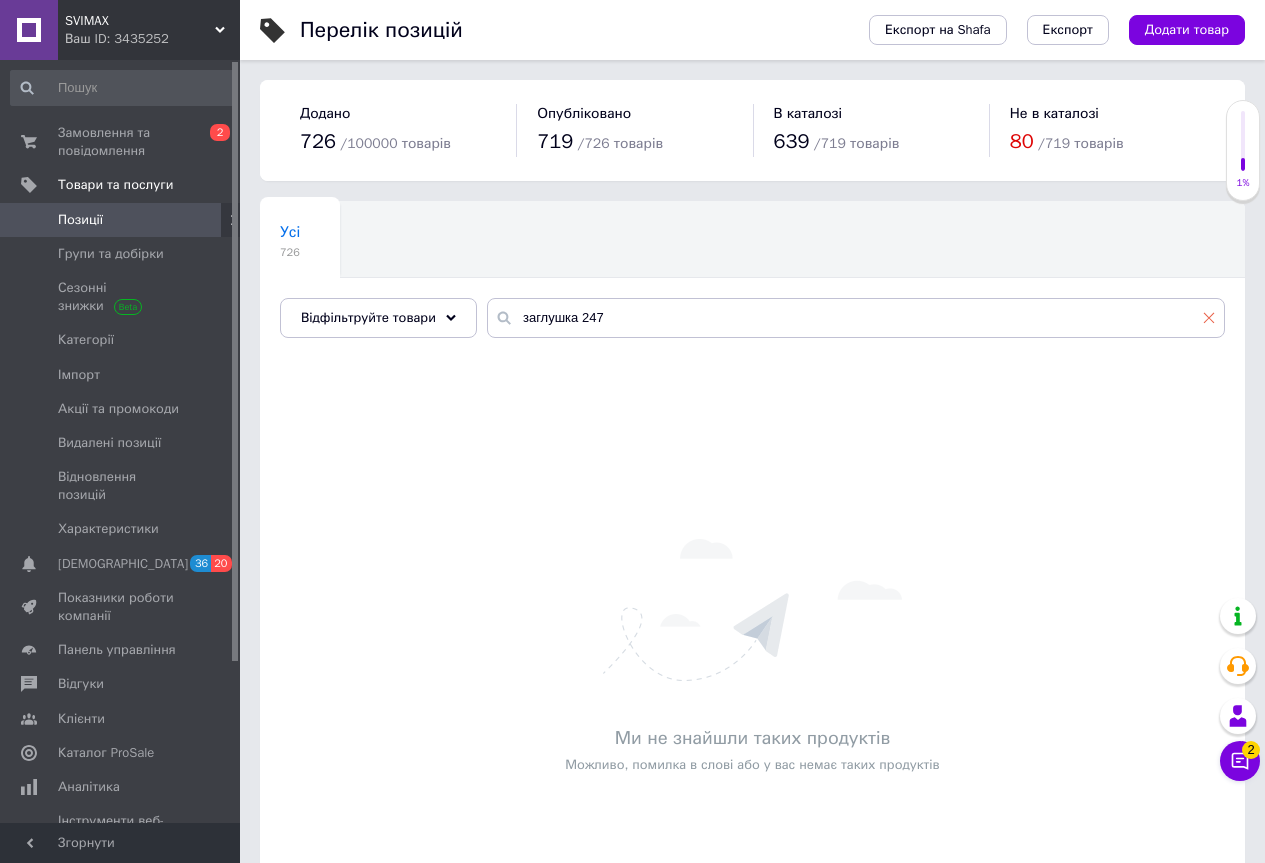 click 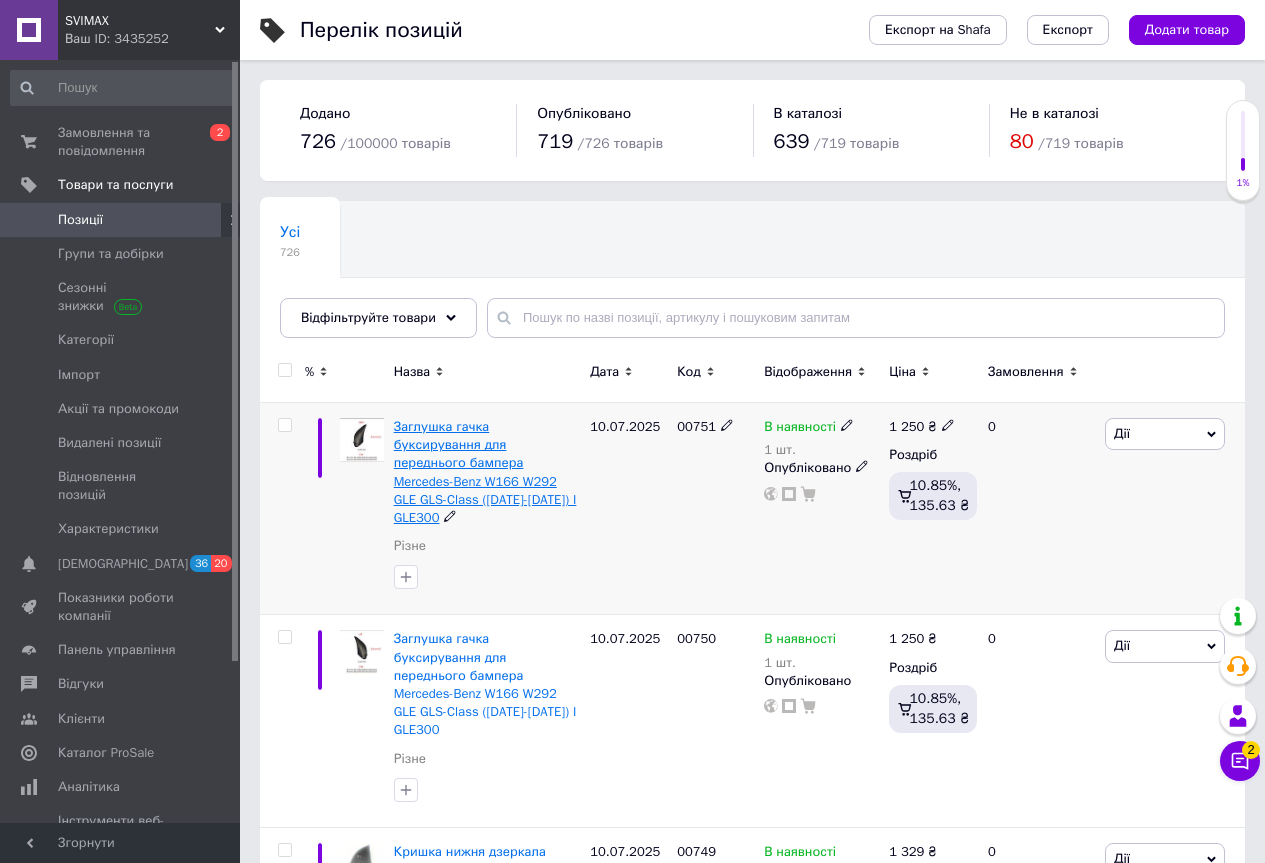 click on "Заглушка гачка буксирування для переднього бампера Mercedes-Benz W166 W292 GLE GLS-Class ([DATE]-[DATE]) I GLE300" at bounding box center (485, 472) 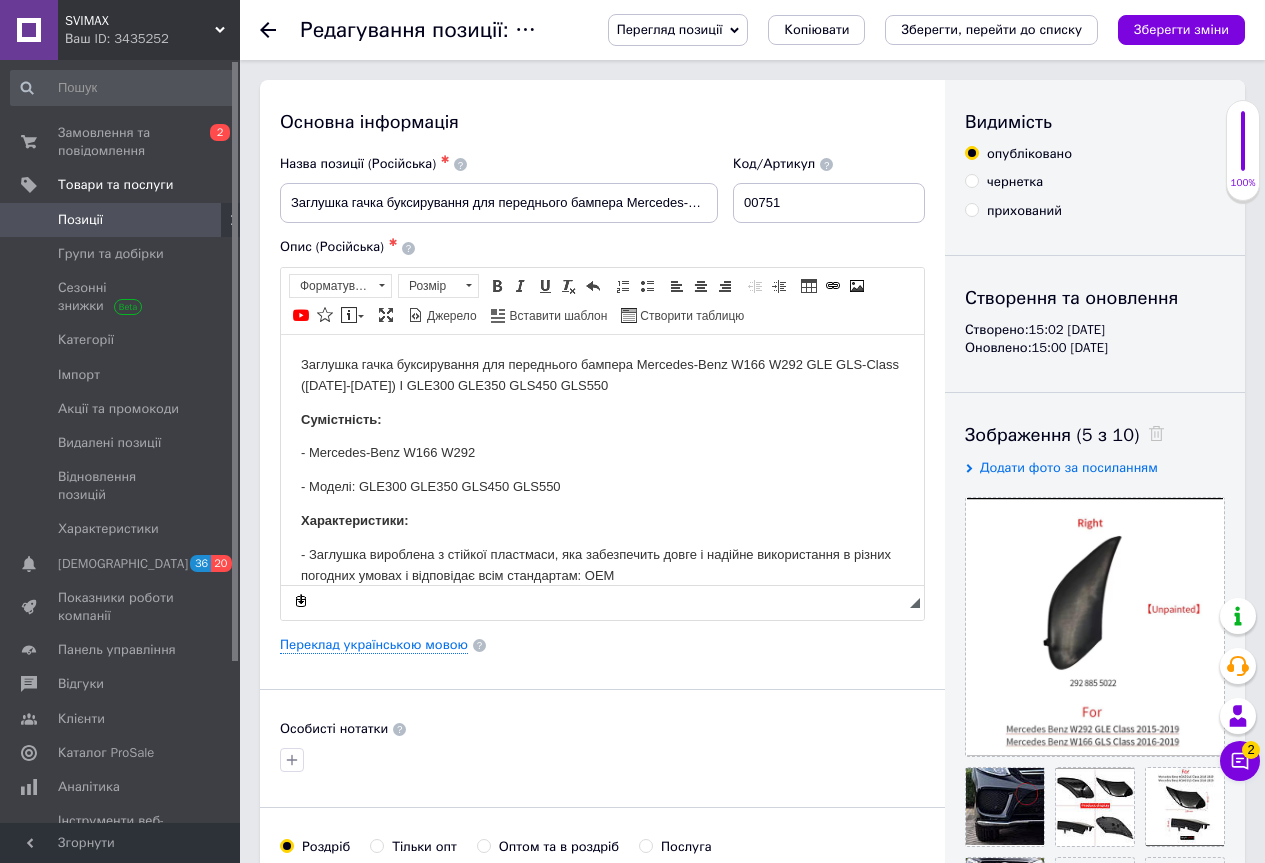 scroll, scrollTop: 0, scrollLeft: 0, axis: both 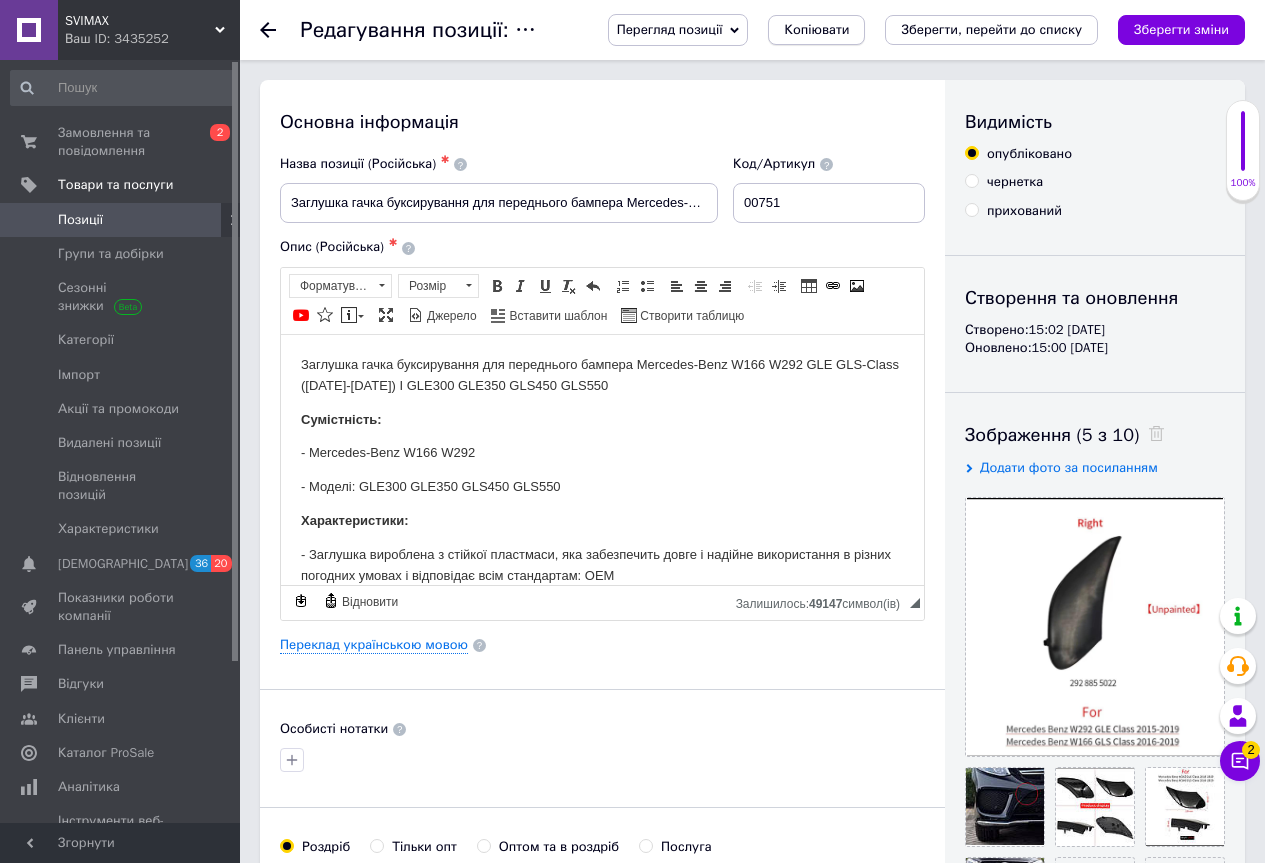 click on "Копіювати" at bounding box center [816, 30] 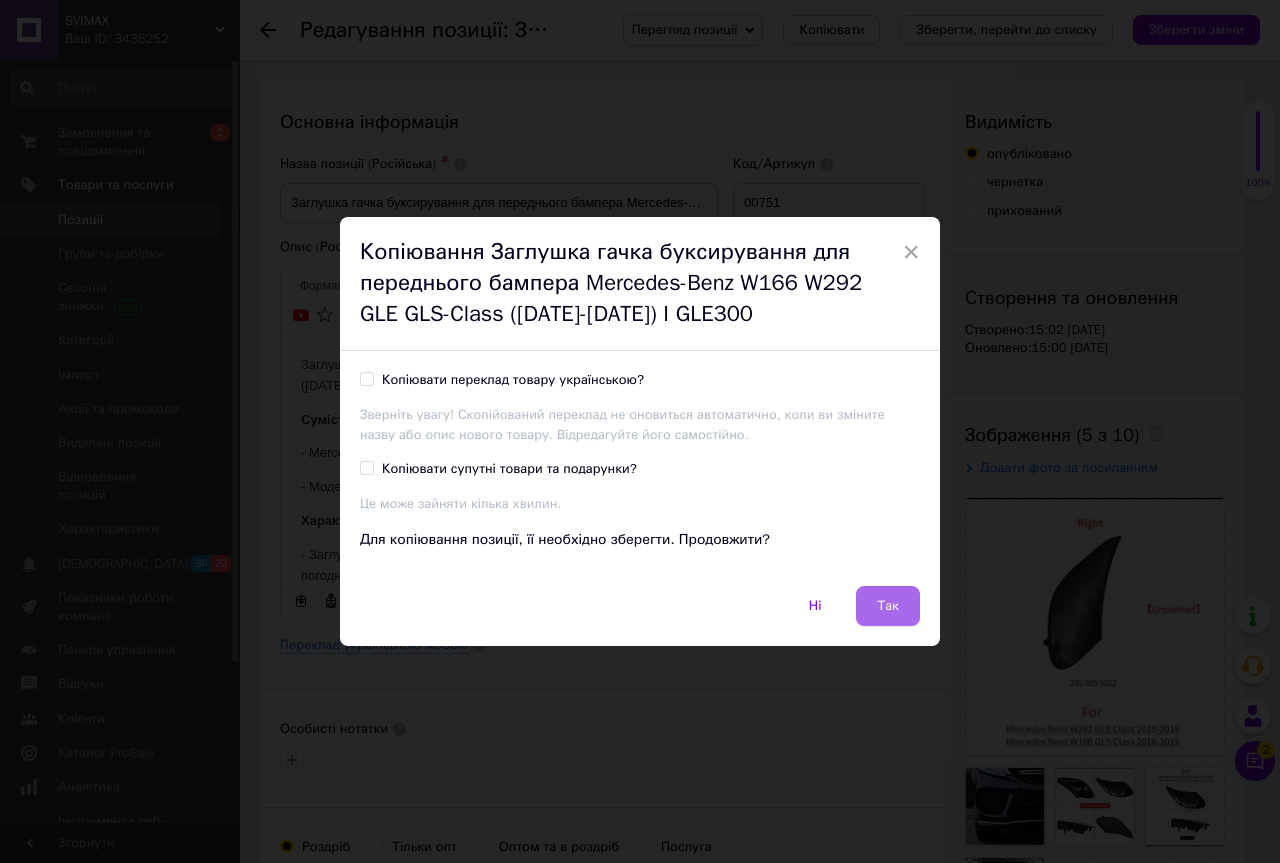 click on "Так" at bounding box center (888, 606) 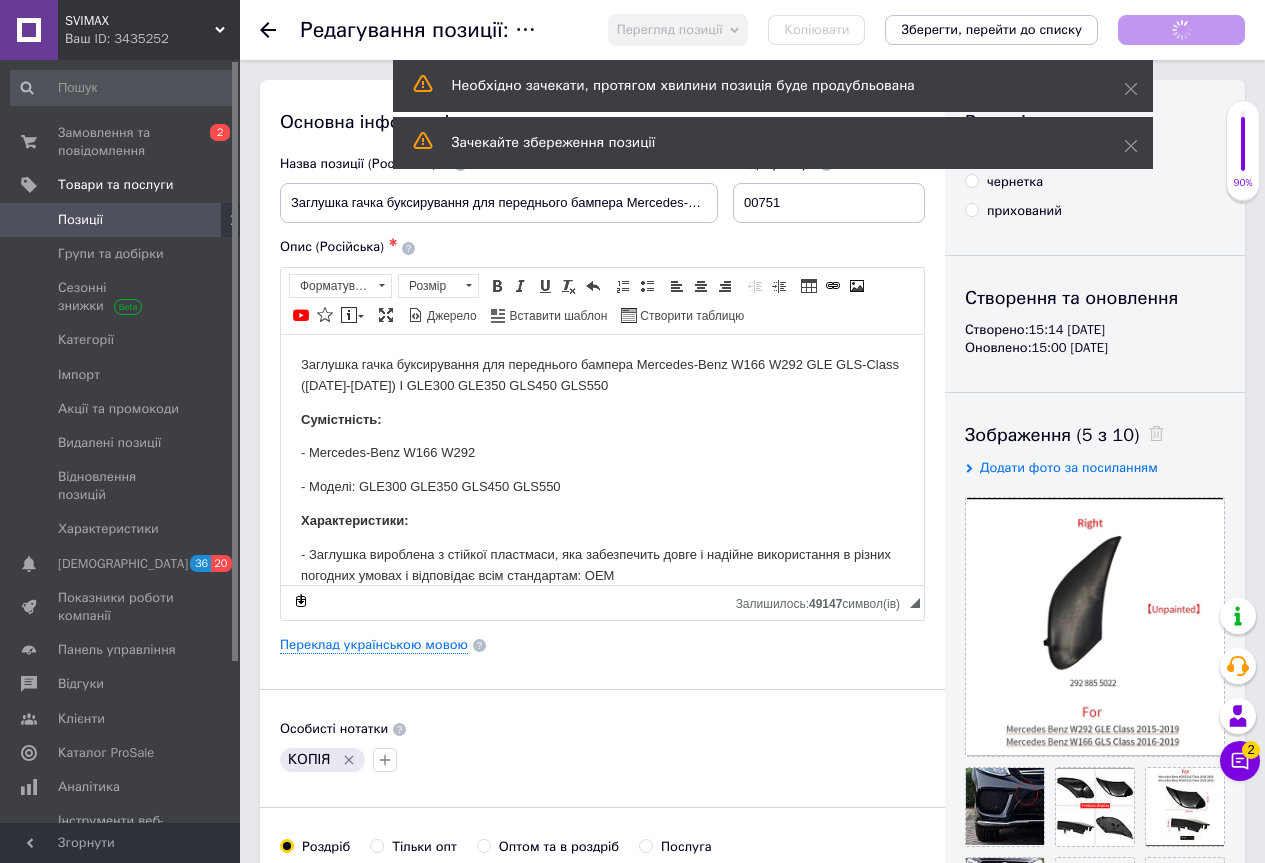 scroll, scrollTop: 0, scrollLeft: 0, axis: both 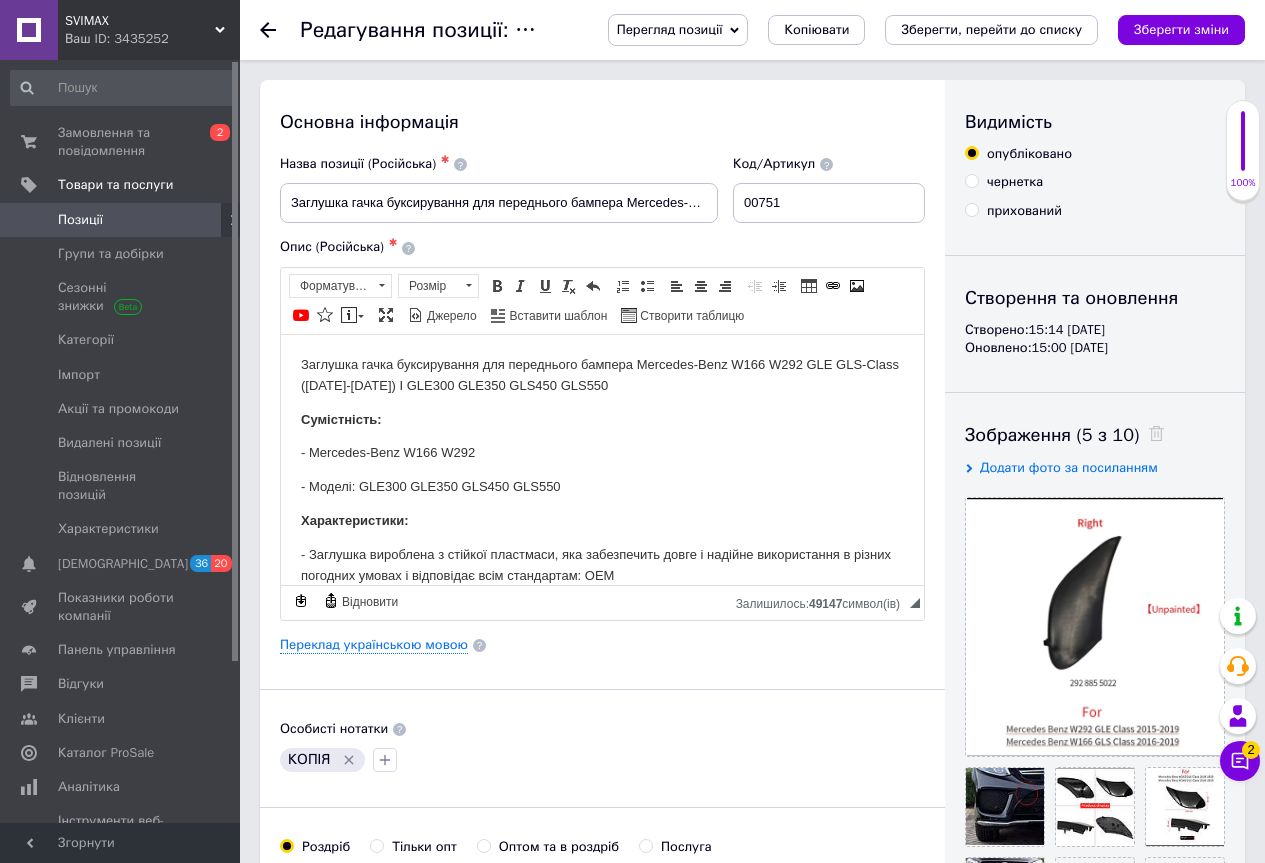 click on "Зберегти, перейти до списку" at bounding box center [991, 29] 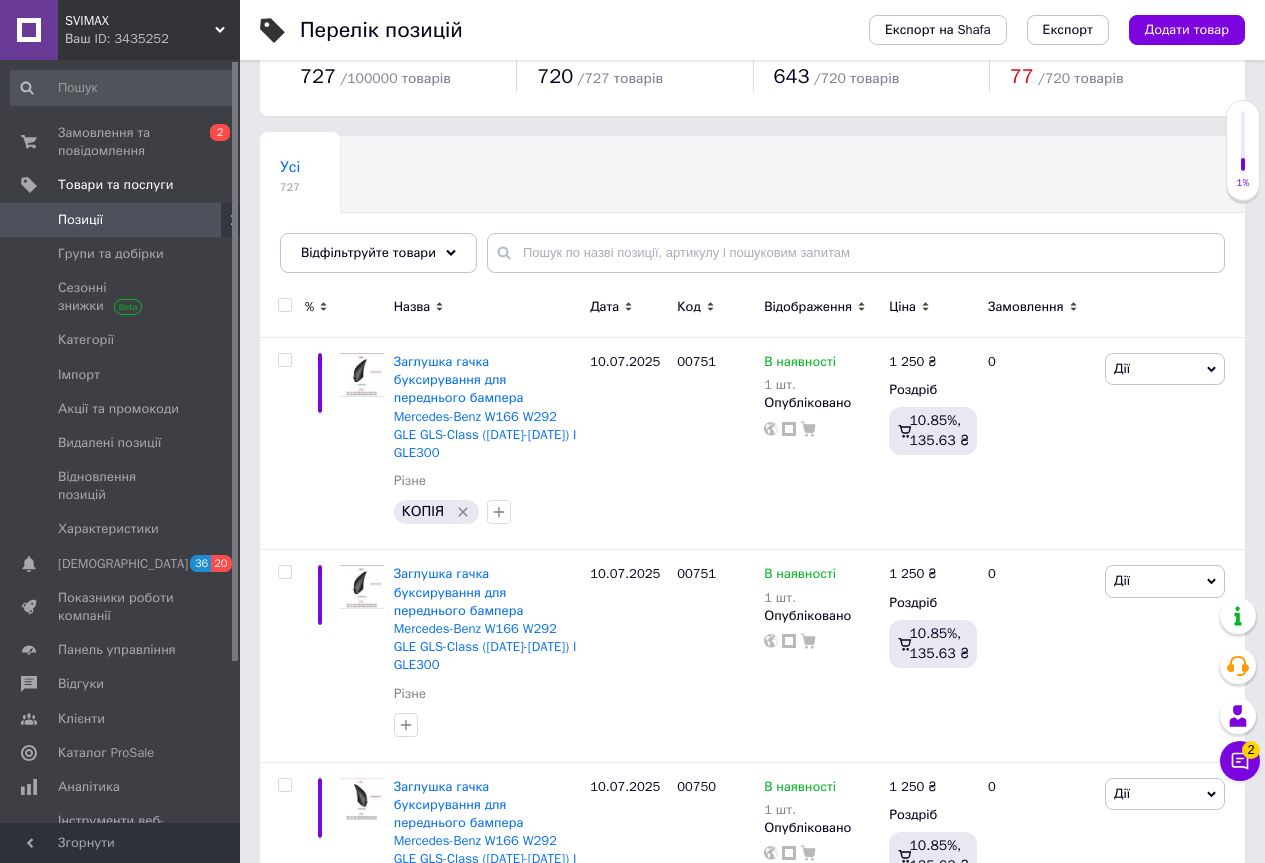 scroll, scrollTop: 100, scrollLeft: 0, axis: vertical 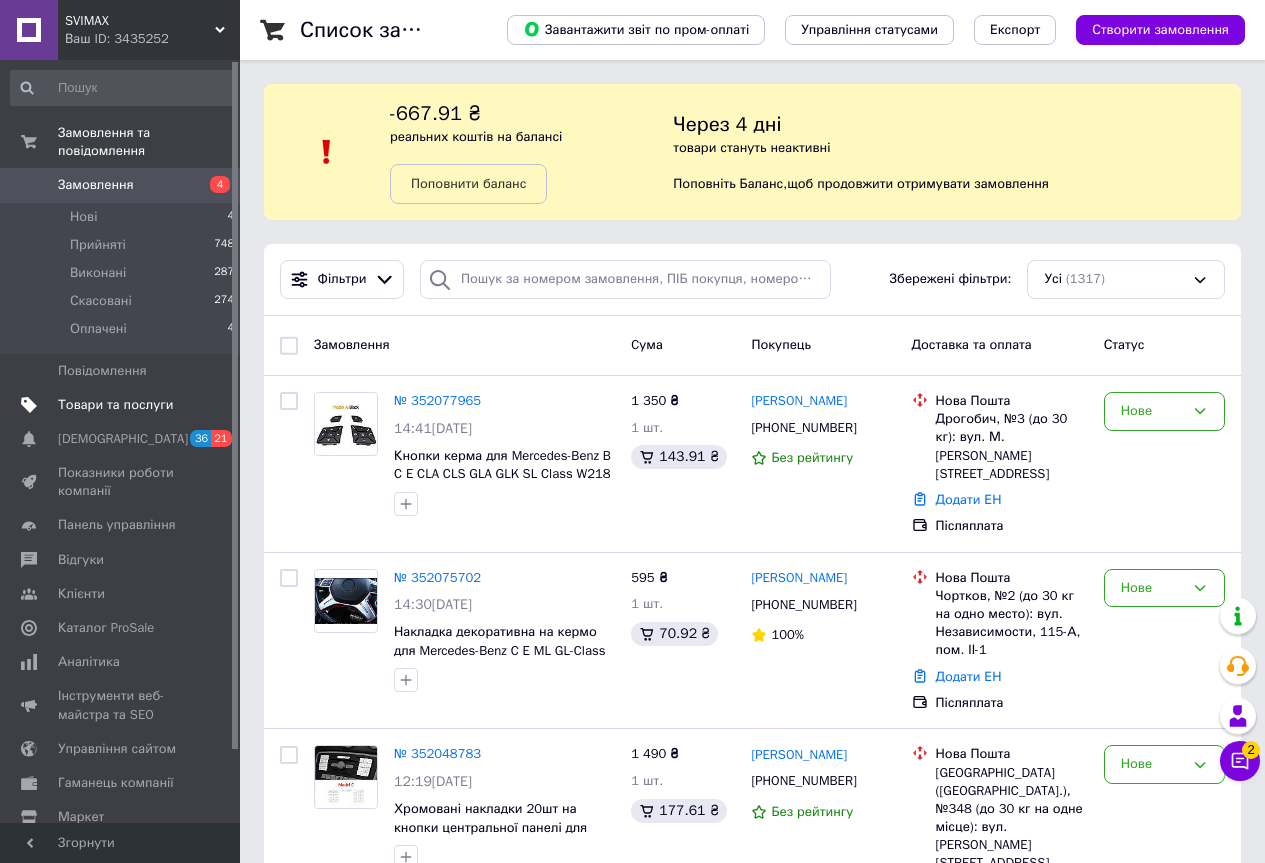 click on "Товари та послуги" at bounding box center (115, 405) 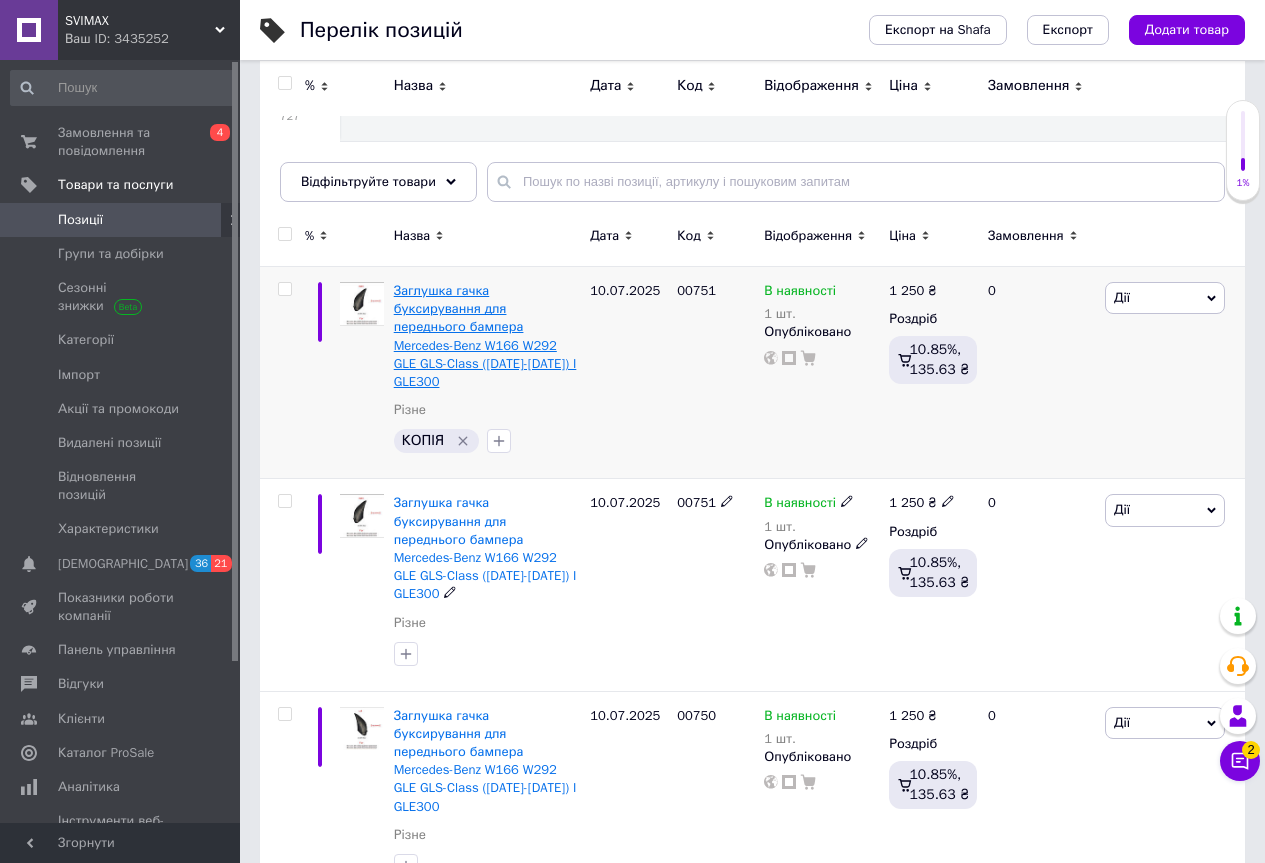 scroll, scrollTop: 100, scrollLeft: 0, axis: vertical 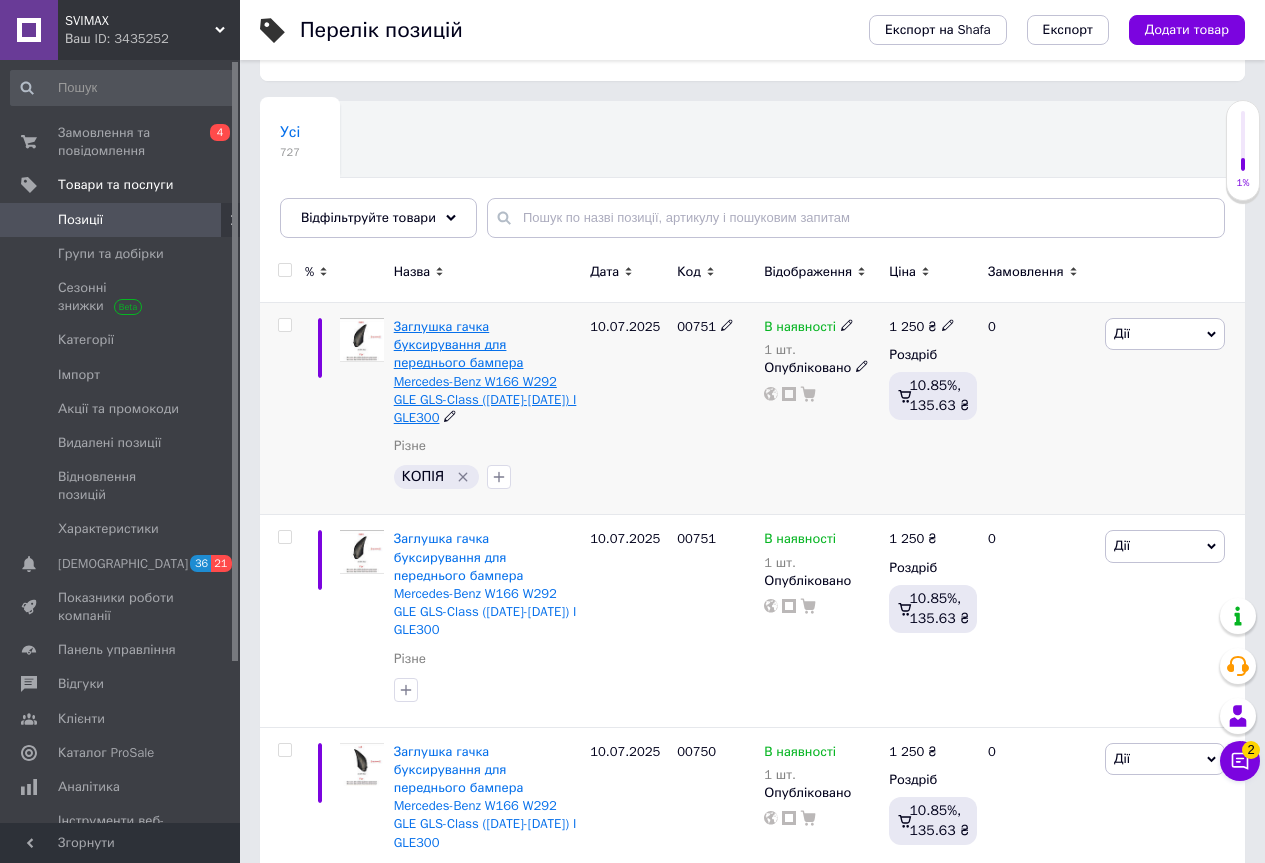 click on "Заглушка гачка буксирування для переднього бампера Mercedes-Benz W166 W292 GLE GLS-Class ([DATE]-[DATE]) I GLE300" at bounding box center [485, 372] 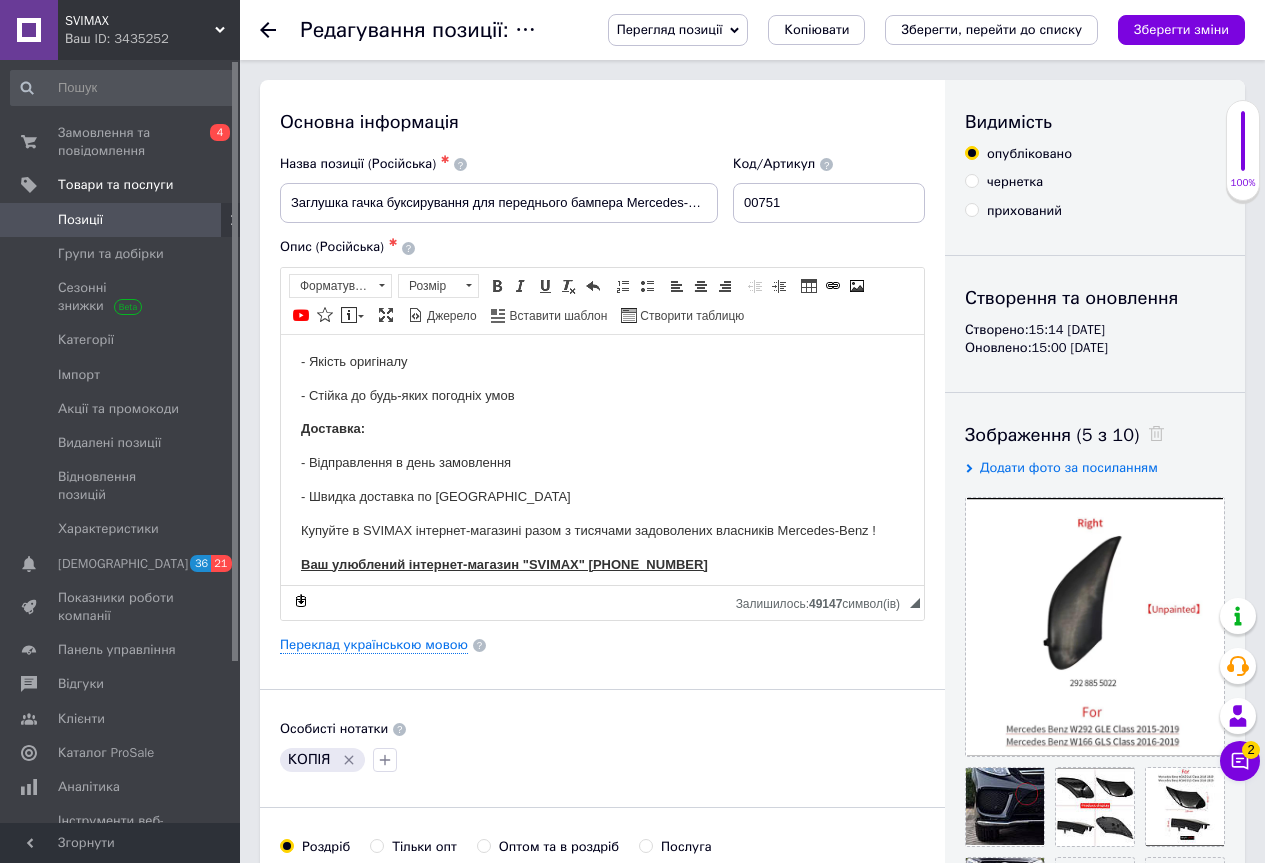 scroll, scrollTop: 528, scrollLeft: 0, axis: vertical 